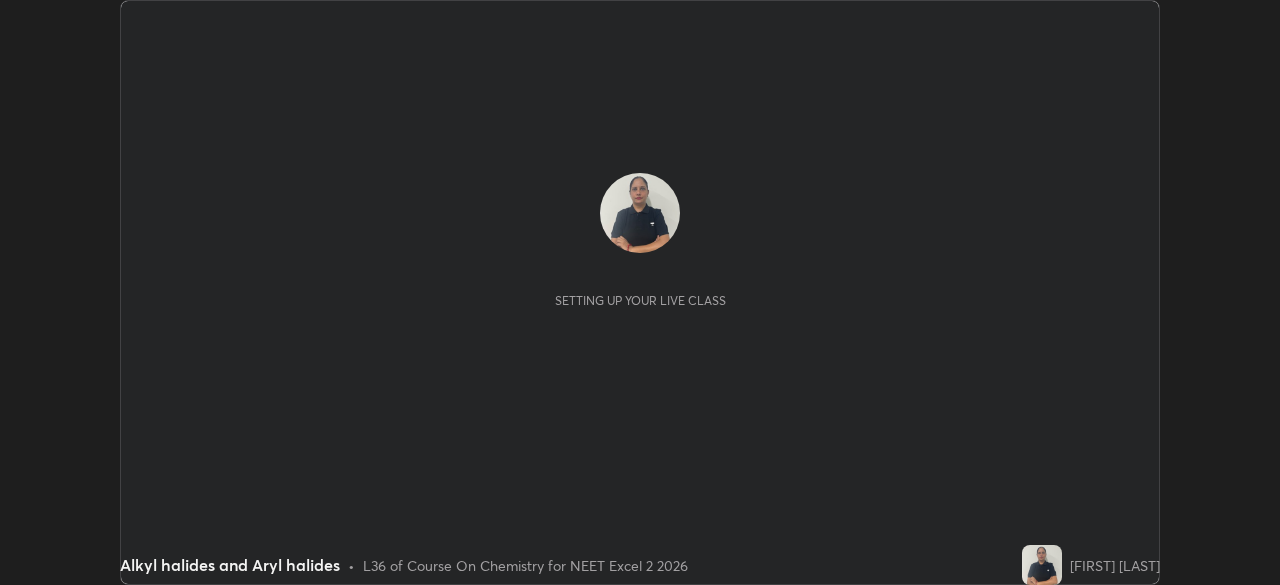 scroll, scrollTop: 0, scrollLeft: 0, axis: both 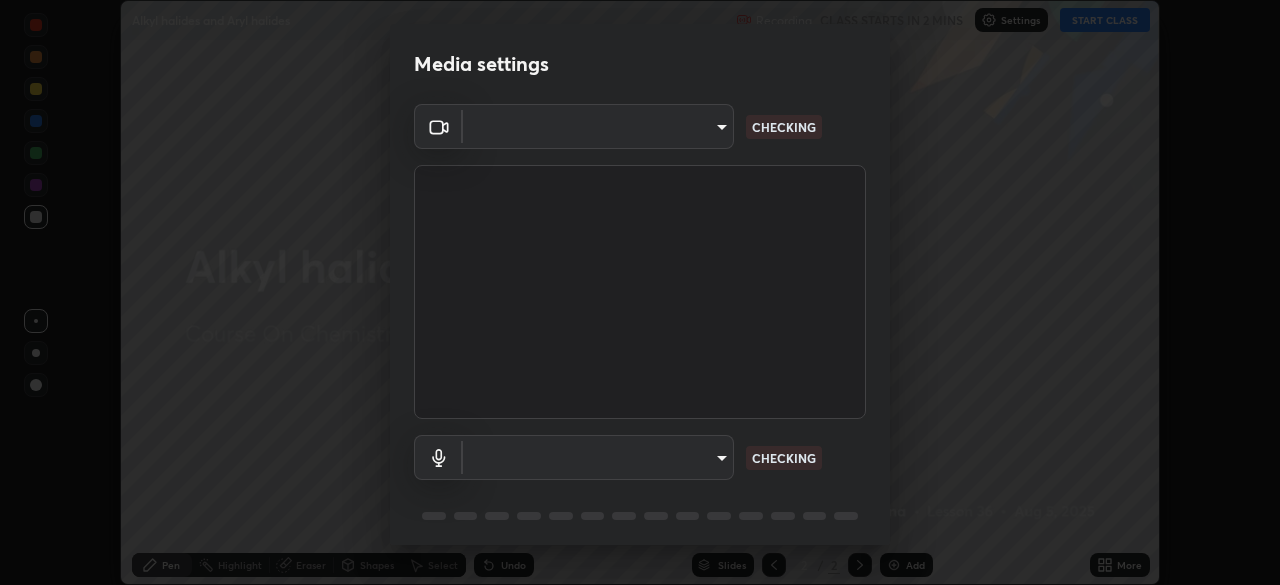 type on "6fd5a11214182fe3dbcd63879dc51230d69f1da36812afabedb7f77605f255ed" 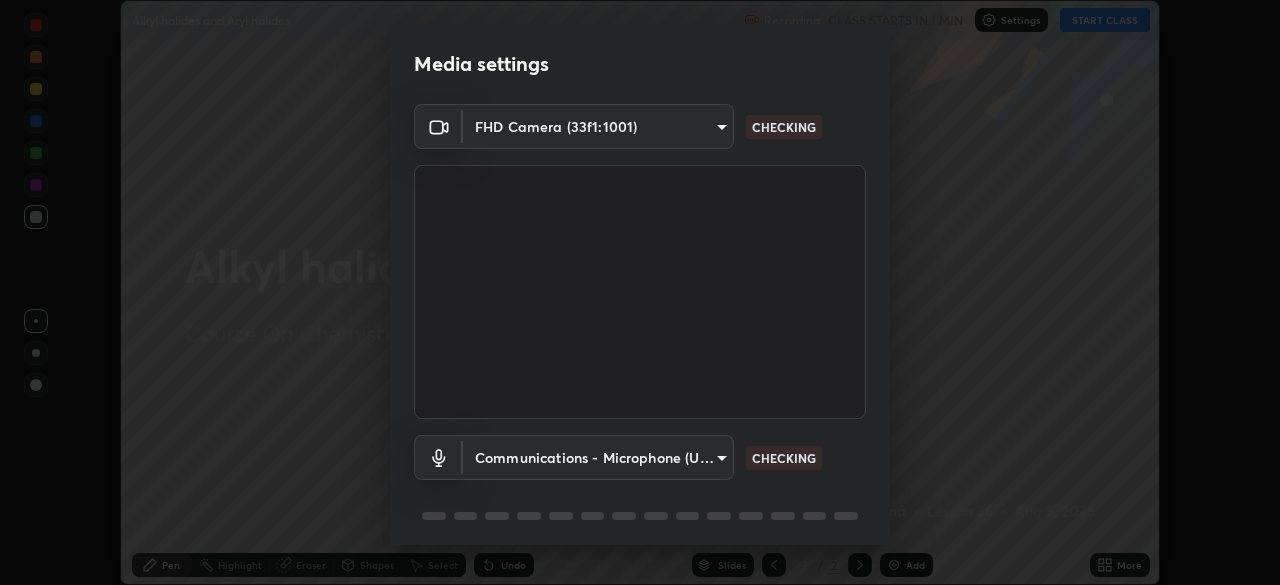 click on "Erase all Alkyl halides and Aryl halides Recording CLASS STARTS IN 1 MIN Settings START CLASS Setting up your live class Alkyl halides and Aryl halides • L36 of Course On Chemistry for NEET Excel 2 2026 [FIRST] [LAST] Pen Highlight Eraser Shapes Select Undo Slides 2 / 2 Add More No doubts shared Encourage your learners to ask a doubt for better clarity Report an issue Reason for reporting Buffering Chat not working Audio - Video sync issue Educator video quality low ​ Attach an image Report Media settings FHD Camera (33f1:1001) 6fd5a11214182fe3dbcd63879dc51230d69f1da36812afabedb7f77605f255ed CHECKING Communications - Microphone (USB PnP Sound Device) communications CHECKING 1 / 5 Next" at bounding box center [640, 292] 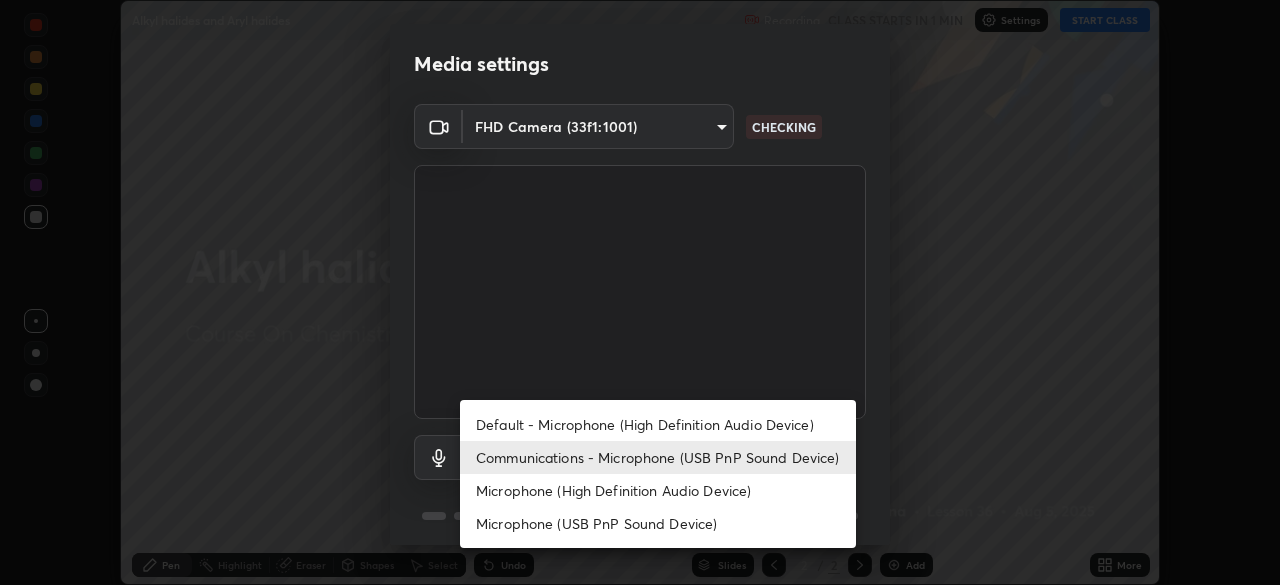 click on "Default - Microphone (High Definition Audio Device)" at bounding box center [658, 424] 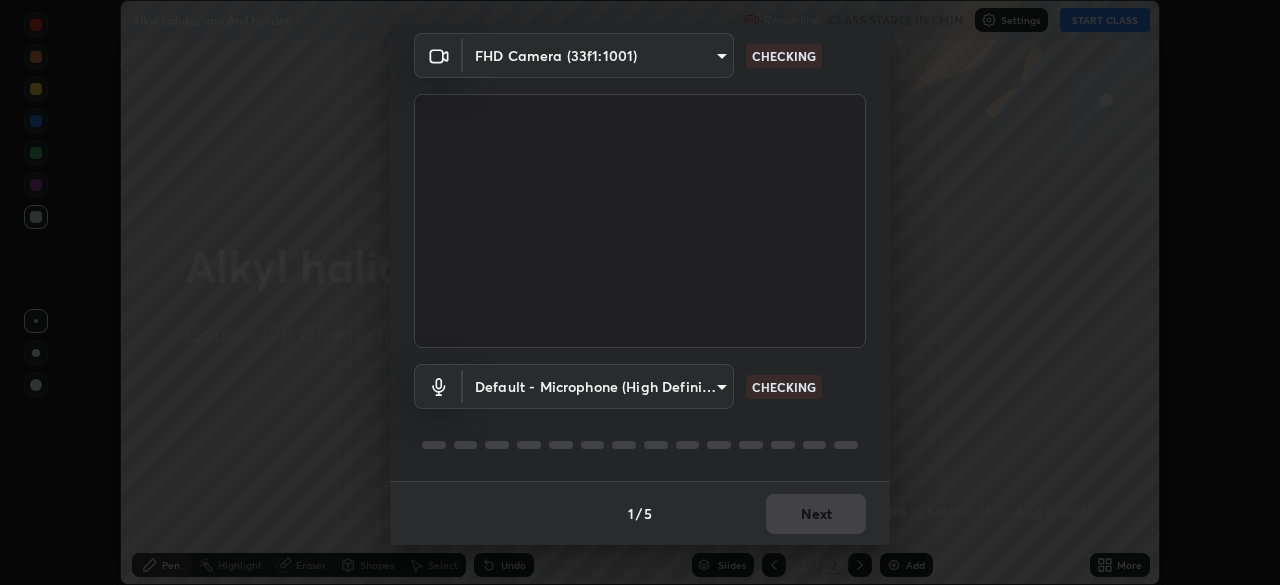 scroll, scrollTop: 53, scrollLeft: 0, axis: vertical 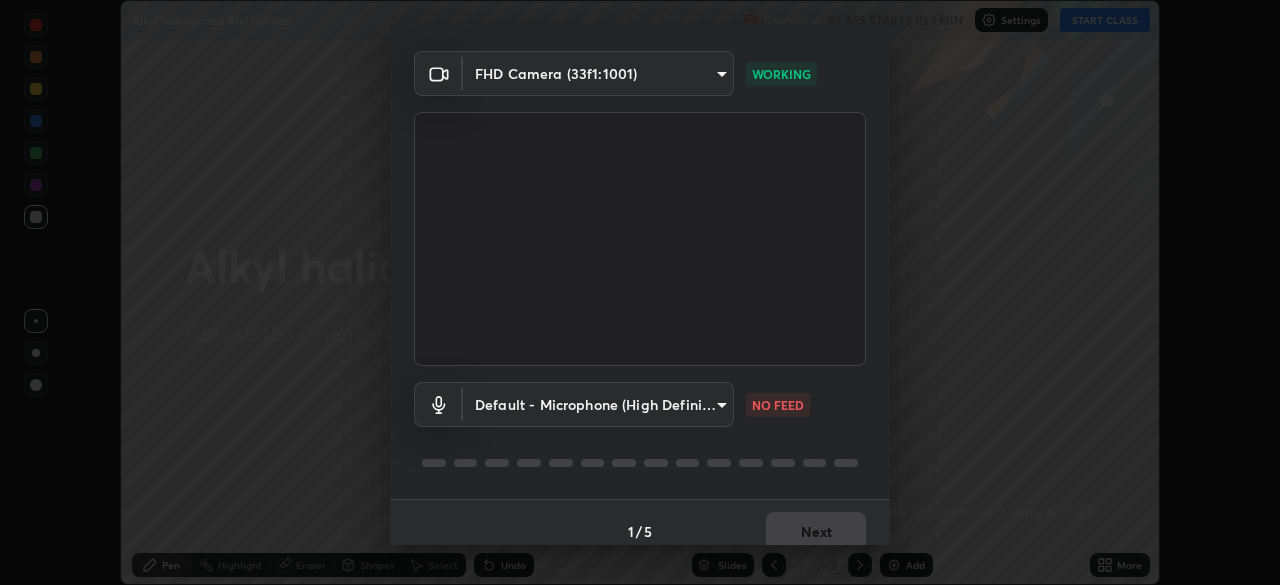 click on "Erase all Alkyl halides and Aryl halides Recording CLASS STARTS IN 1 MIN Settings START CLASS Setting up your live class Alkyl halides and Aryl halides • L36 of Course On Chemistry for NEET Excel 2 2026 [FIRST] [LAST] Pen Highlight Eraser Shapes Select Undo Slides 2 / 2 Add More No doubts shared Encourage your learners to ask a doubt for better clarity Report an issue Reason for reporting Buffering Chat not working Audio - Video sync issue Educator video quality low ​ Attach an image Report Media settings FHD Camera (33f1:1001) 6fd5a11214182fe3dbcd63879dc51230d69f1da36812afabedb7f77605f255ed WORKING Default - Microphone (High Definition Audio Device) default NO FEED 1 / 5 Next" at bounding box center (640, 292) 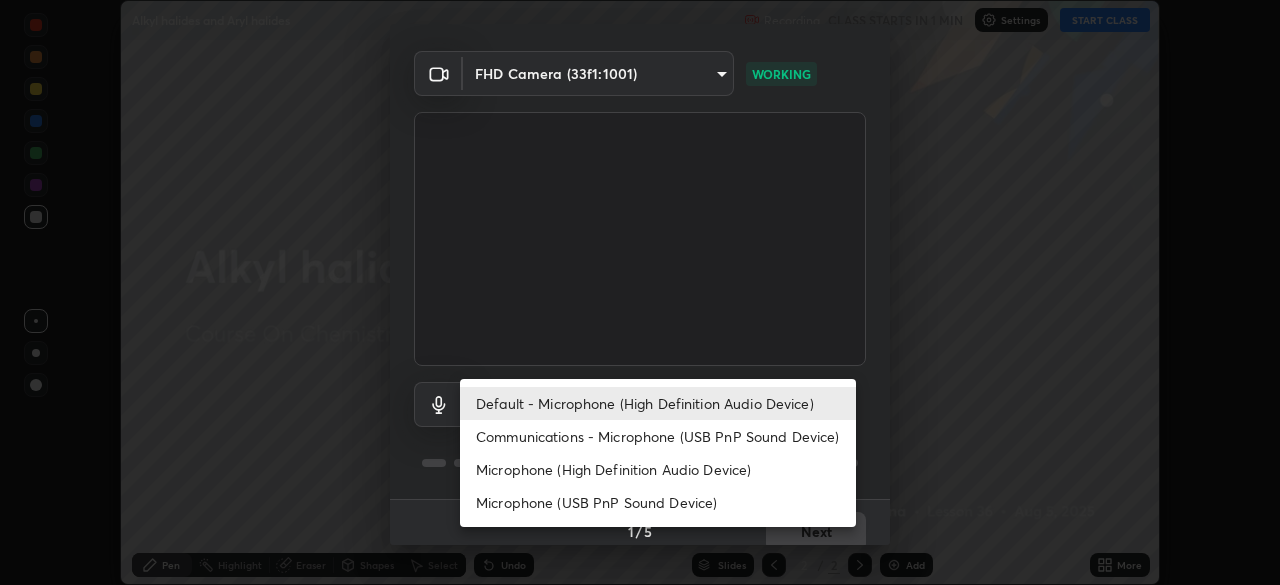 click on "Communications - Microphone (USB PnP Sound Device)" at bounding box center (658, 436) 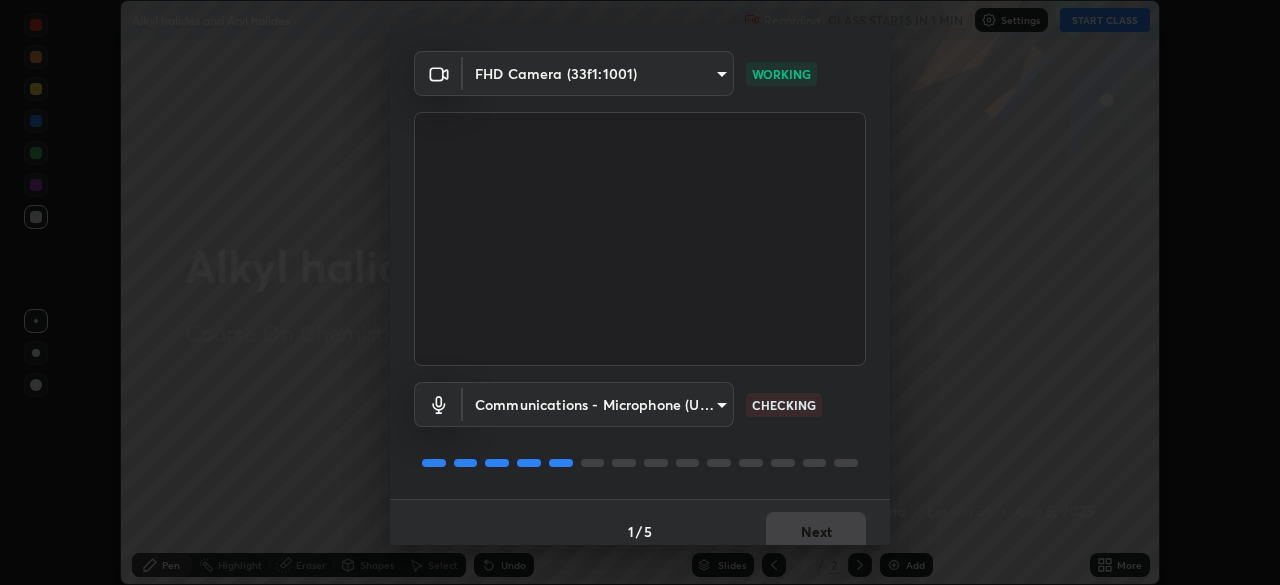 scroll, scrollTop: 71, scrollLeft: 0, axis: vertical 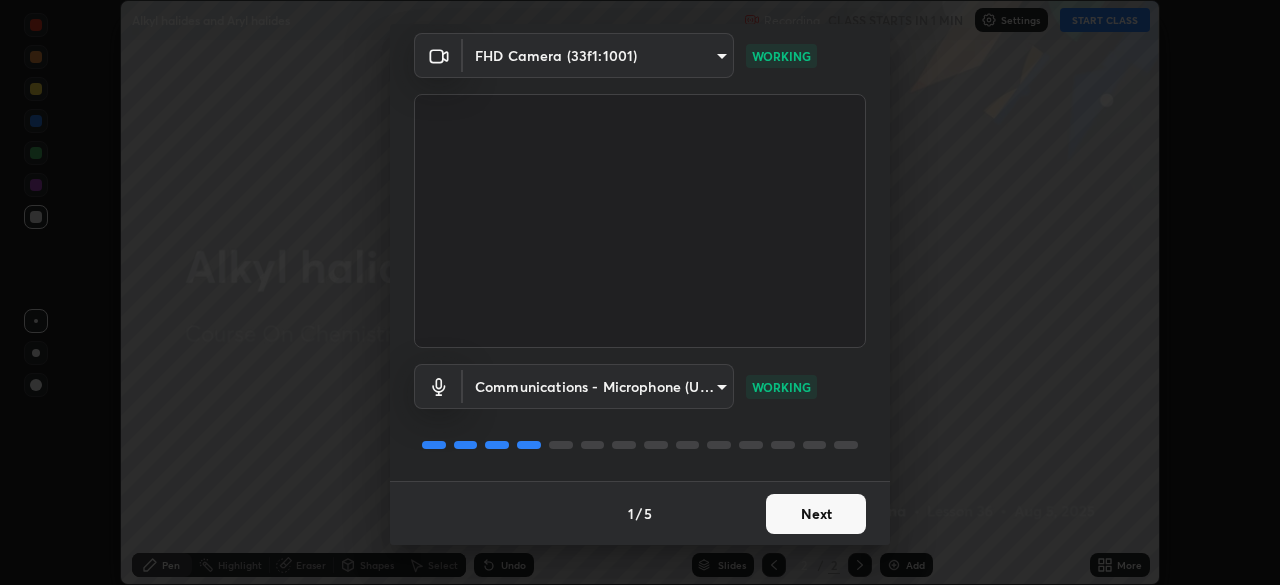 click on "Next" at bounding box center [816, 514] 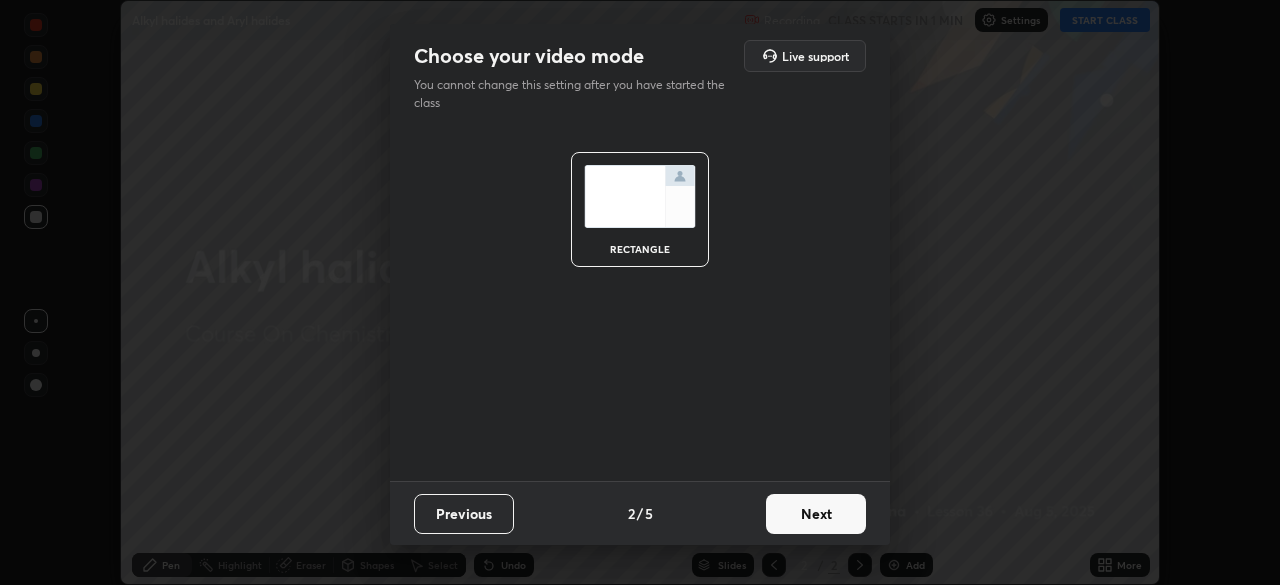 scroll, scrollTop: 0, scrollLeft: 0, axis: both 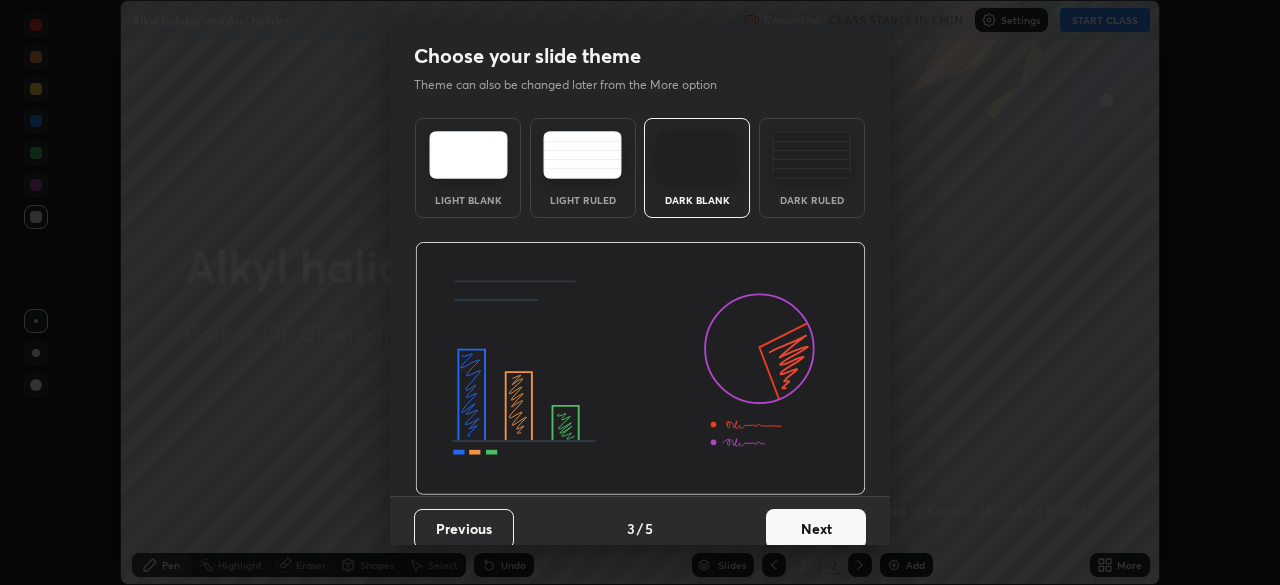click on "Next" at bounding box center (816, 529) 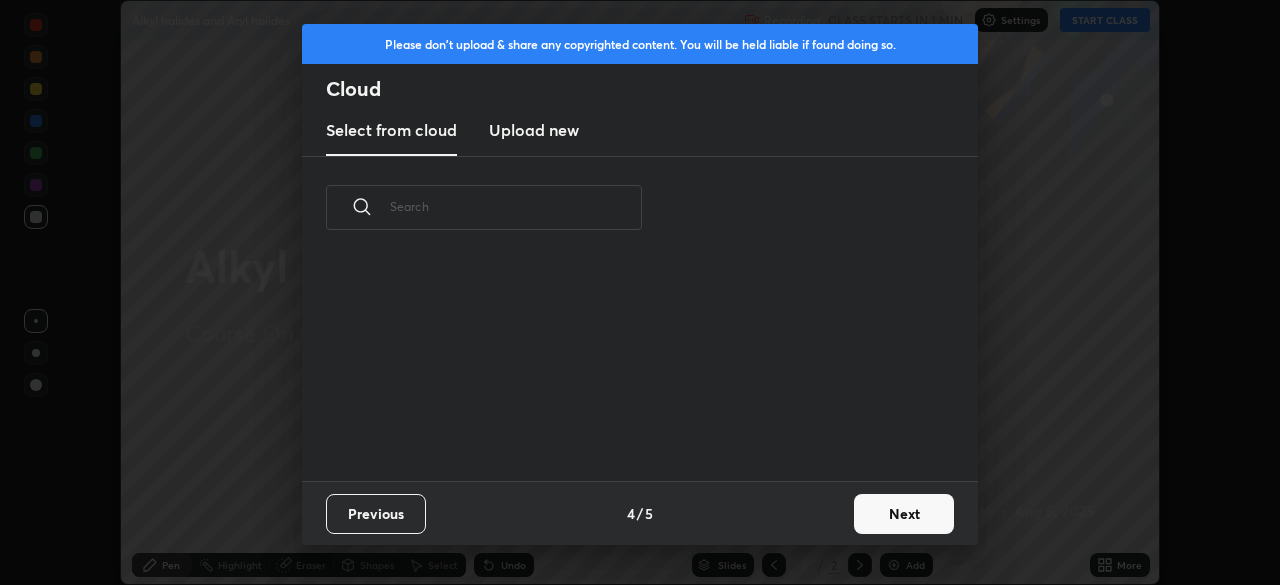click on "Previous 4 / 5 Next" at bounding box center (640, 513) 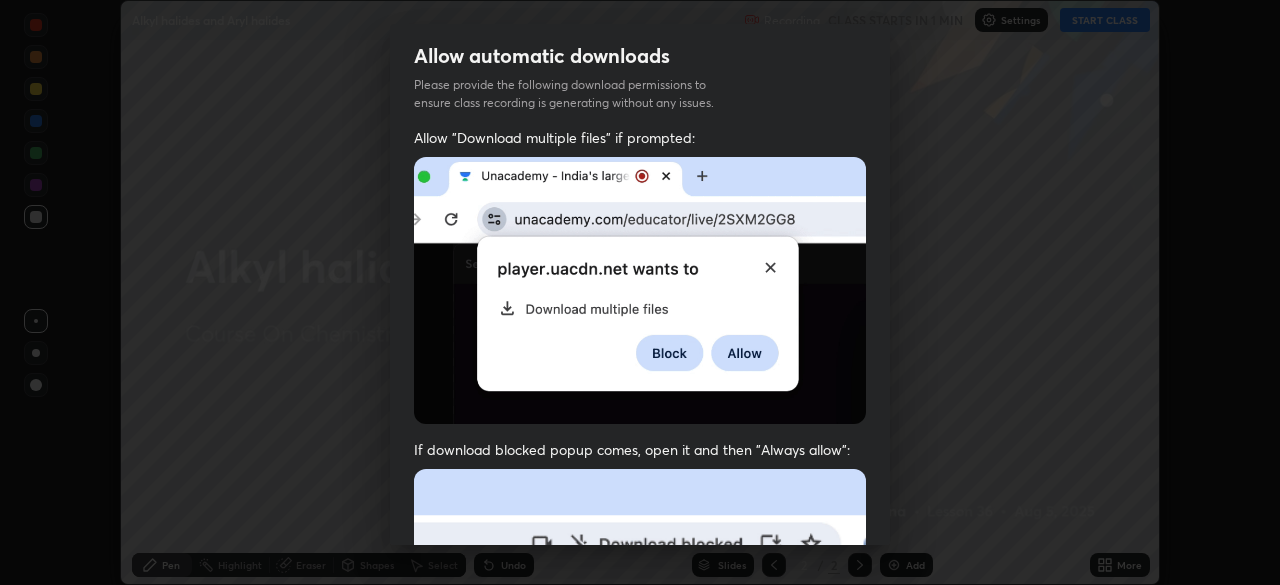 click on "Previous 5 / 5 Done" at bounding box center [640, 1002] 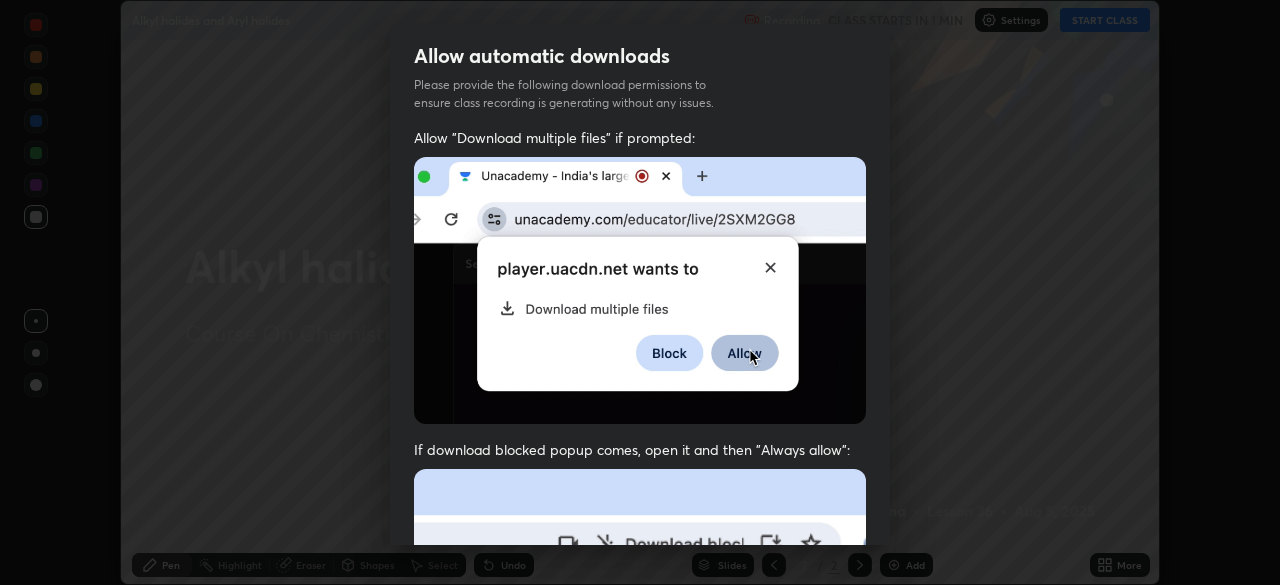 click at bounding box center (640, 687) 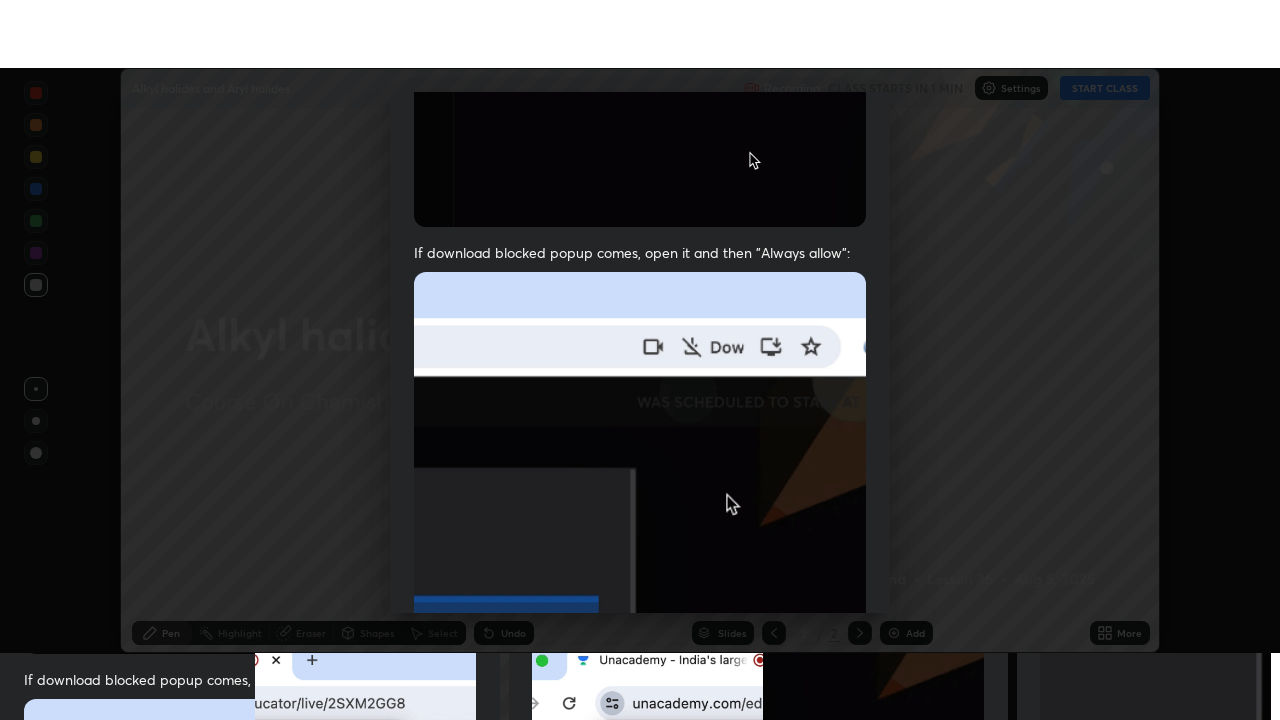 scroll, scrollTop: 479, scrollLeft: 0, axis: vertical 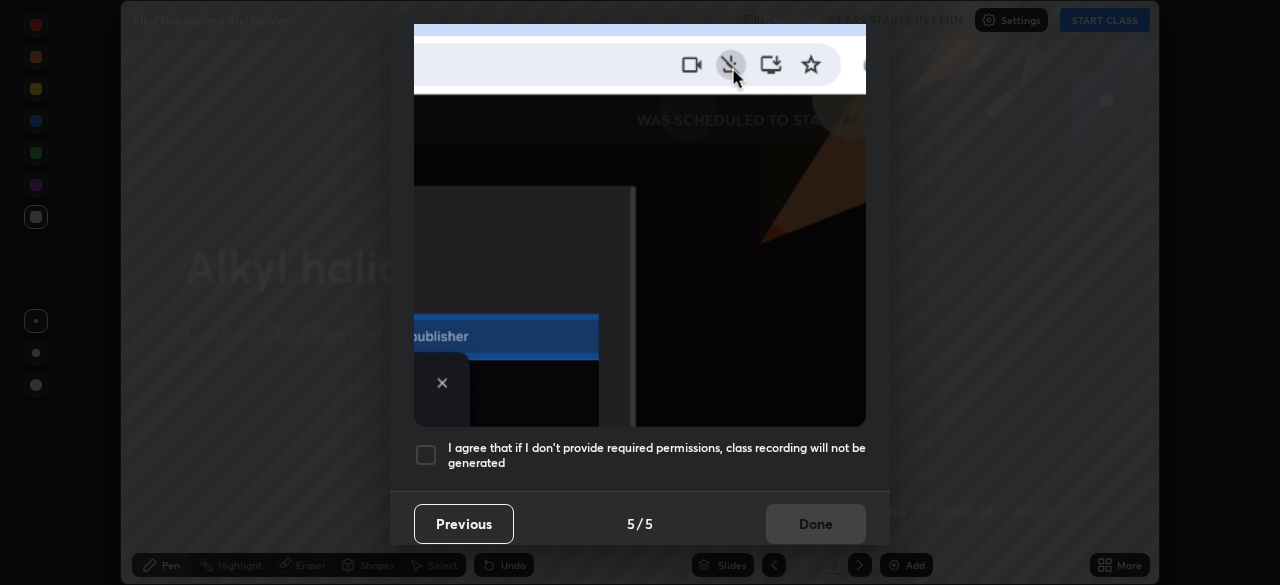 click on "I agree that if I don't provide required permissions, class recording will not be generated" at bounding box center (657, 455) 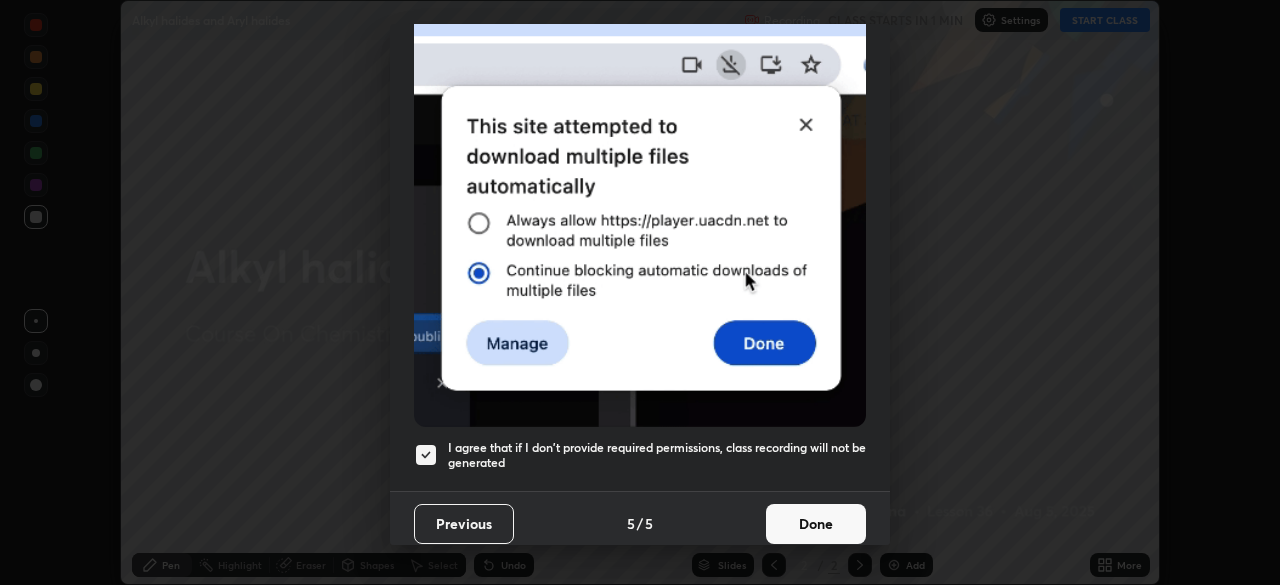 click on "Done" at bounding box center (816, 524) 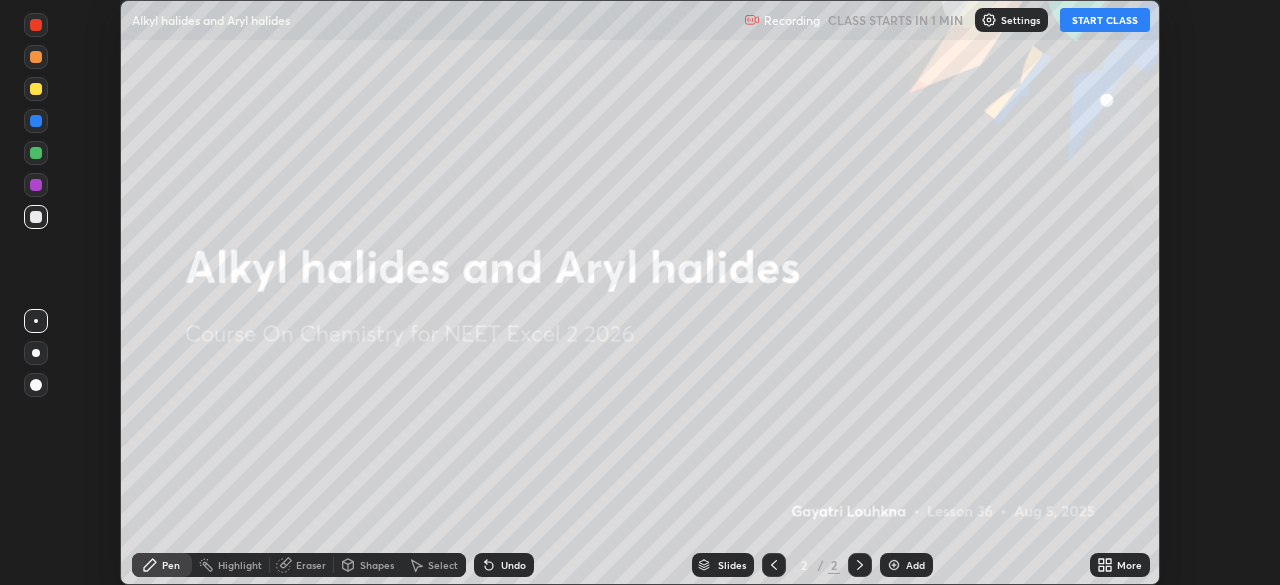 click 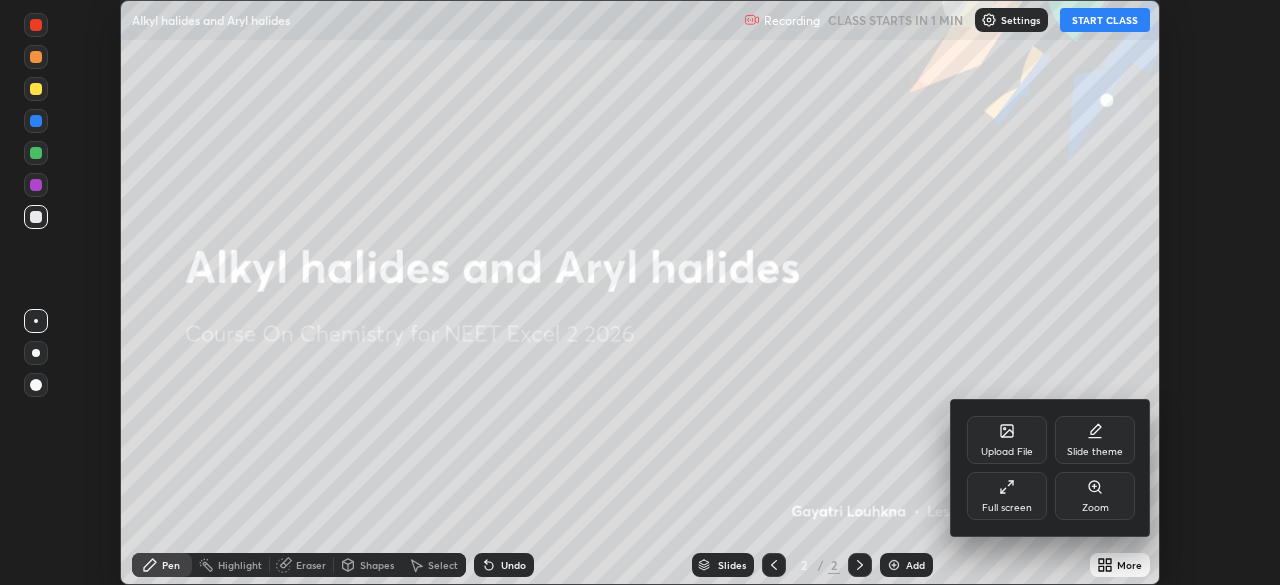 click on "Full screen" at bounding box center [1007, 496] 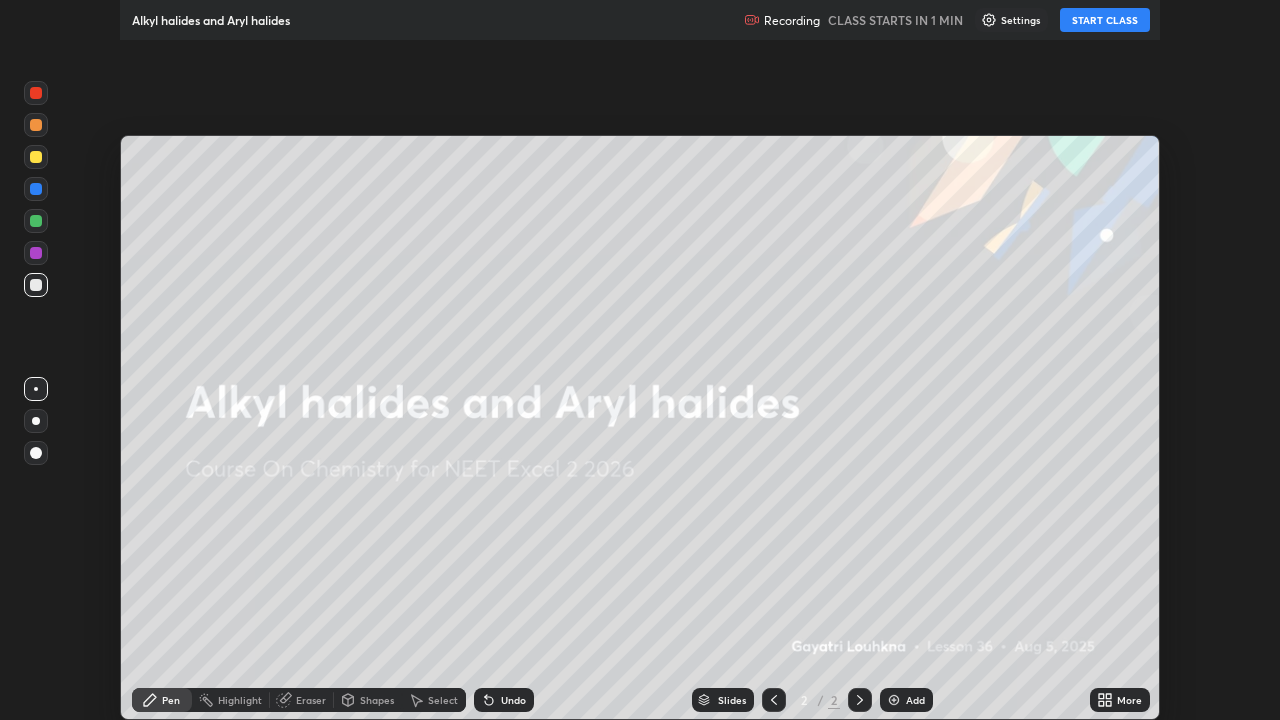 scroll, scrollTop: 99280, scrollLeft: 98720, axis: both 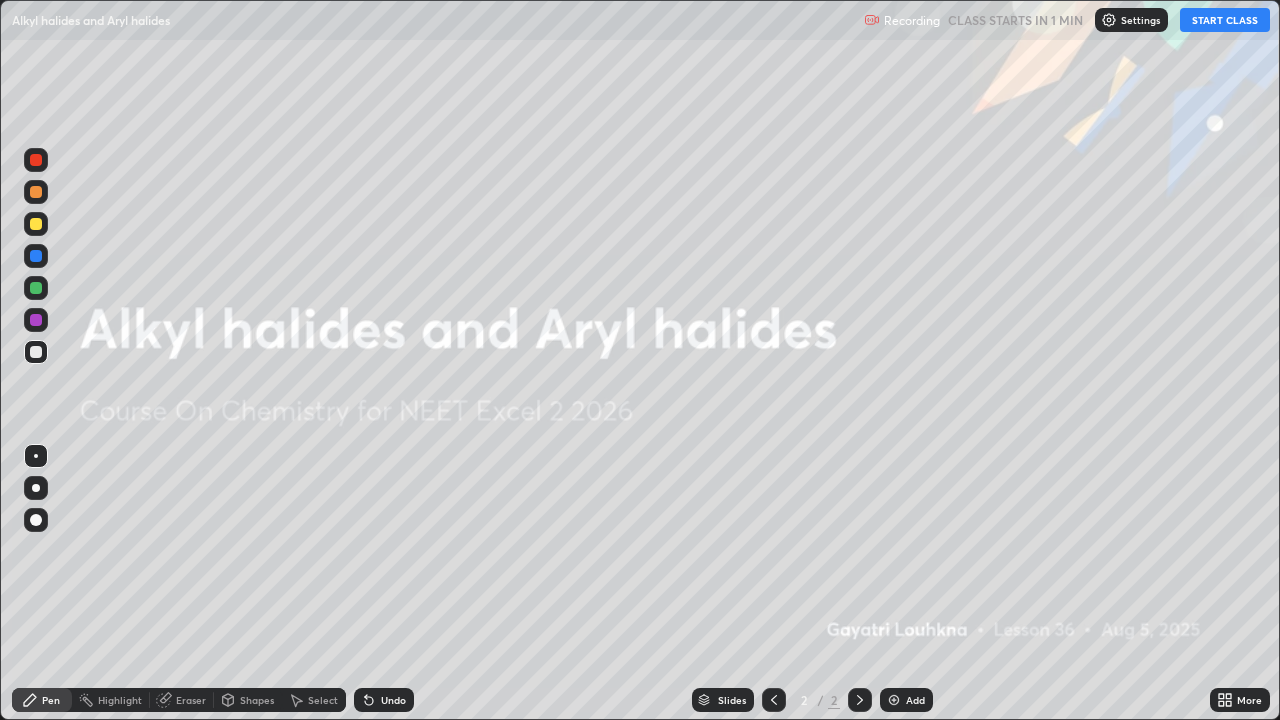 click on "START CLASS" at bounding box center (1225, 20) 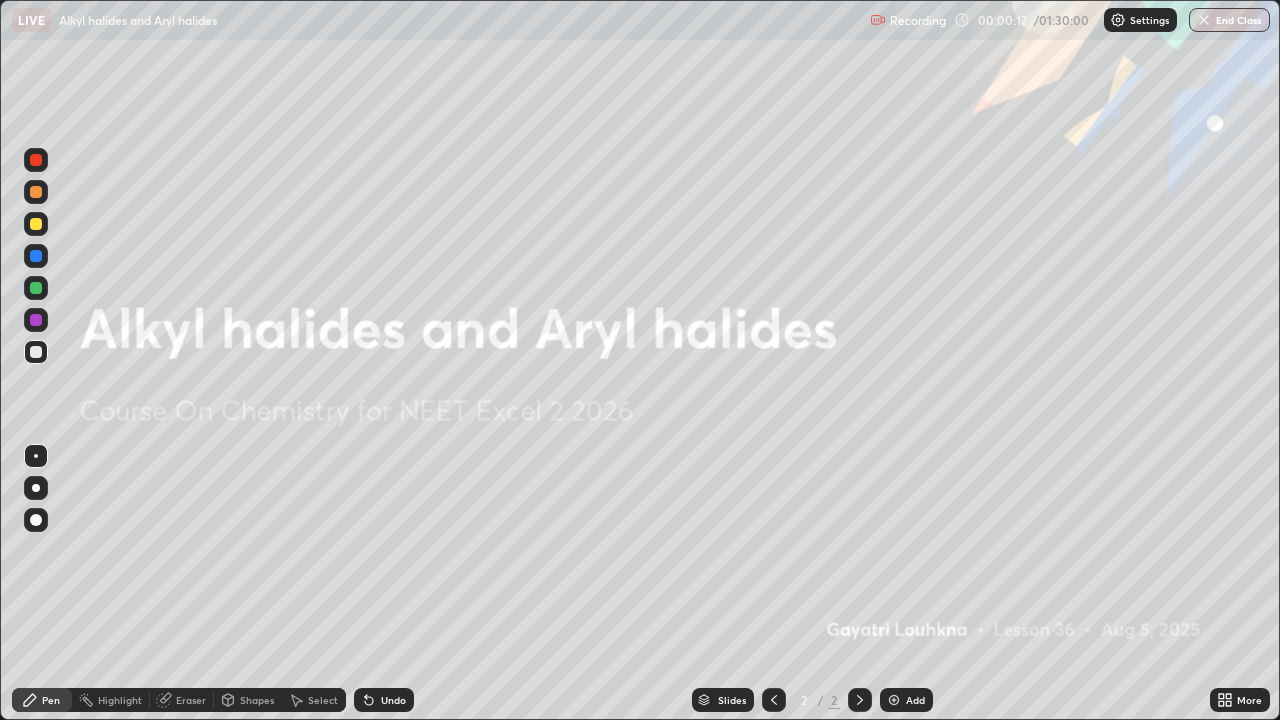 click at bounding box center [894, 700] 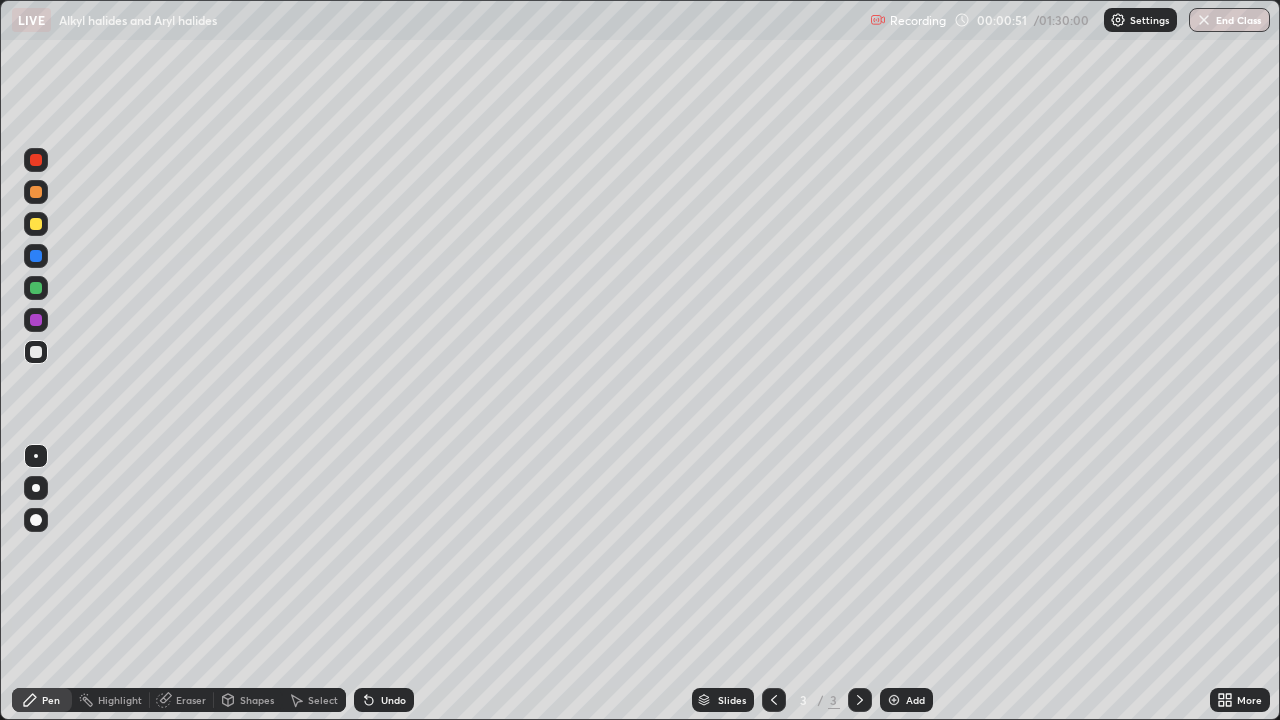 click at bounding box center (894, 700) 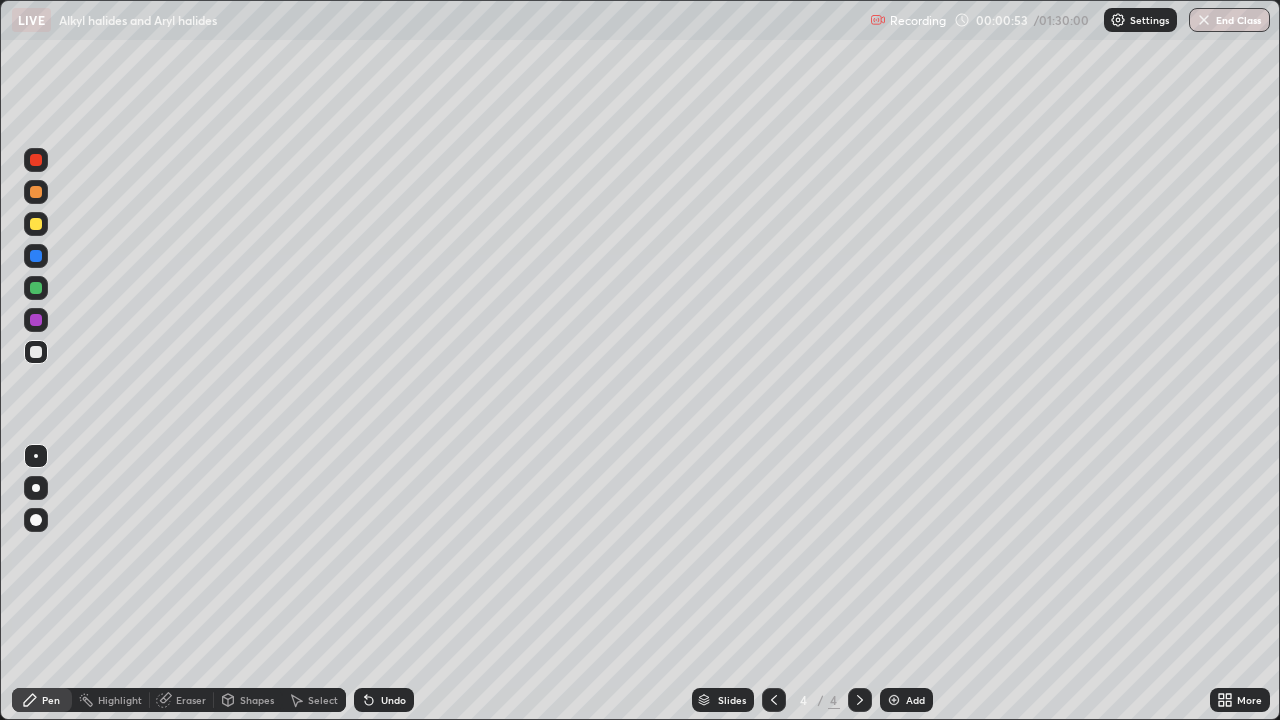 click 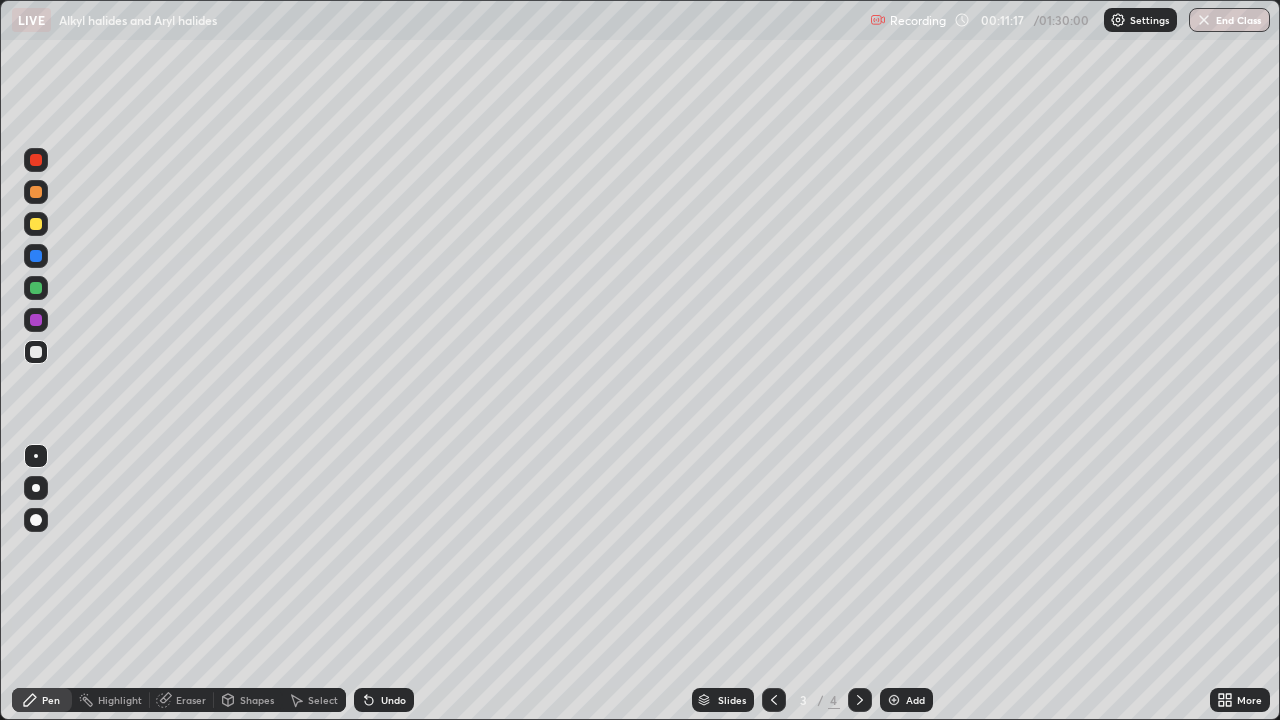 click on "Shapes" at bounding box center (257, 700) 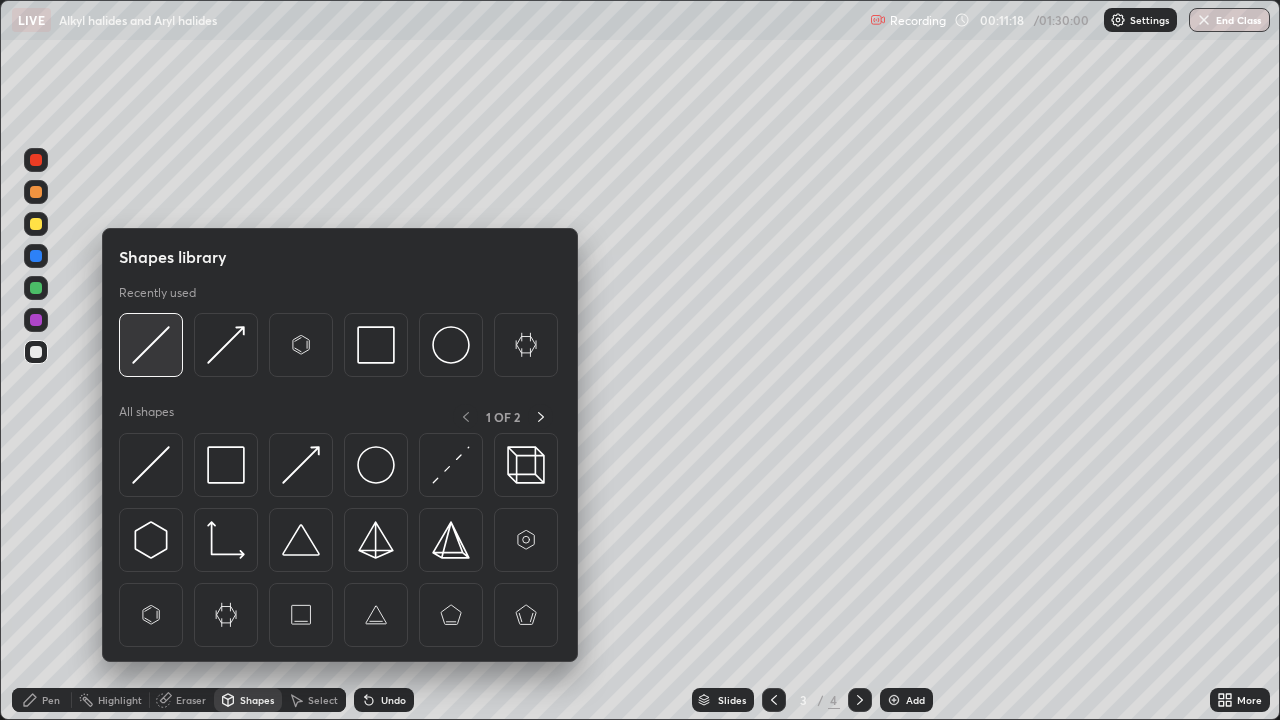 click at bounding box center (151, 345) 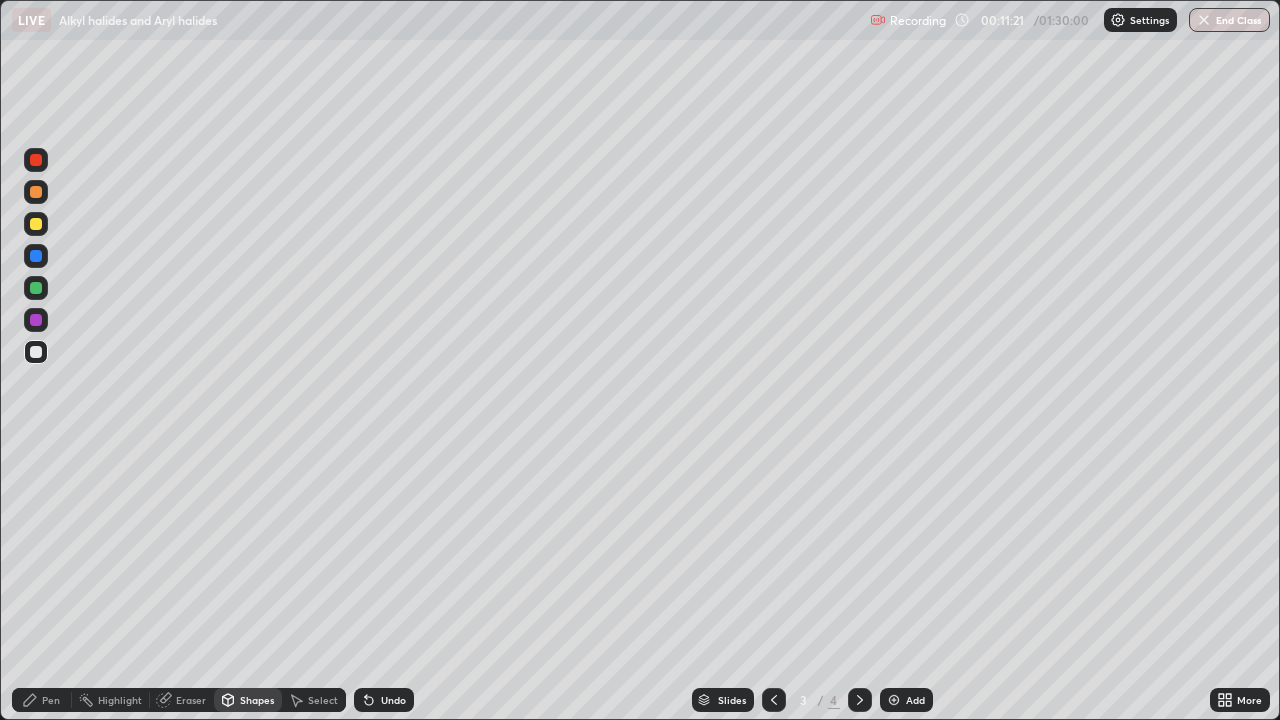 click on "Pen" at bounding box center (51, 700) 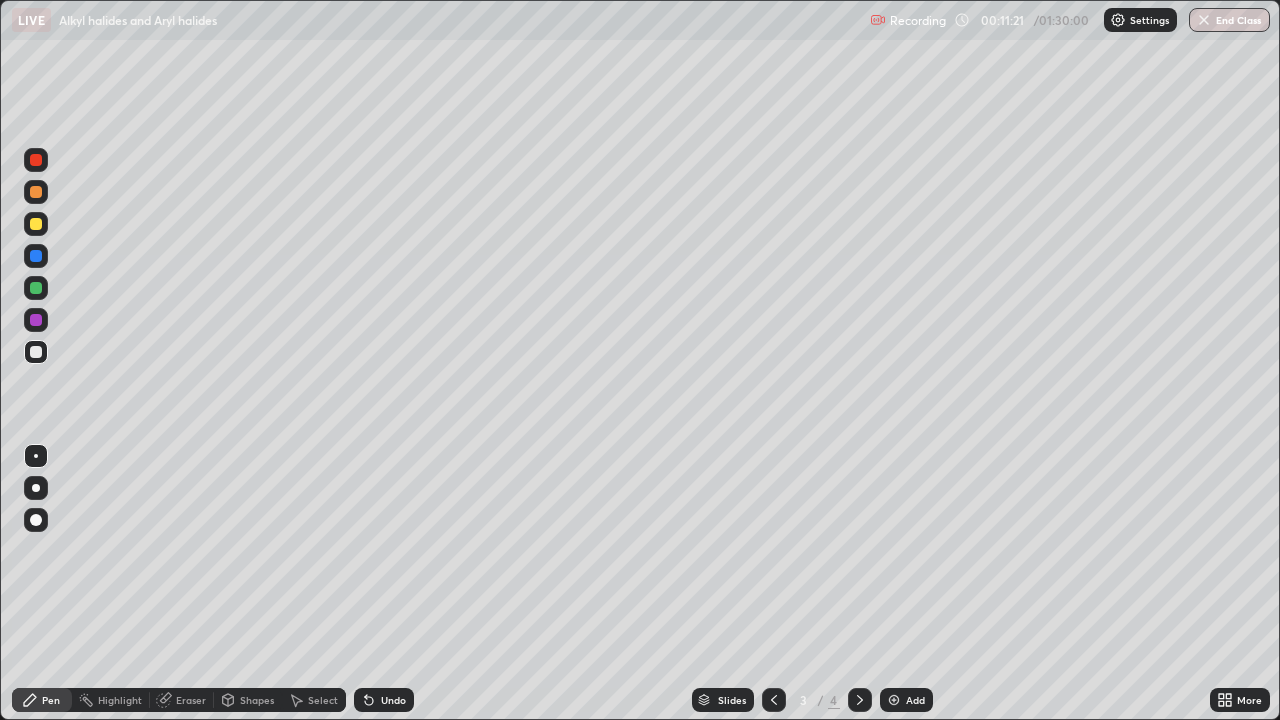 click at bounding box center (36, 224) 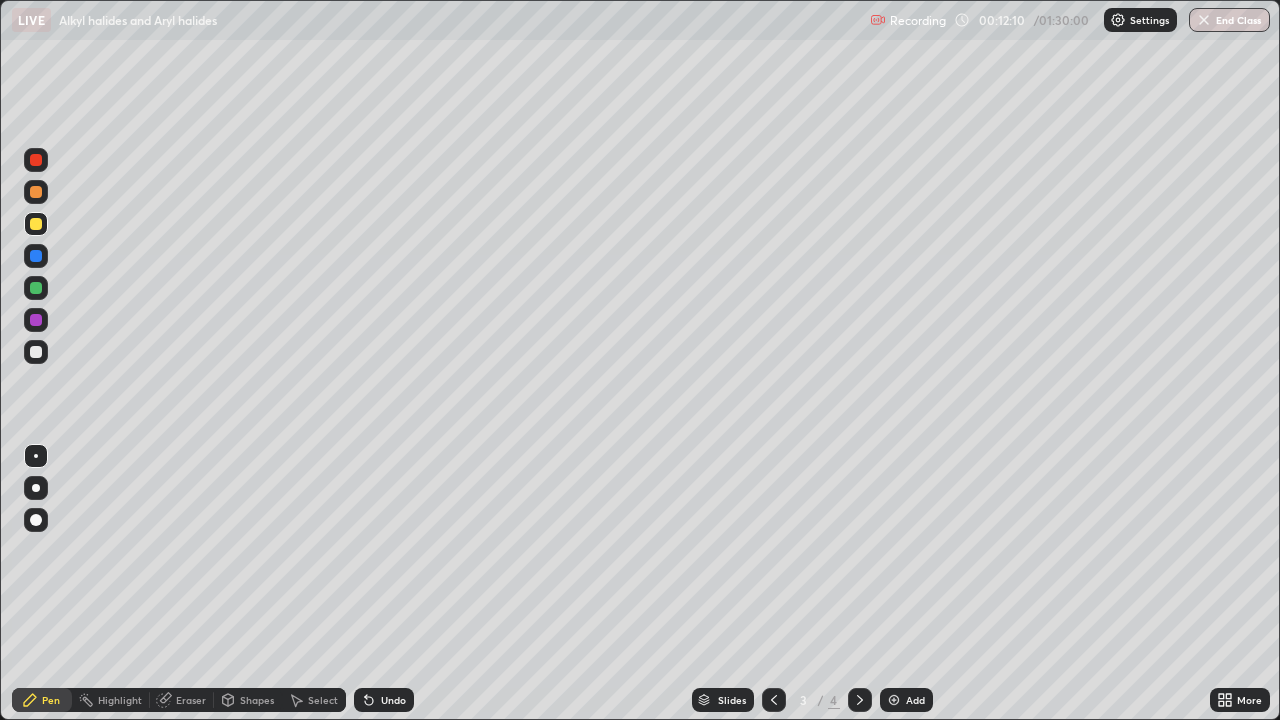 click at bounding box center (36, 288) 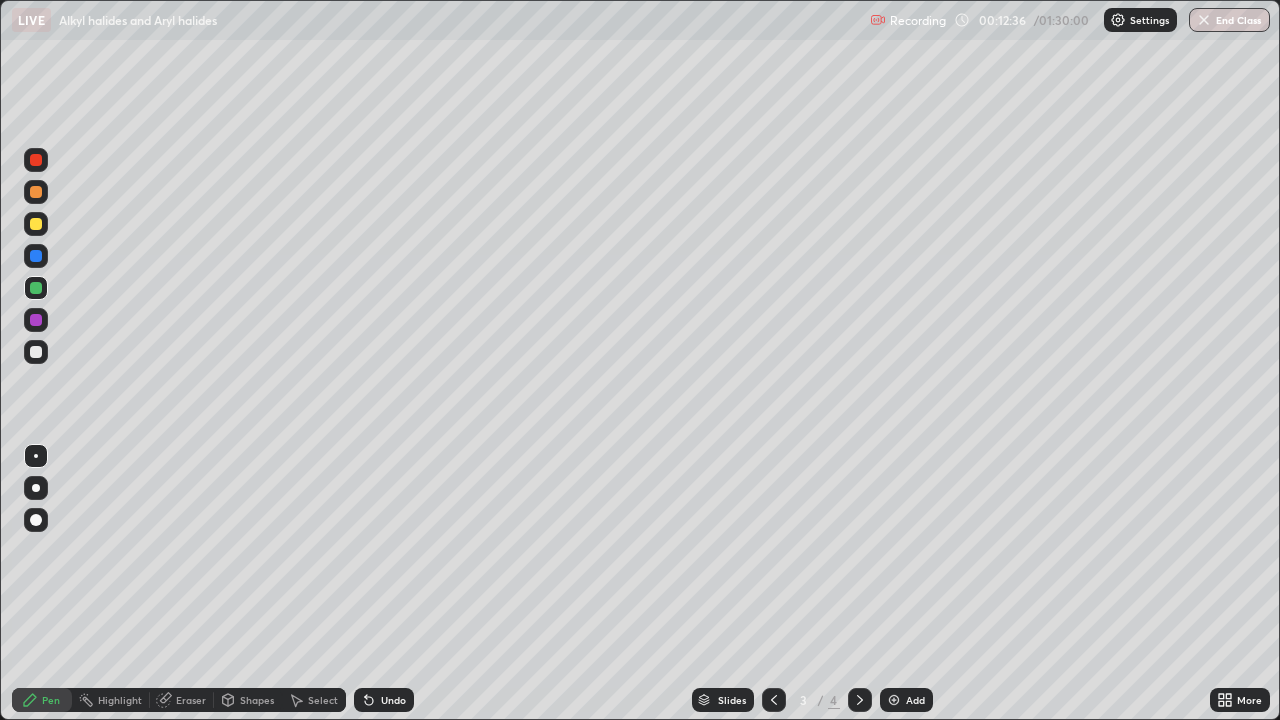 click at bounding box center (36, 320) 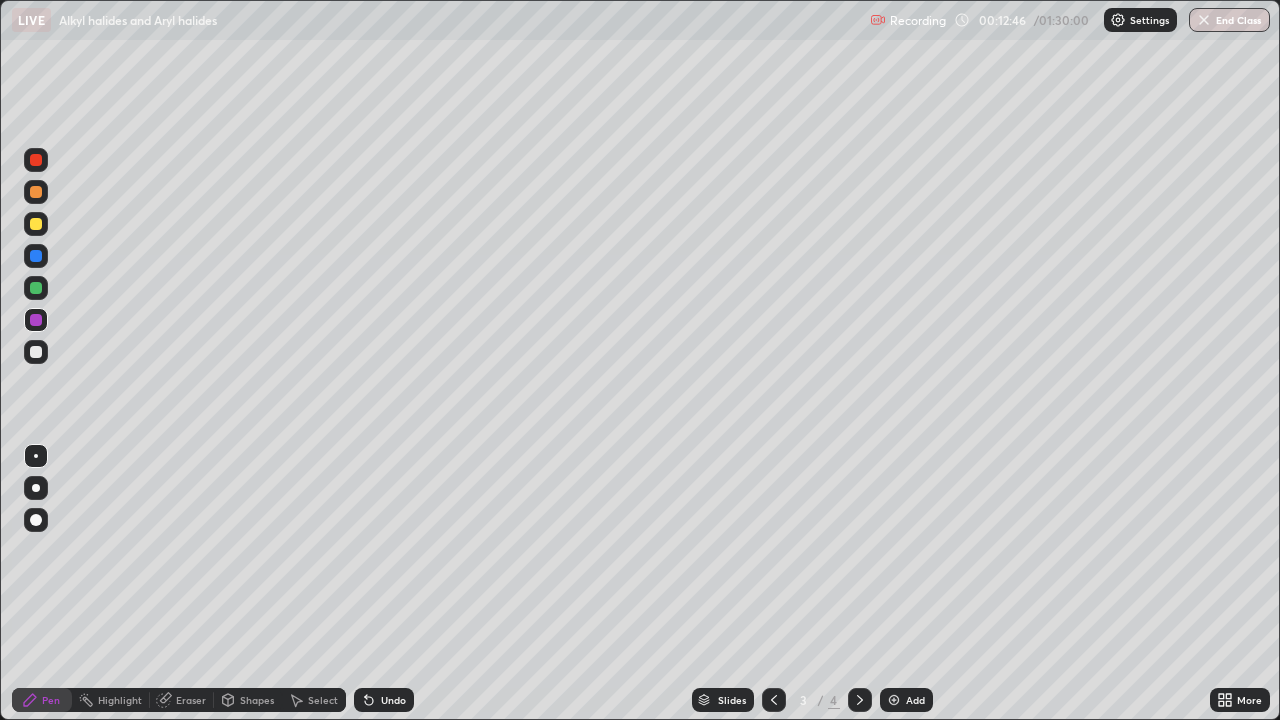 click at bounding box center [36, 352] 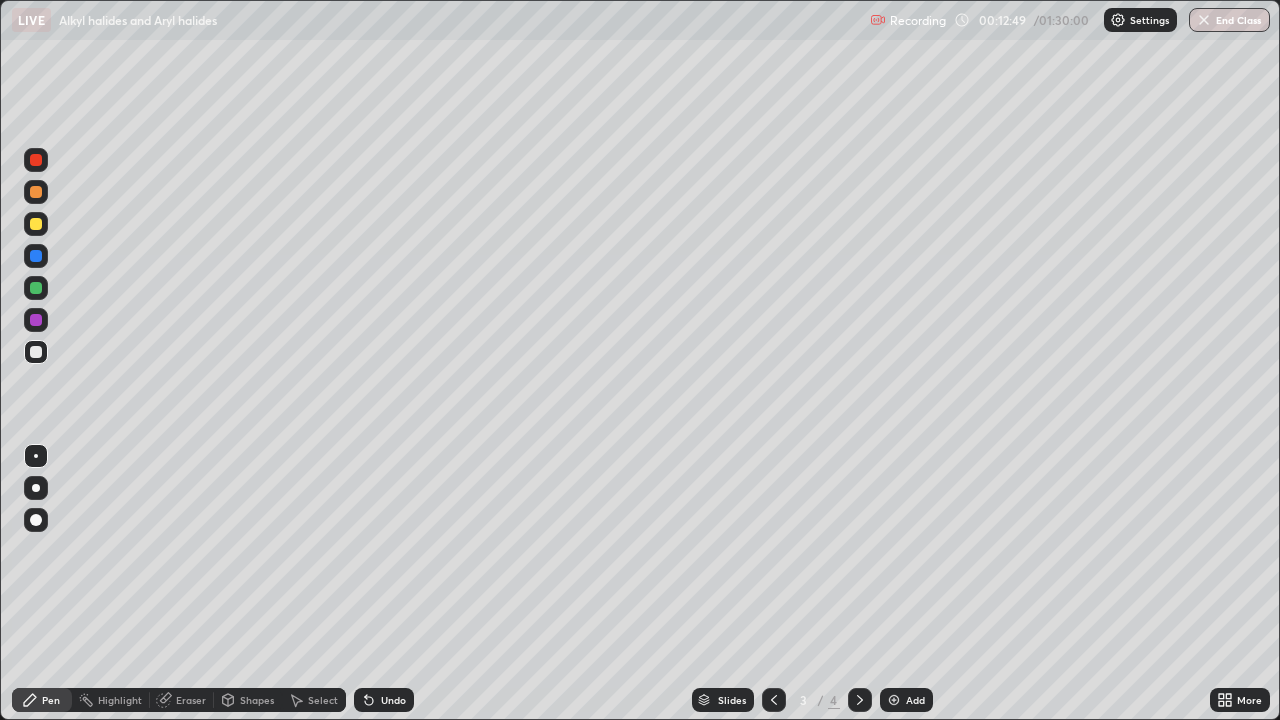 click on "Shapes" at bounding box center [257, 700] 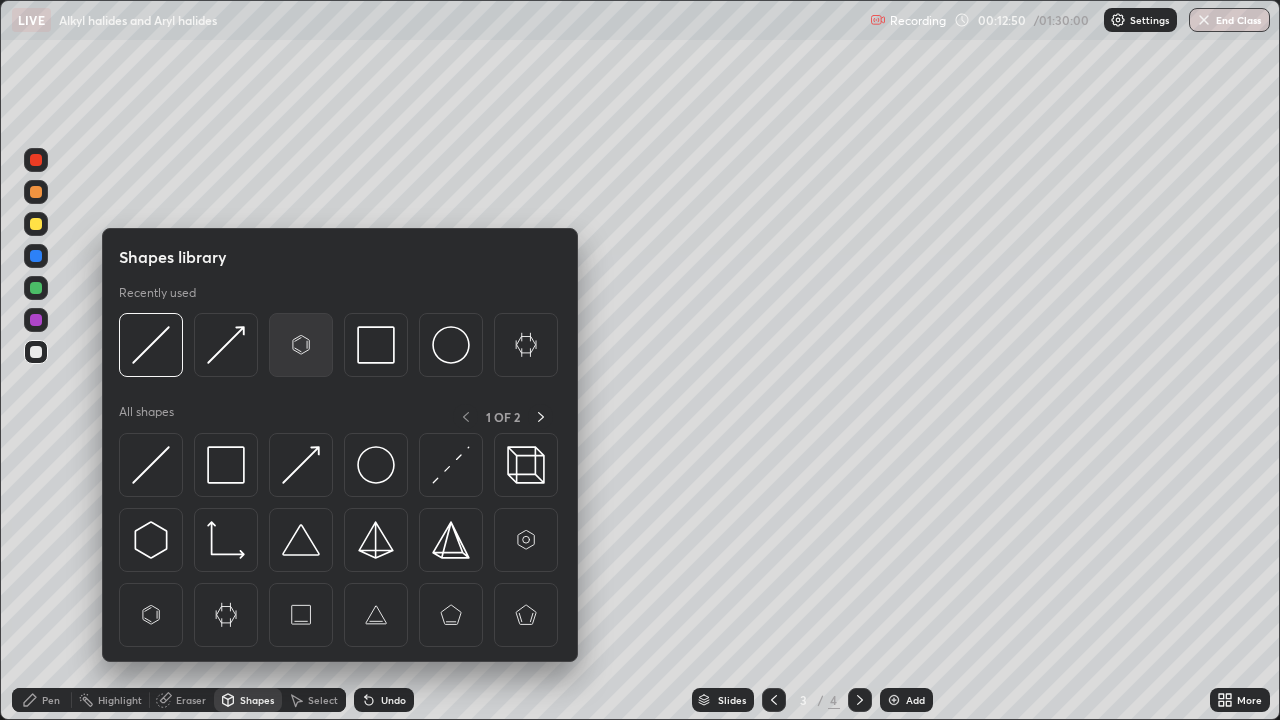 click at bounding box center (301, 345) 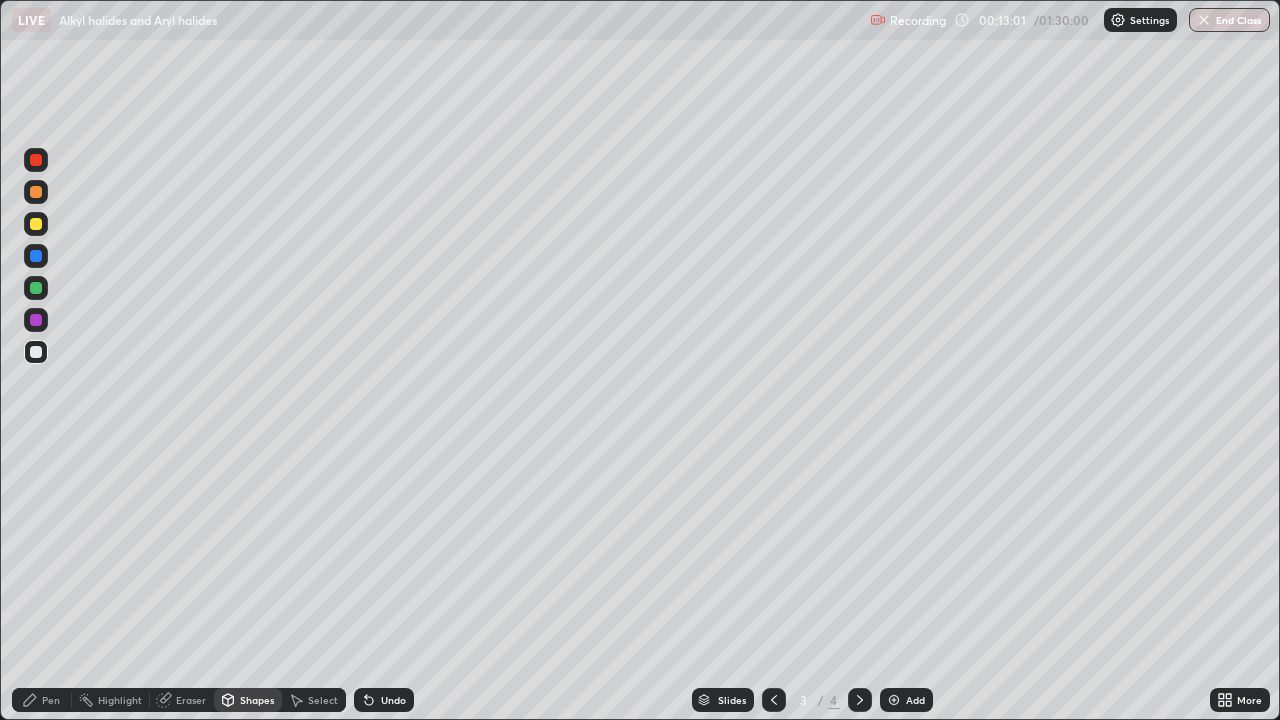 click on "Pen" at bounding box center (51, 700) 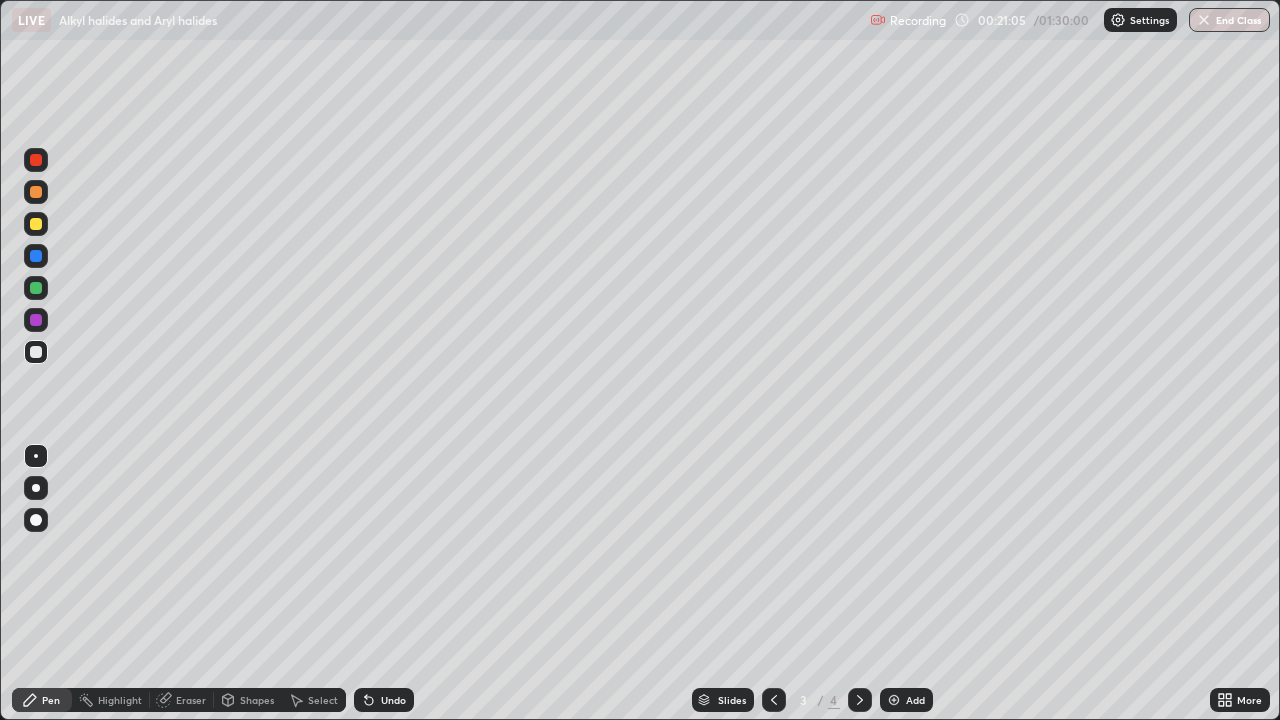 click 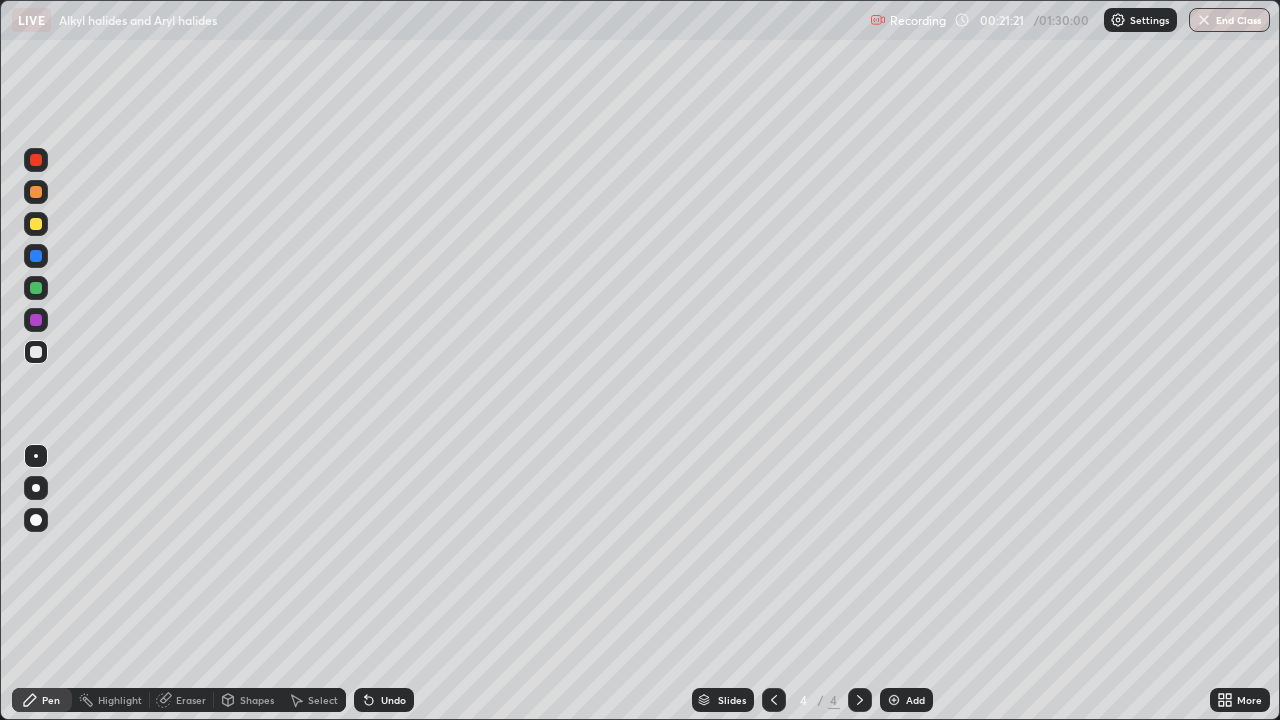 click on "Eraser" at bounding box center [191, 700] 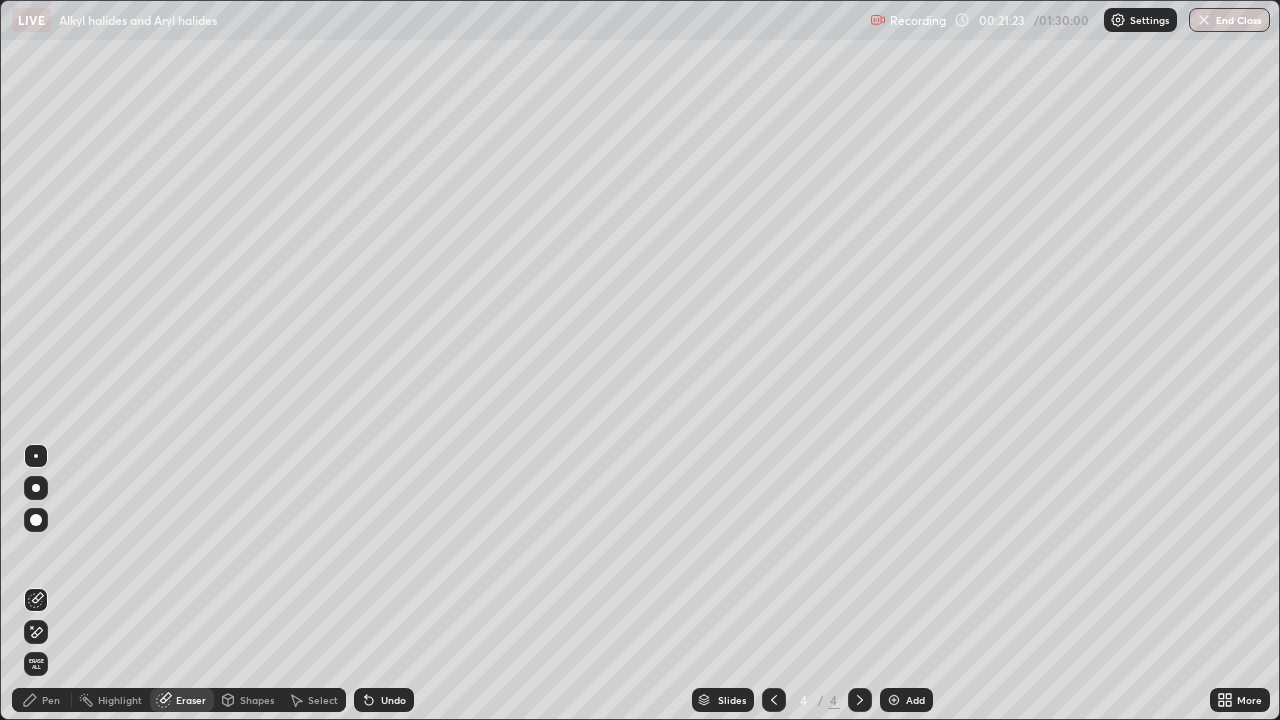 click on "Pen" at bounding box center [51, 700] 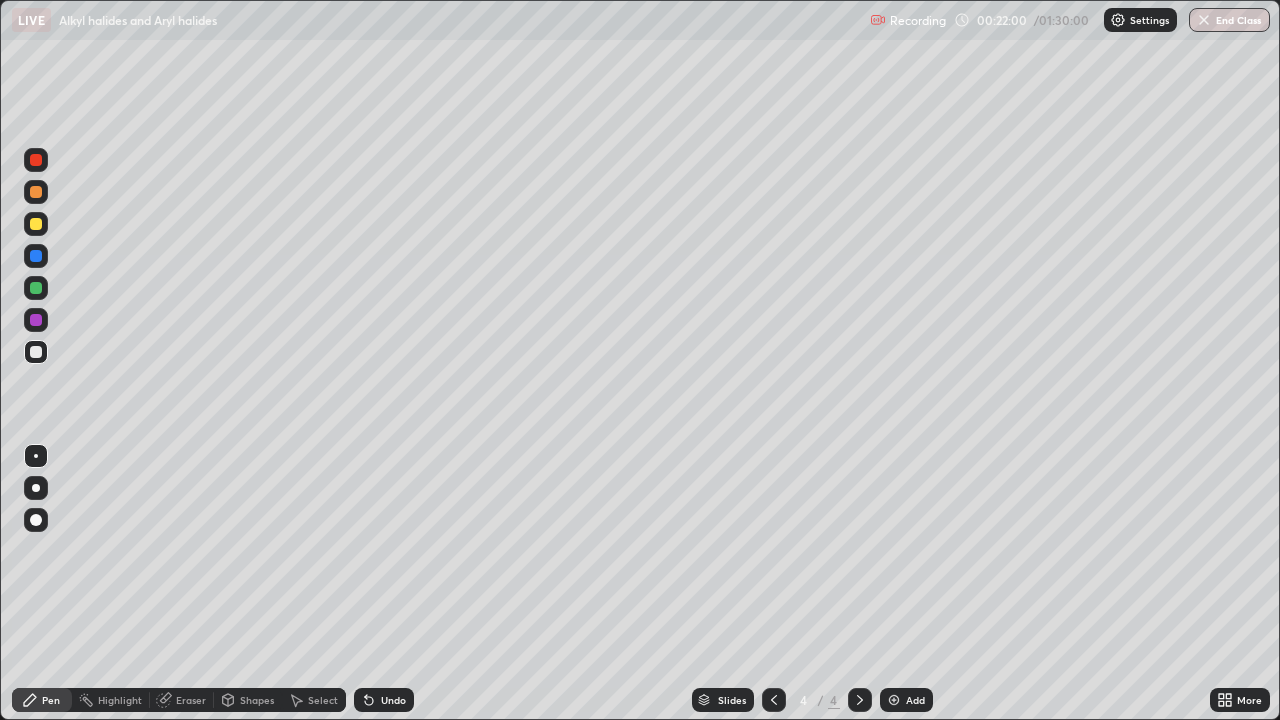 click at bounding box center (36, 160) 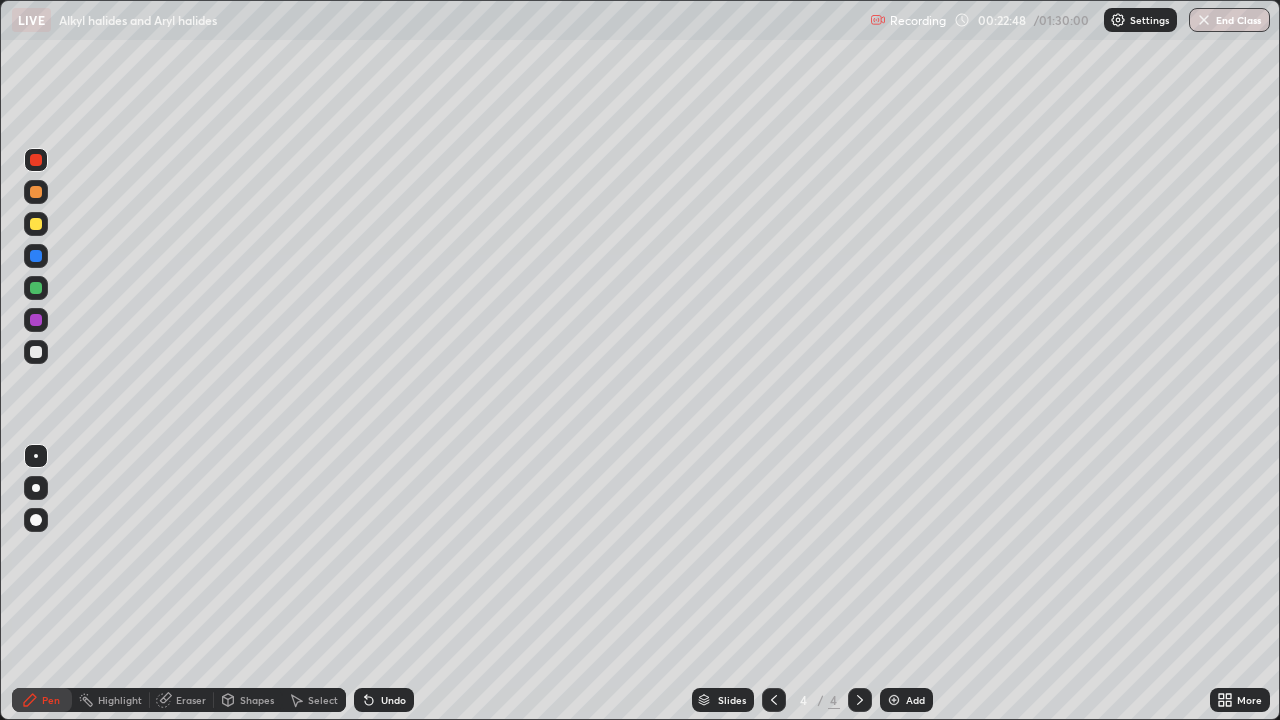 click at bounding box center [36, 320] 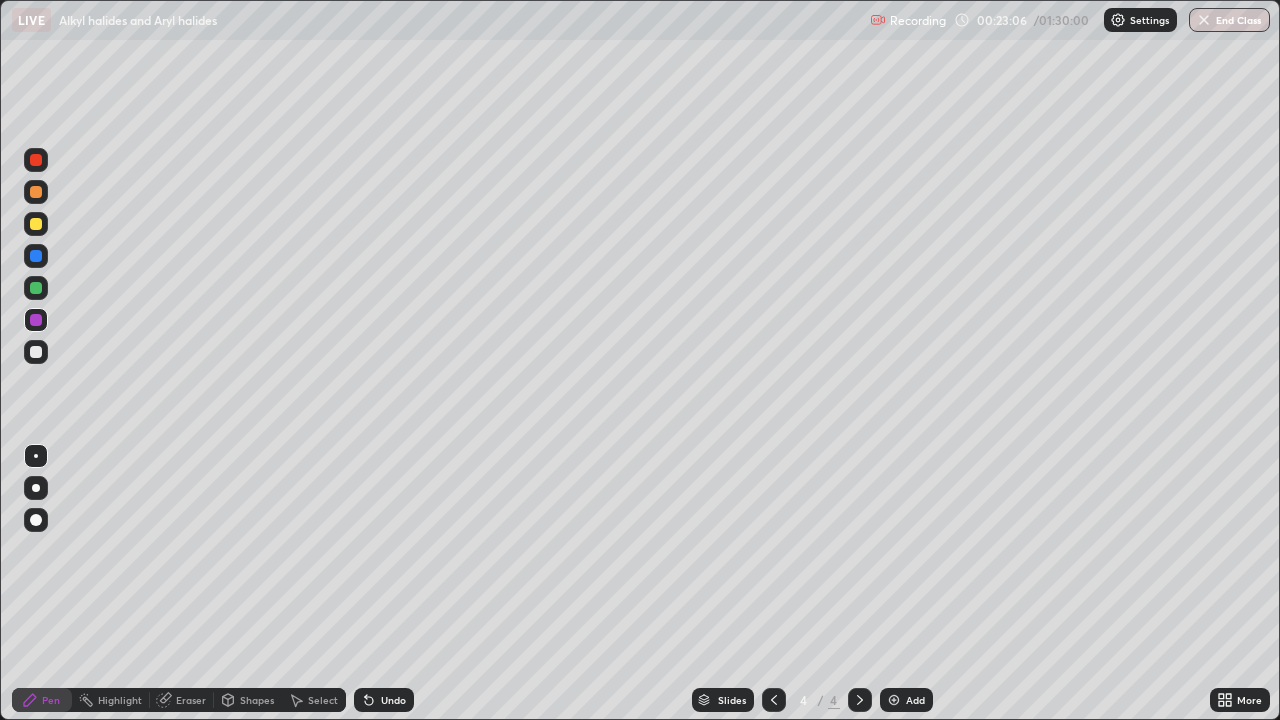 click at bounding box center [36, 352] 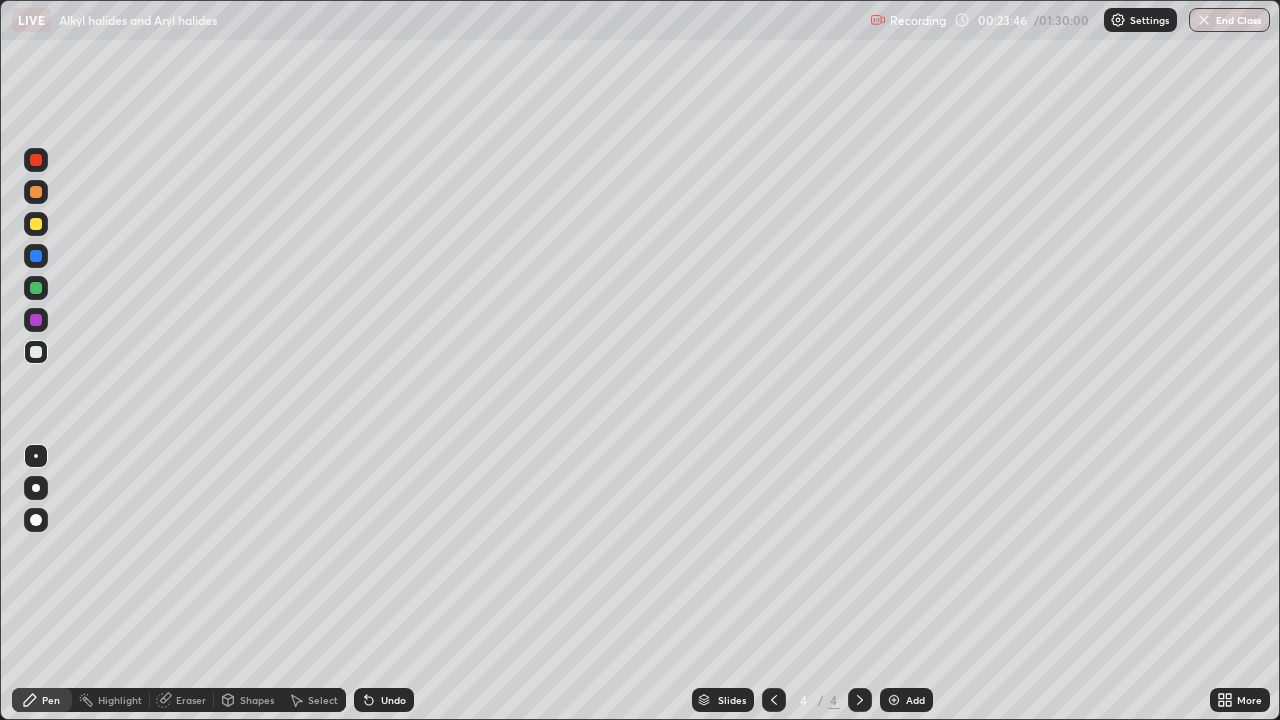 click on "Eraser" at bounding box center (191, 700) 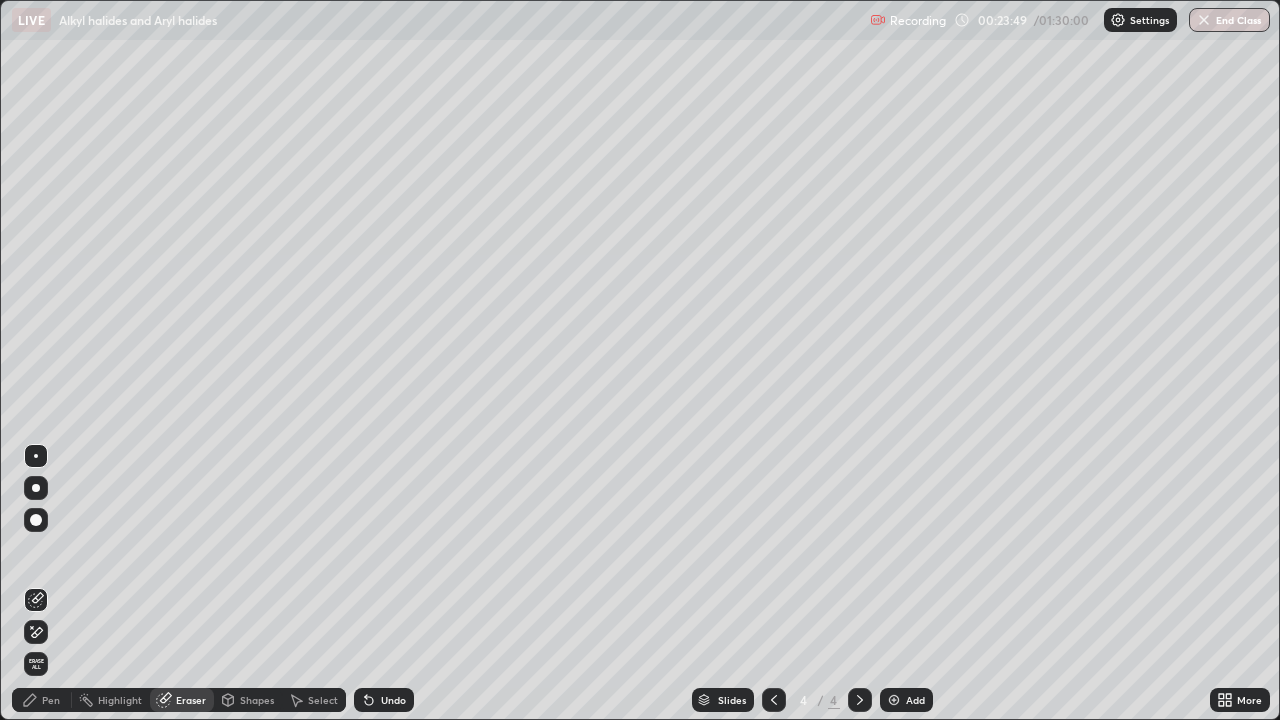 click on "Pen" at bounding box center (51, 700) 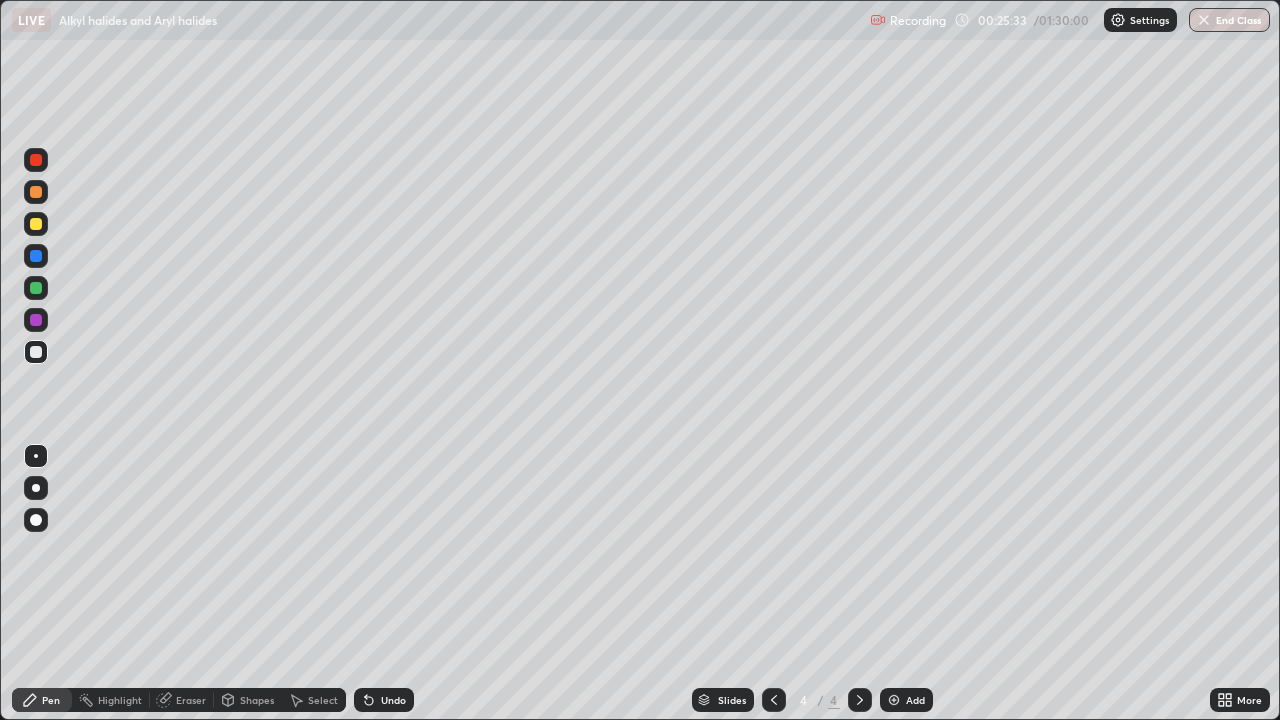 click at bounding box center [36, 288] 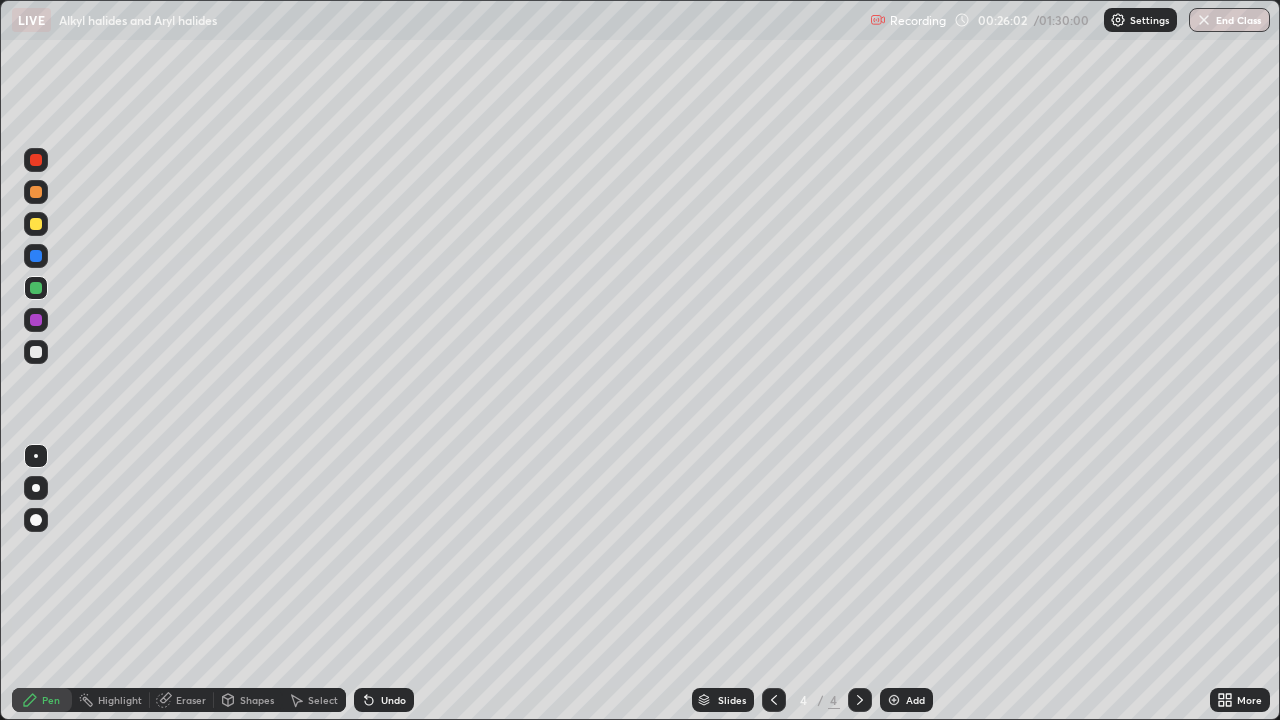 click at bounding box center [36, 352] 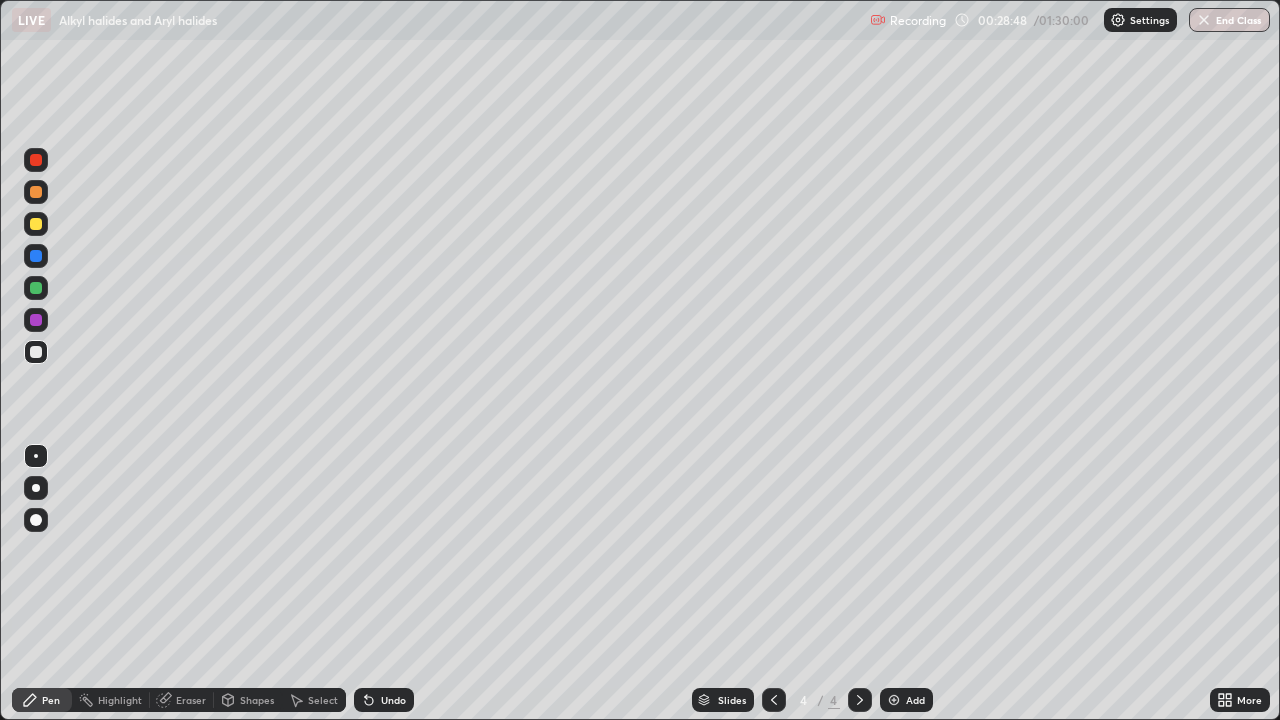 click at bounding box center (36, 224) 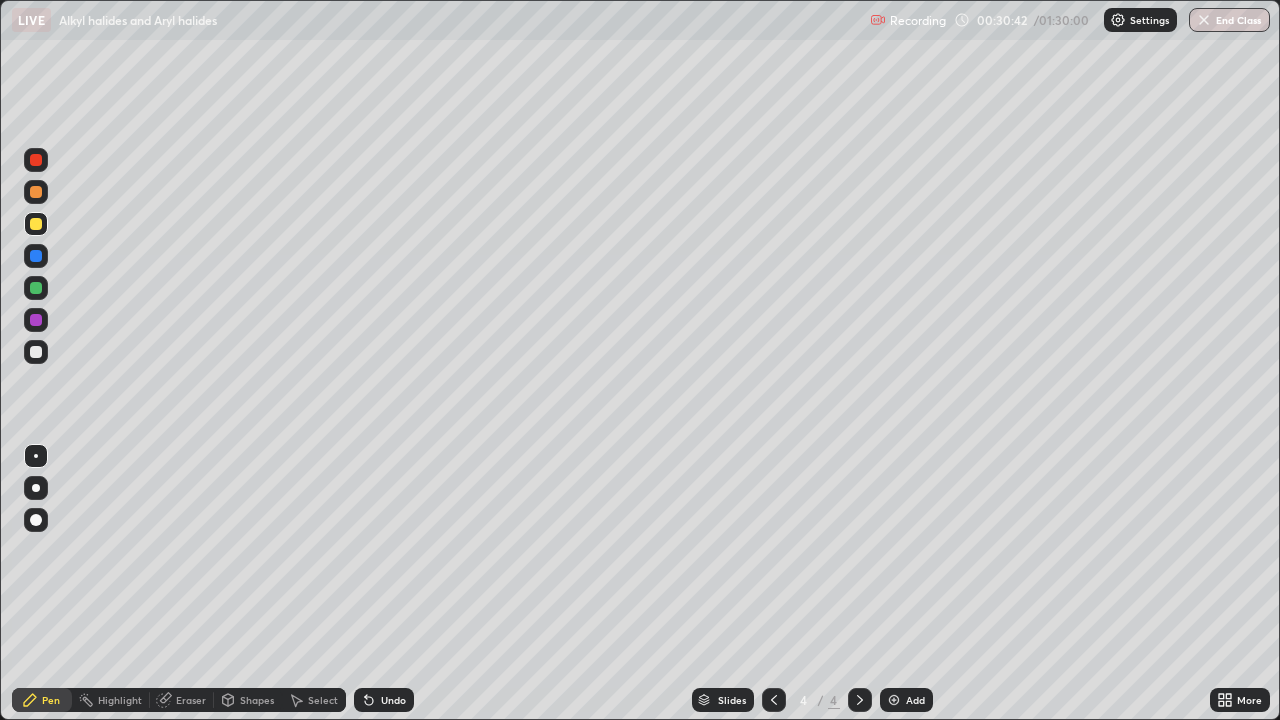 click at bounding box center (894, 700) 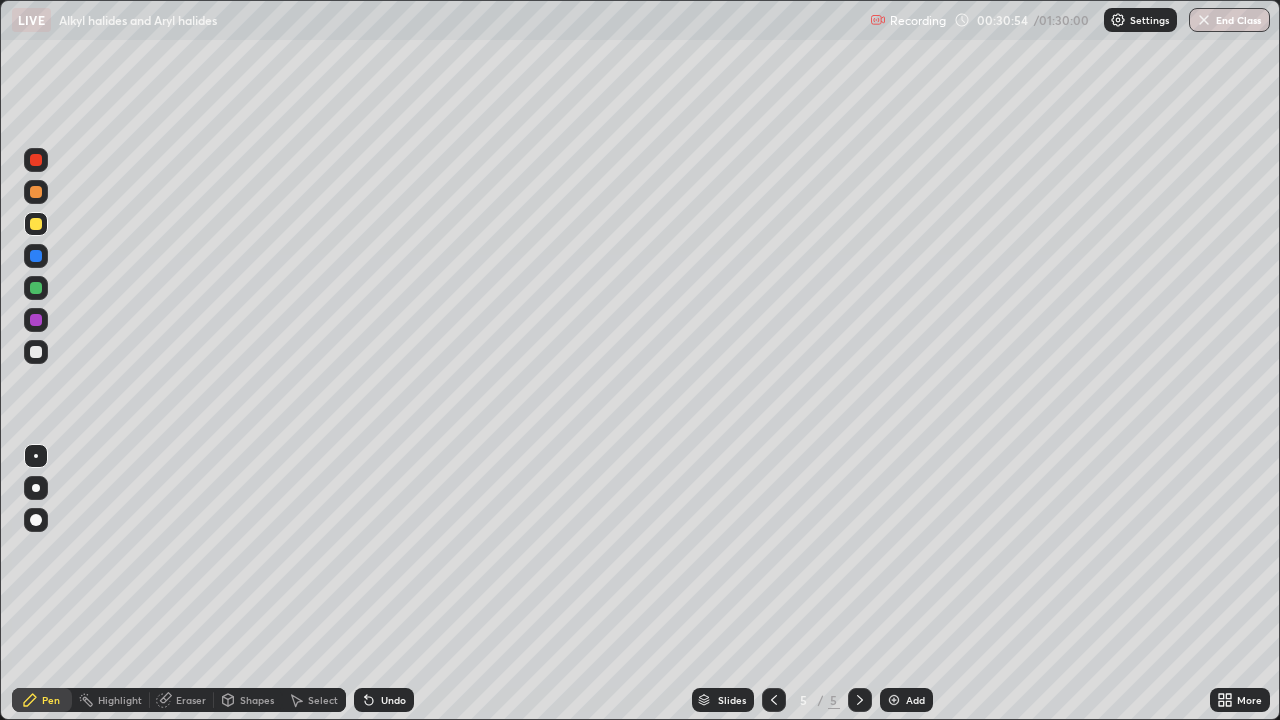 click on "Shapes" at bounding box center [248, 700] 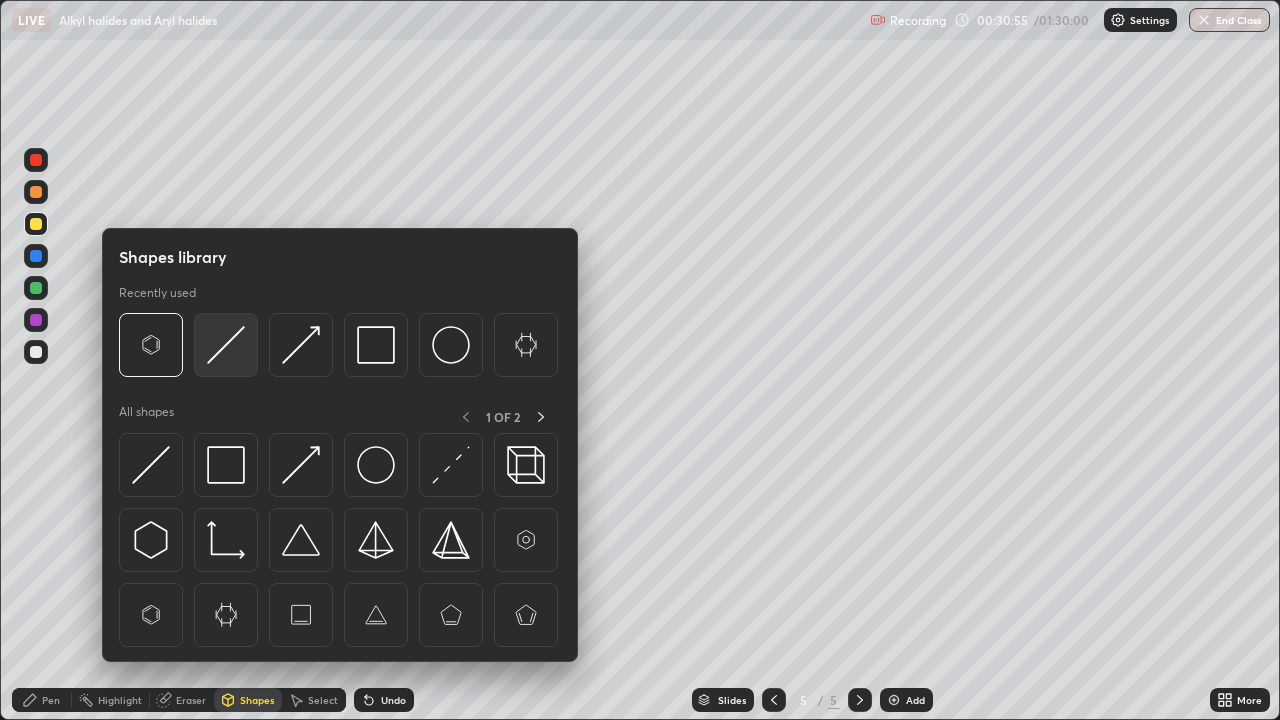click at bounding box center (226, 345) 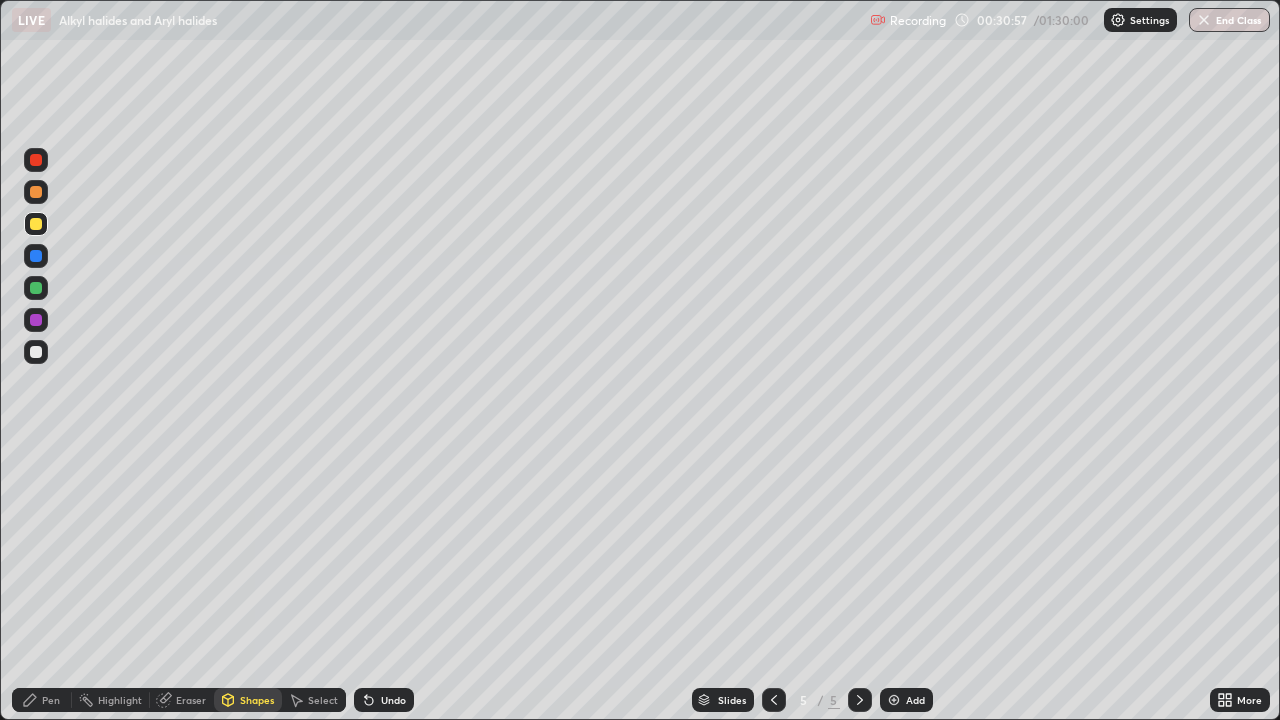 click on "Pen" at bounding box center (51, 700) 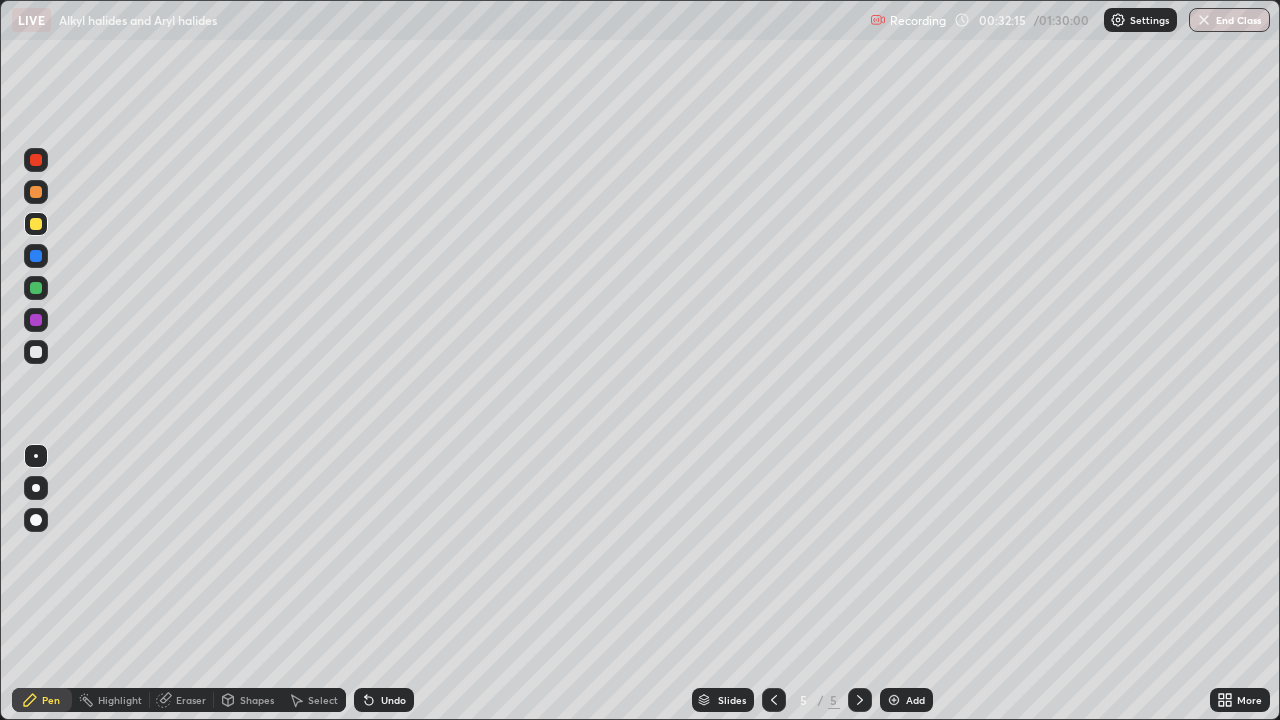 click on "Eraser" at bounding box center (191, 700) 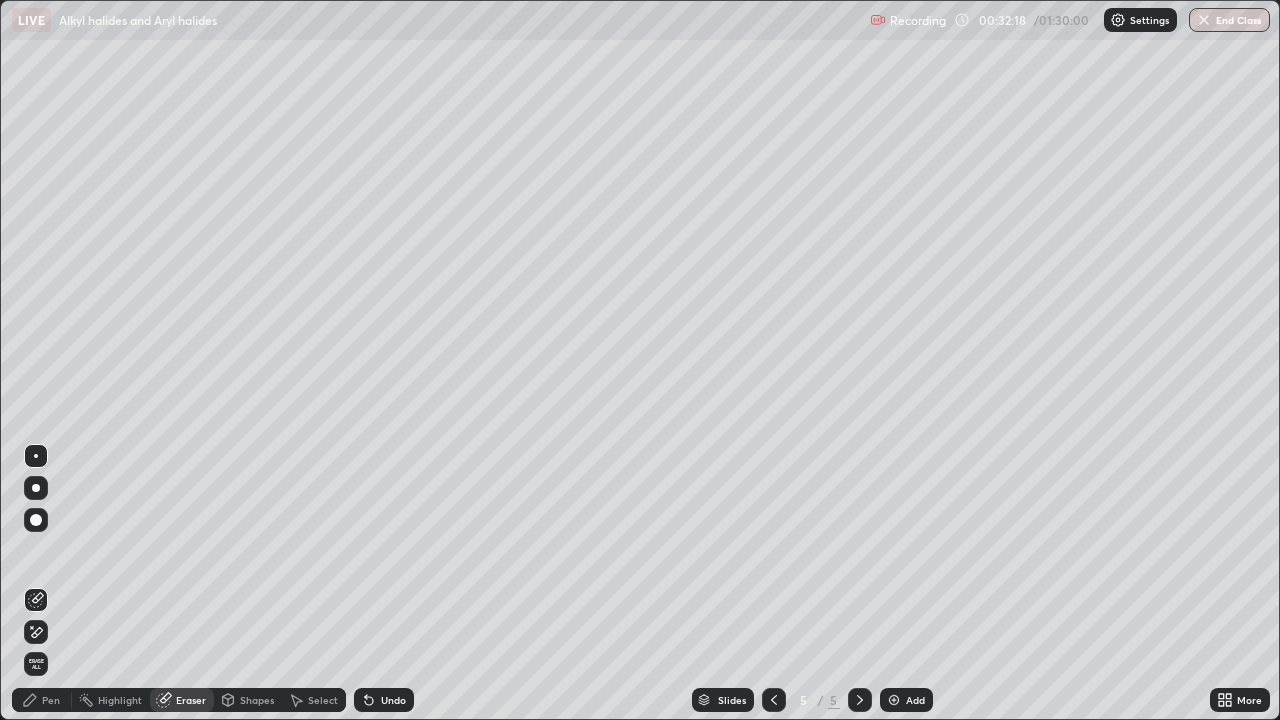 click on "Pen" at bounding box center (51, 700) 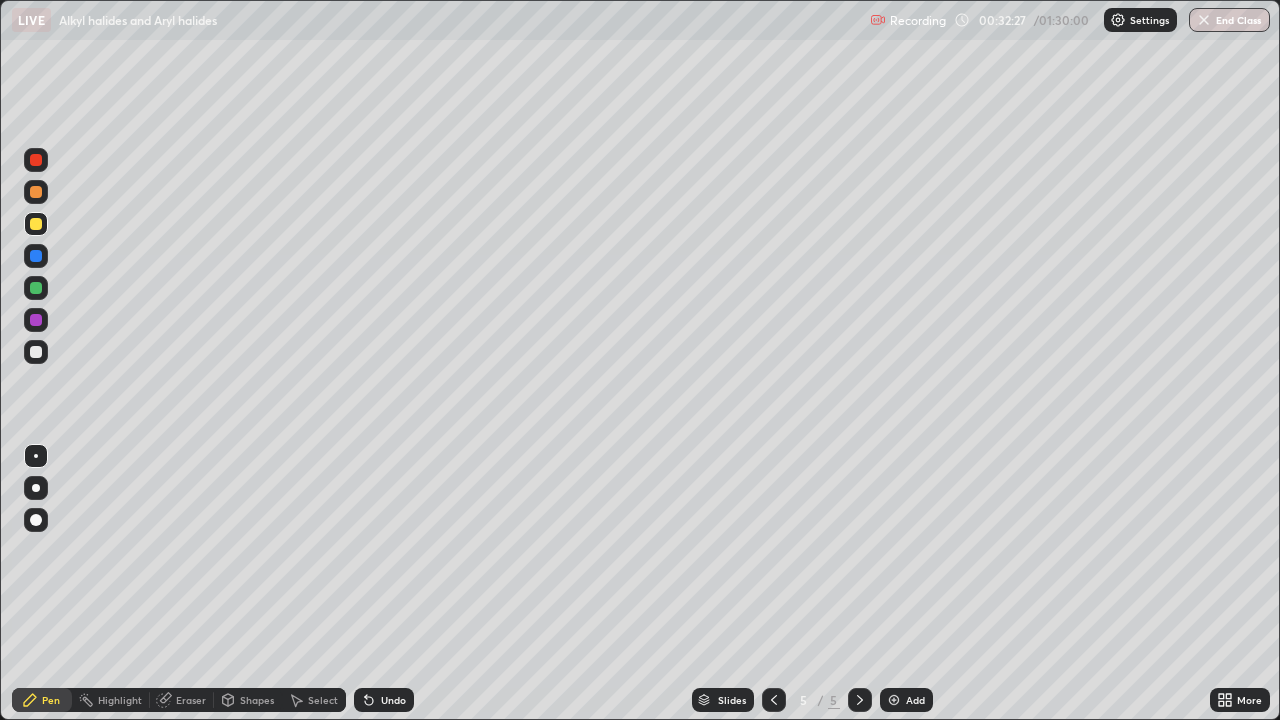 click on "Shapes" at bounding box center (257, 700) 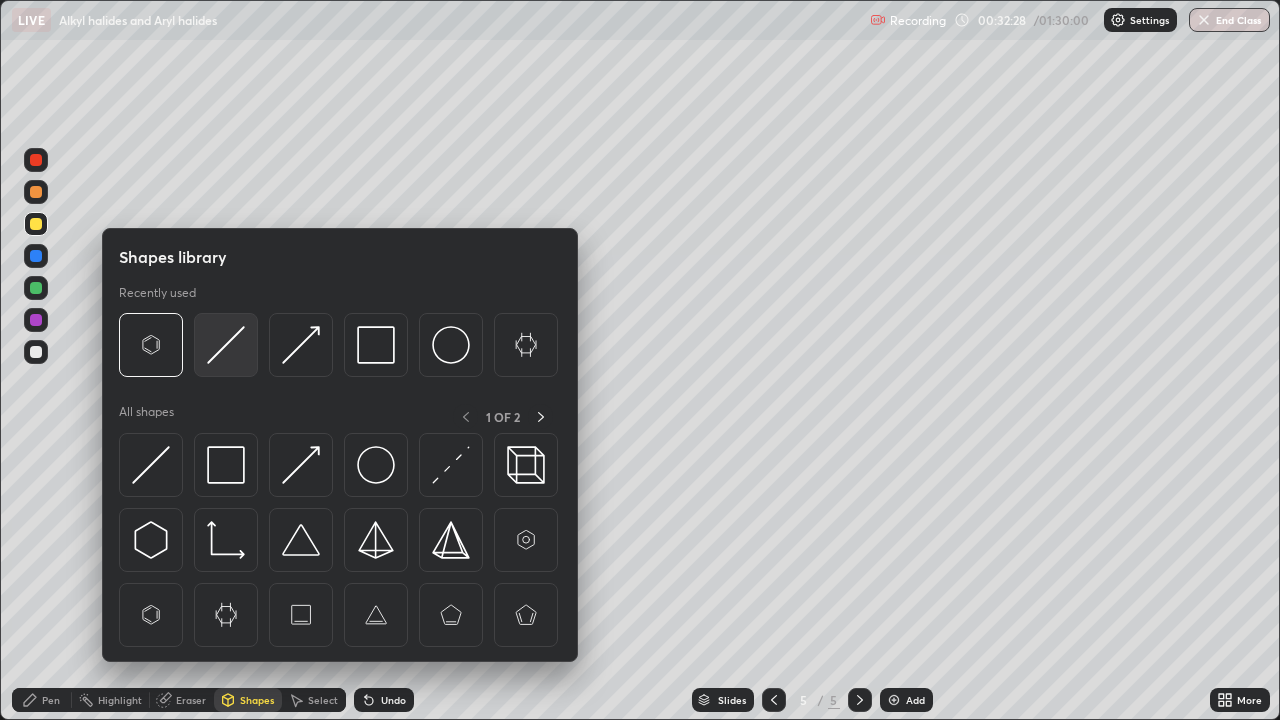 click at bounding box center [226, 345] 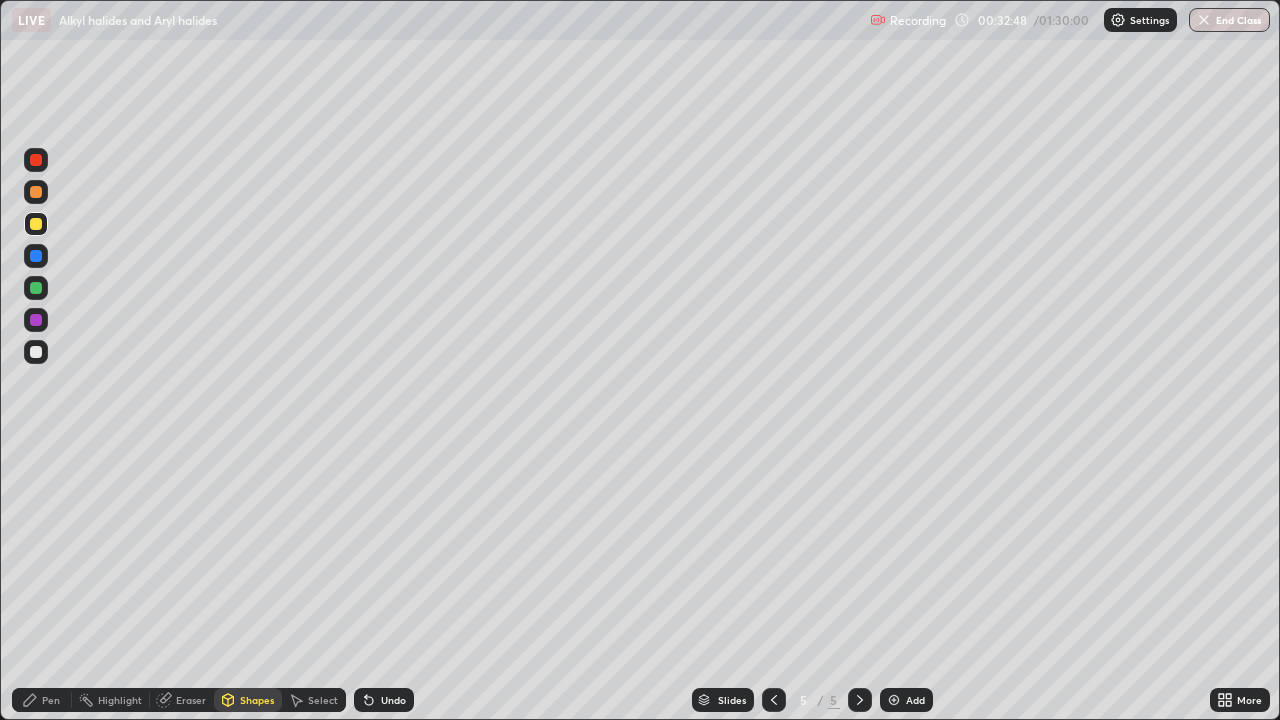 click at bounding box center (36, 352) 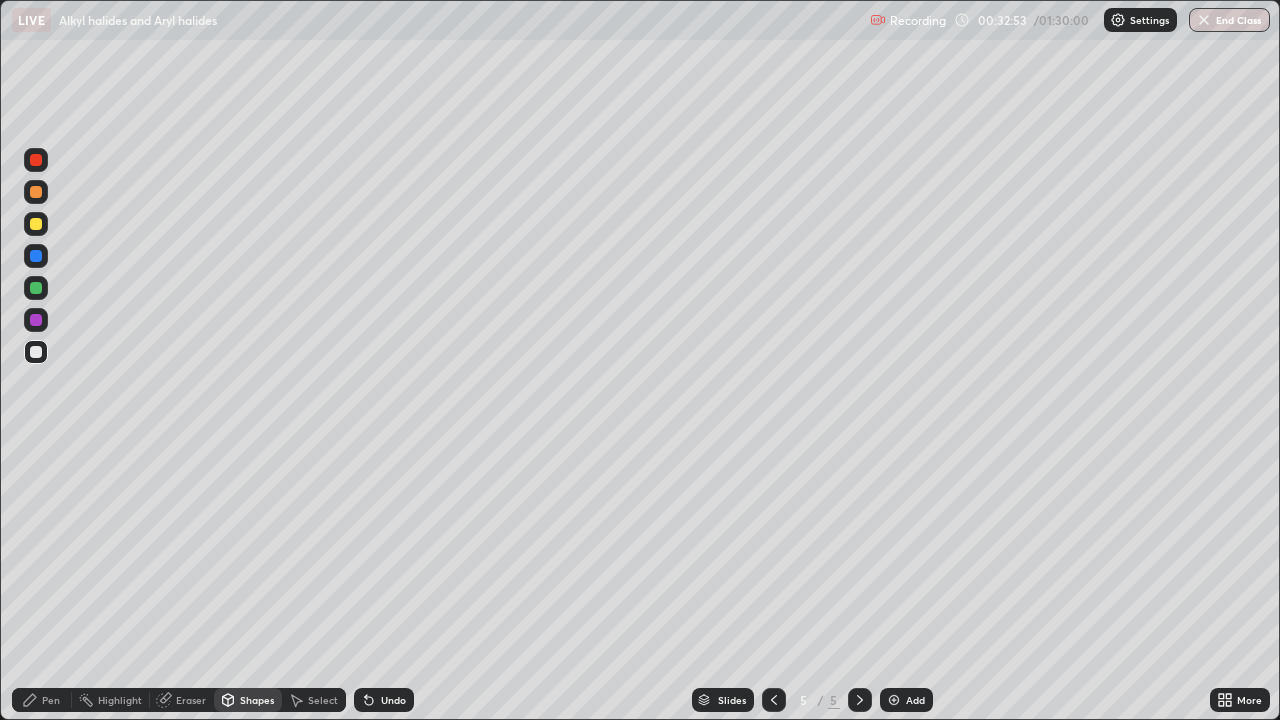 click on "Pen" at bounding box center [51, 700] 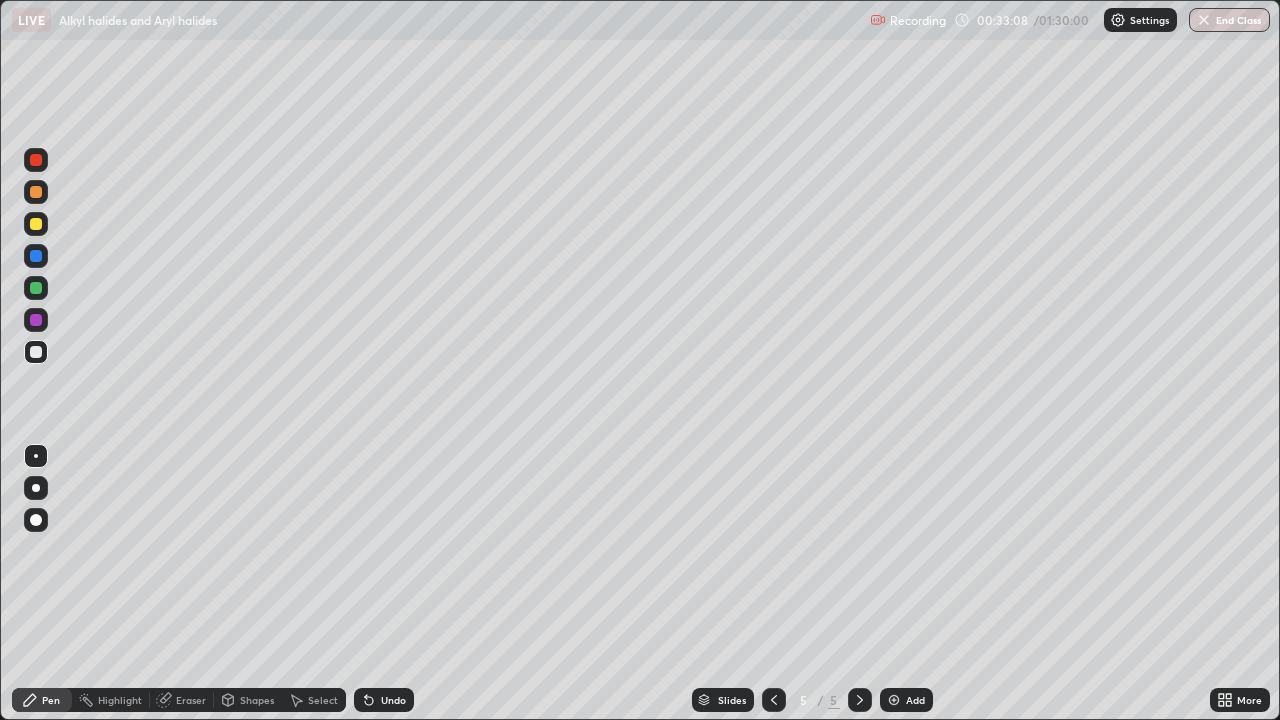 click on "Eraser" at bounding box center [191, 700] 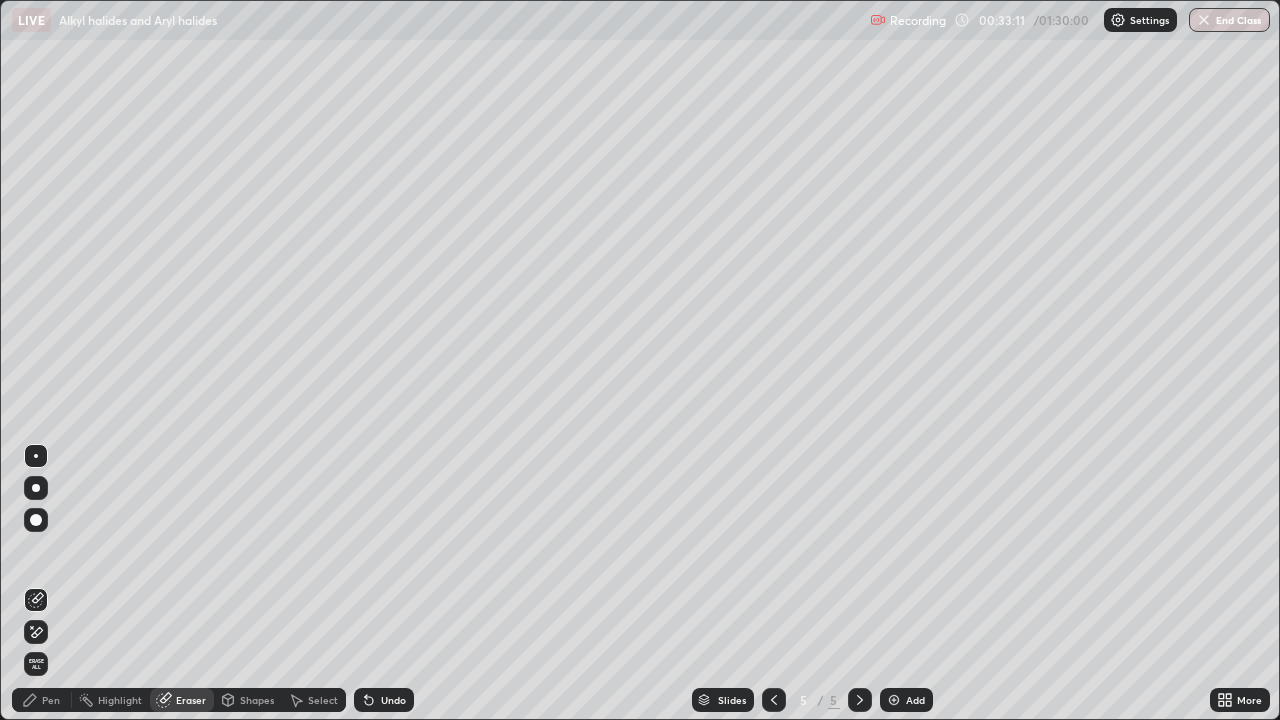 click on "Pen" at bounding box center (42, 700) 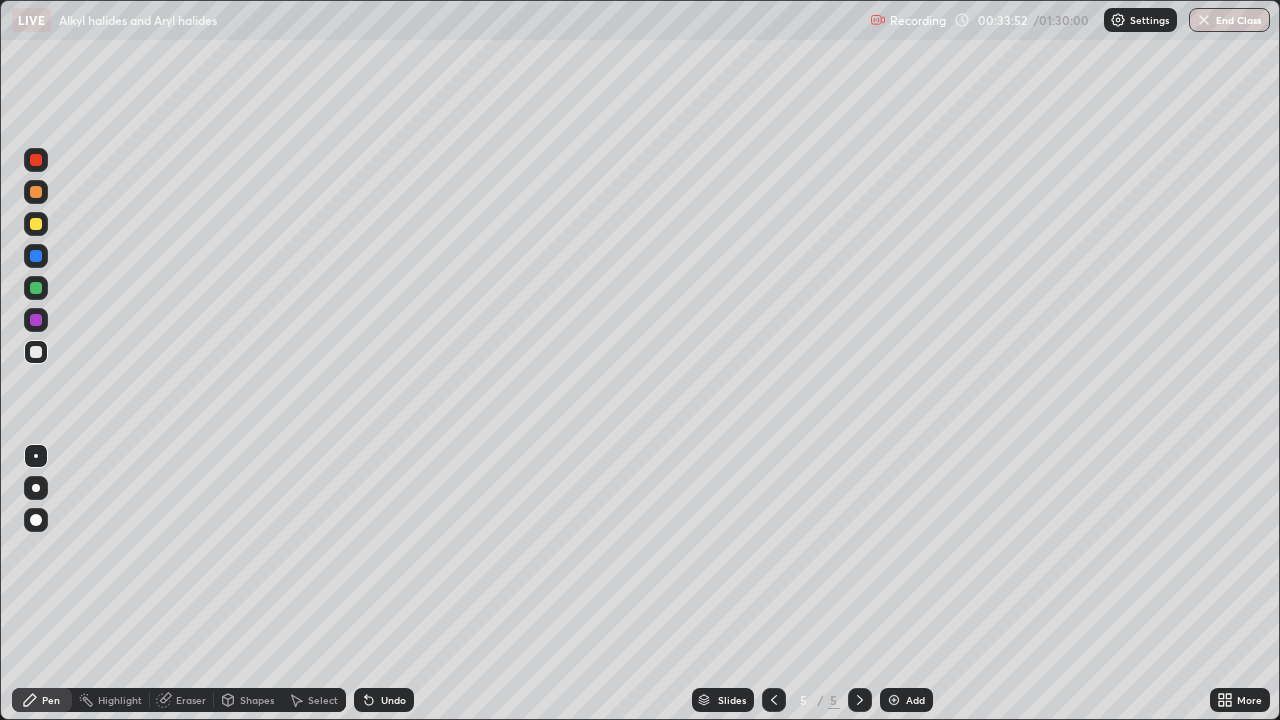 click at bounding box center [36, 224] 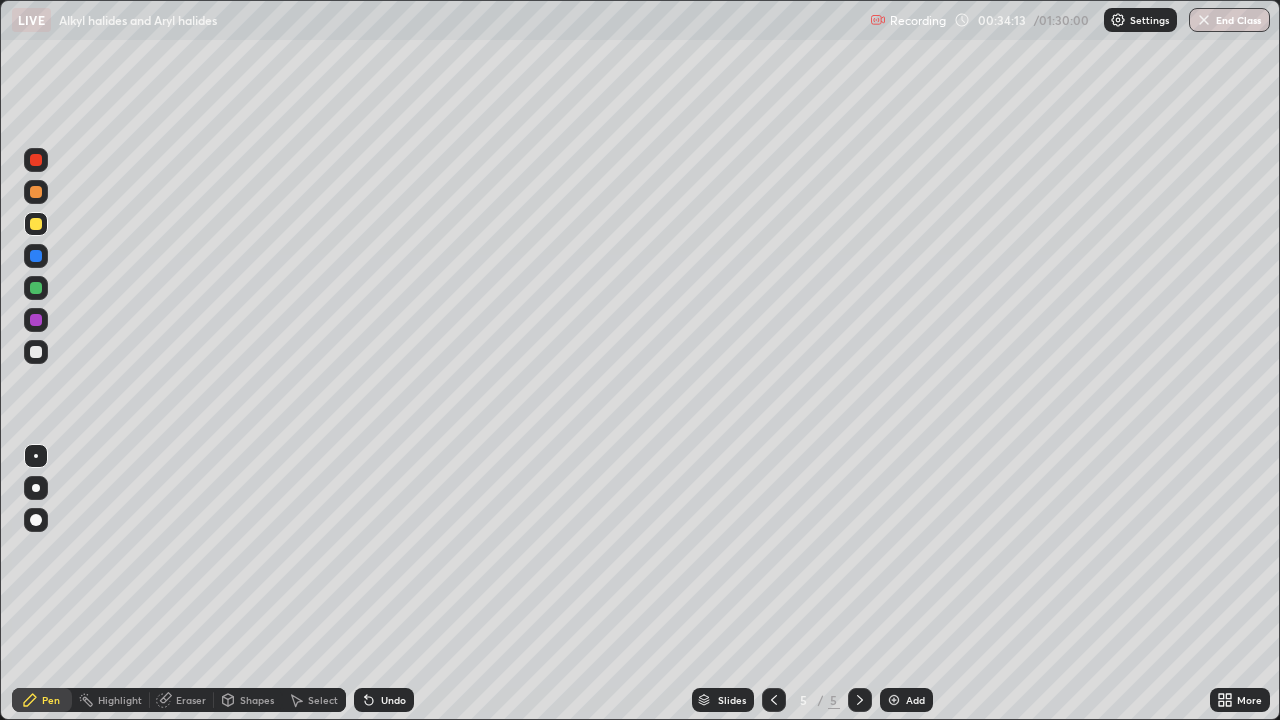 click at bounding box center (36, 320) 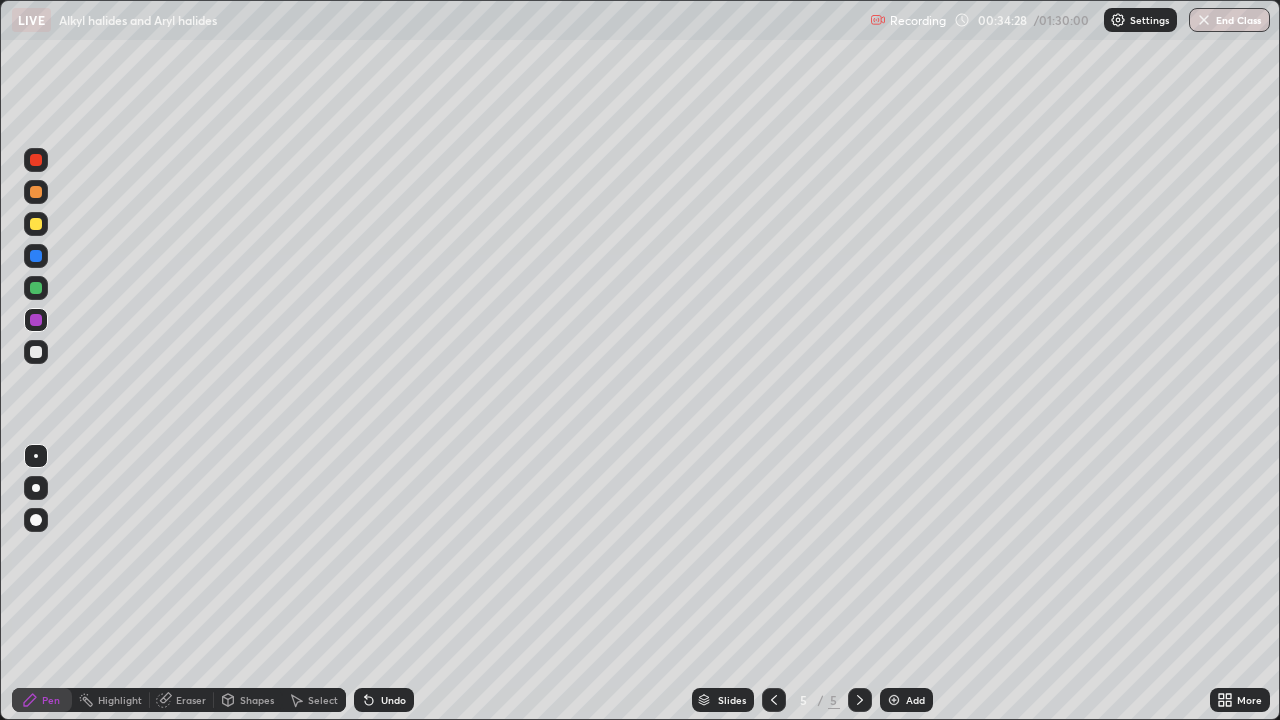 click at bounding box center (36, 352) 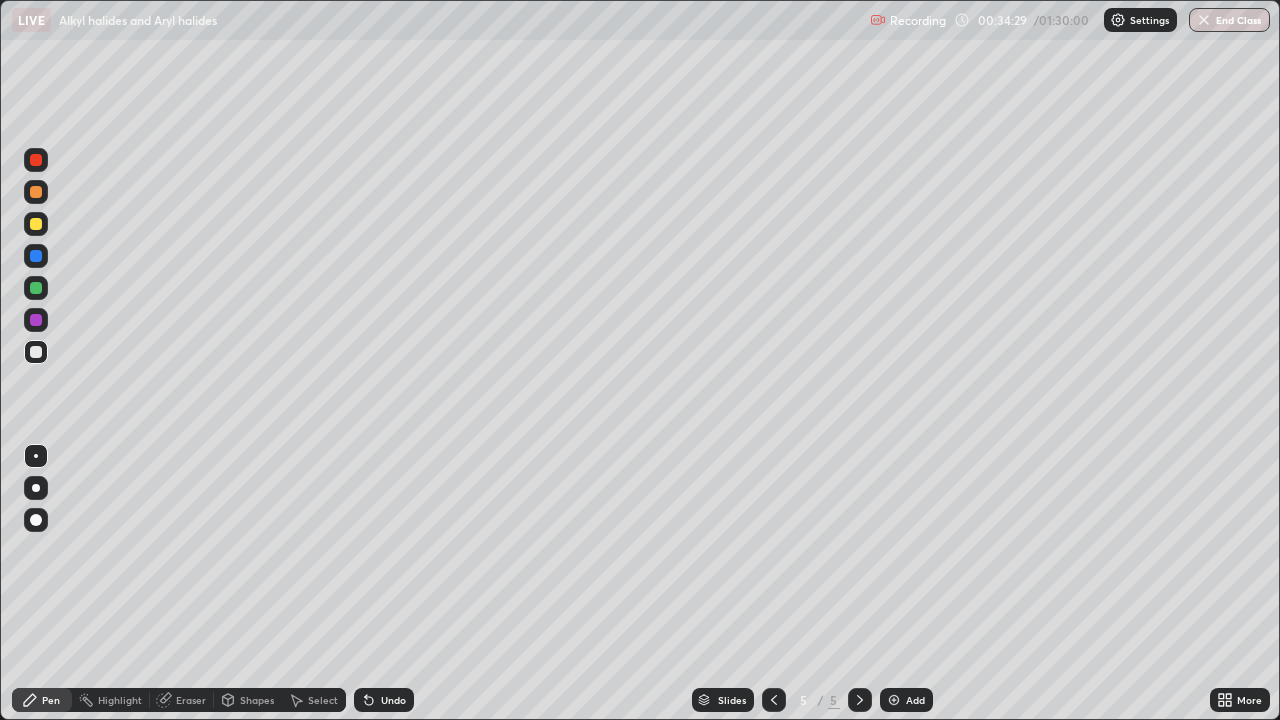 click at bounding box center (36, 160) 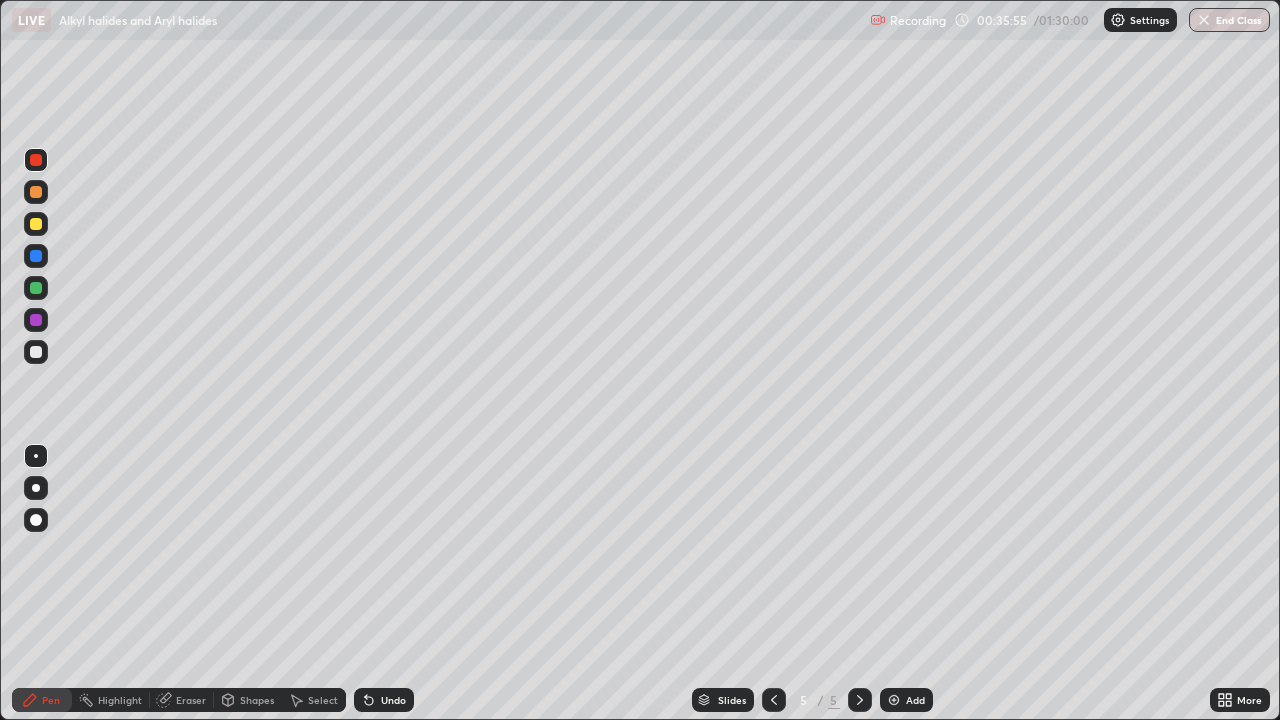click at bounding box center [36, 352] 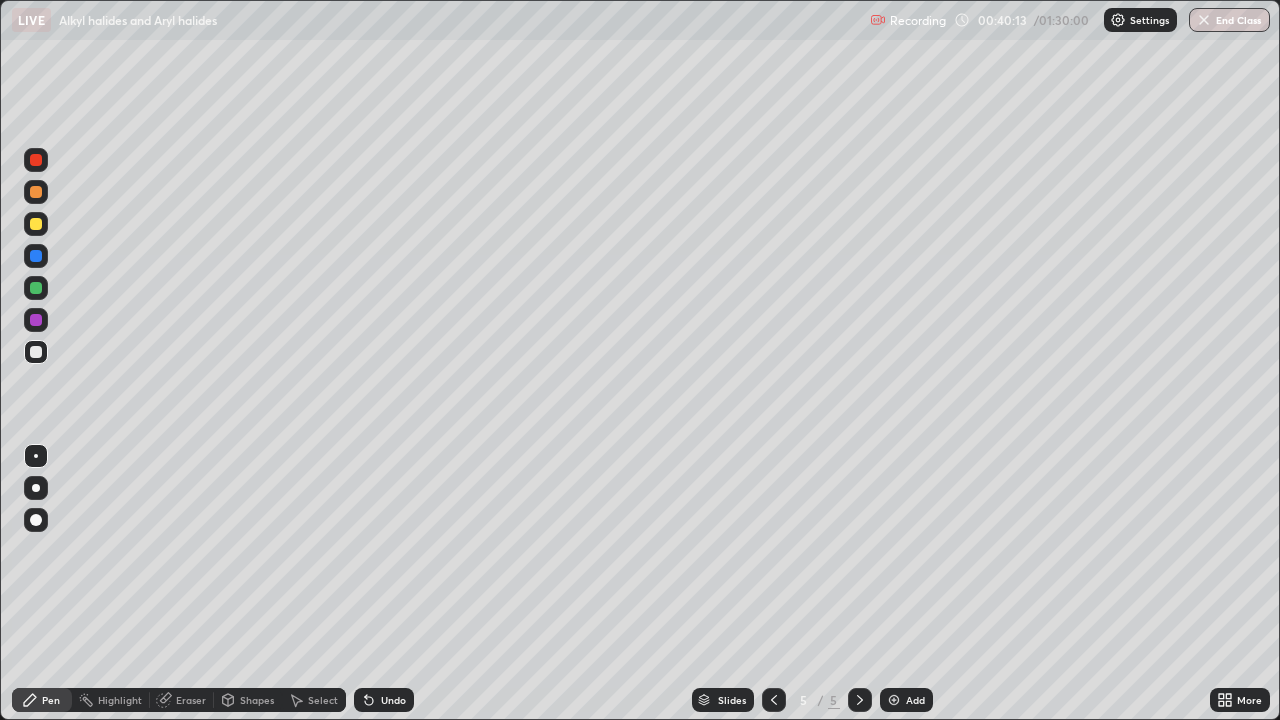 click at bounding box center [894, 700] 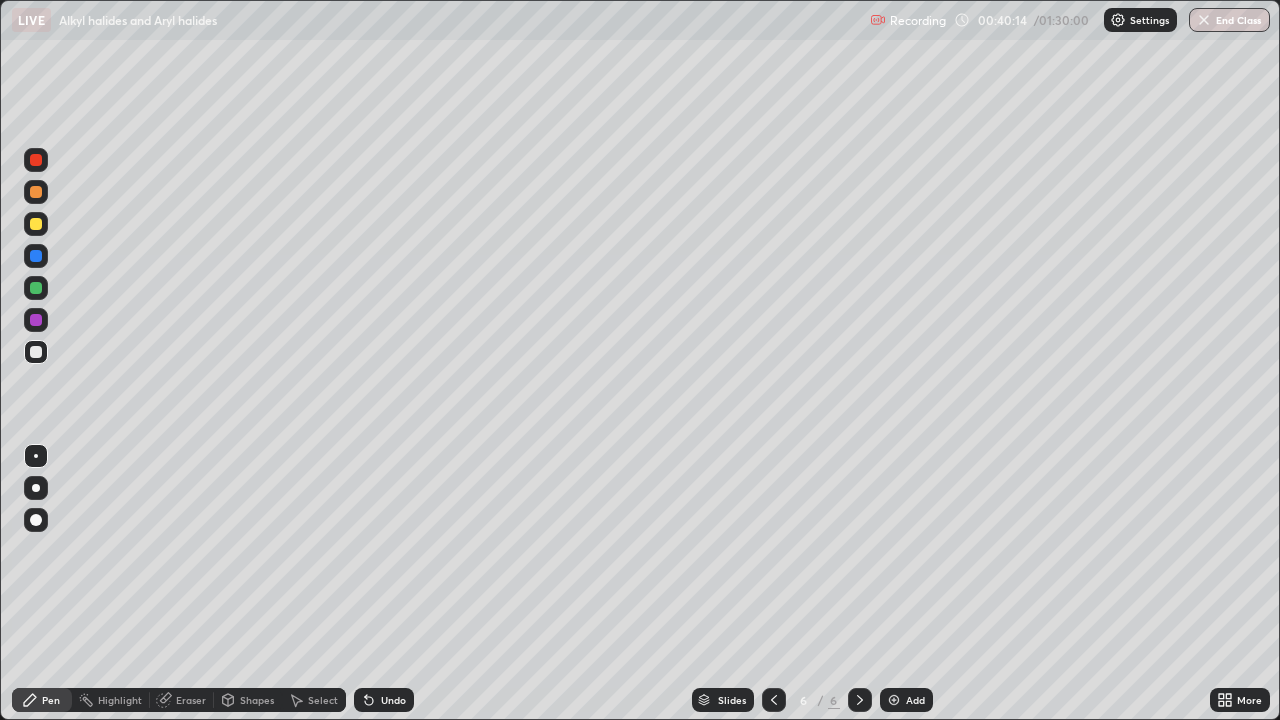 click at bounding box center (36, 352) 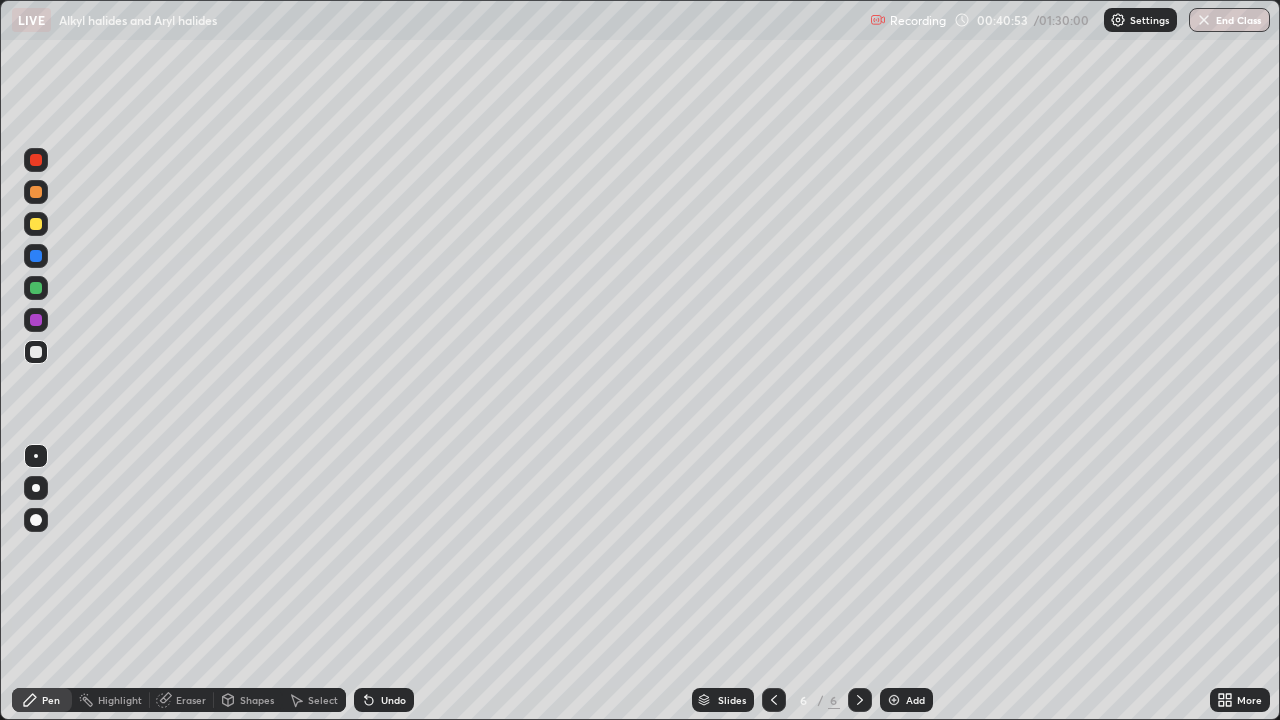 click on "Eraser" at bounding box center [191, 700] 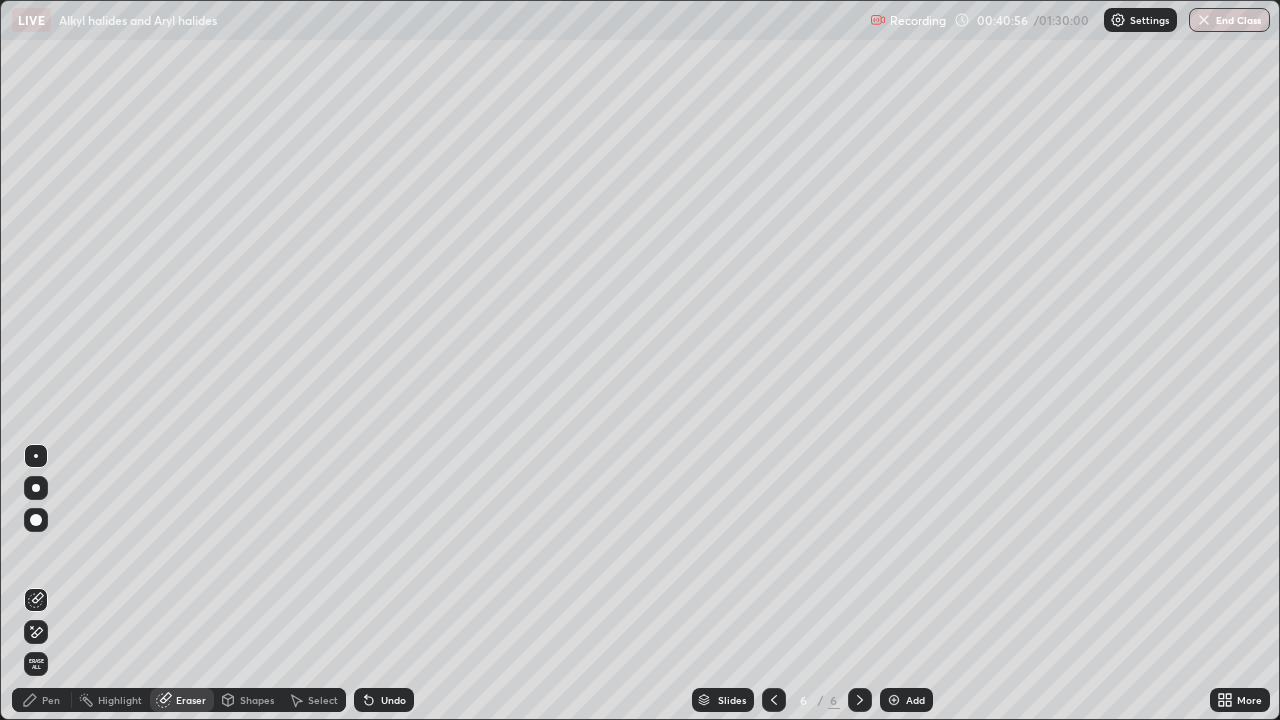 click on "Pen" at bounding box center [51, 700] 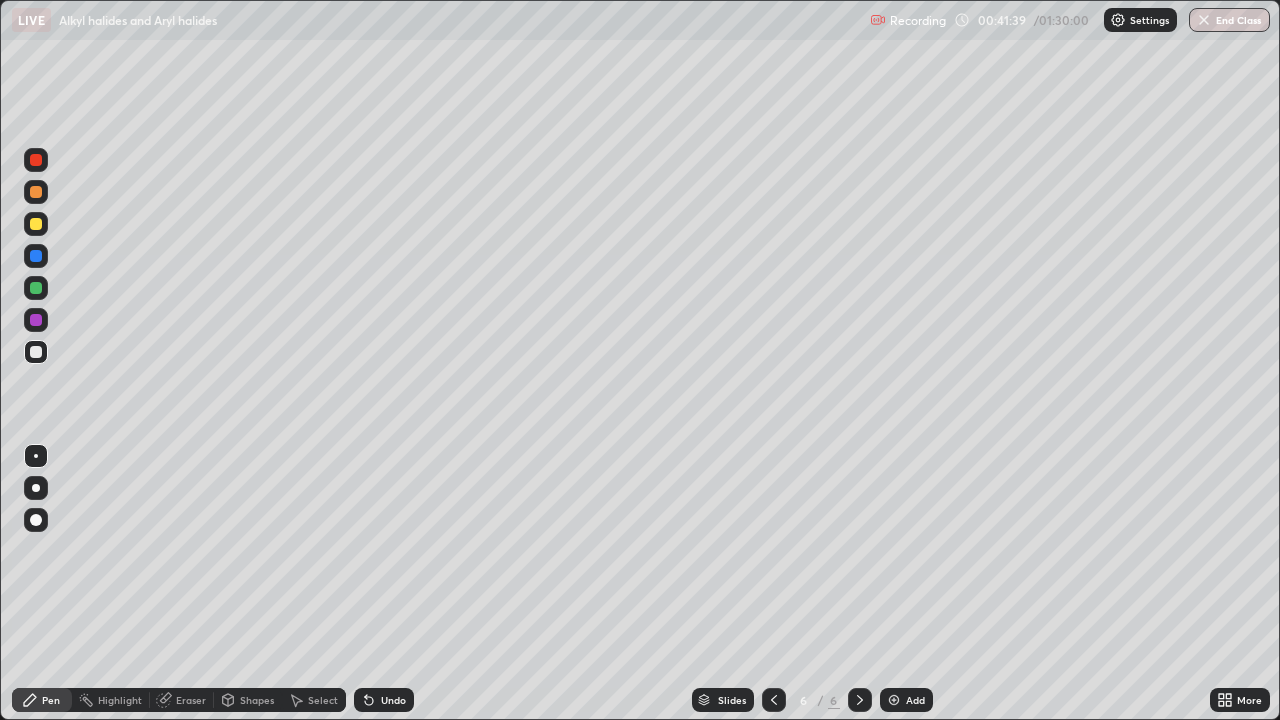 click 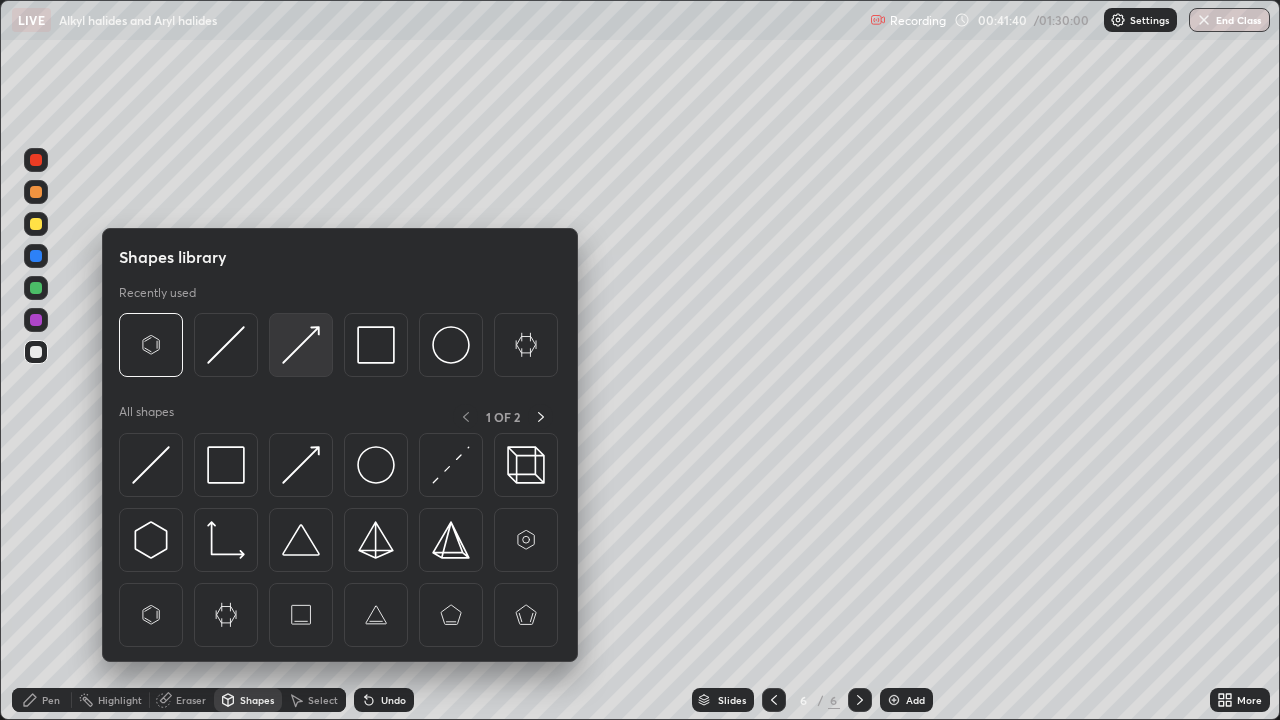 click at bounding box center [301, 345] 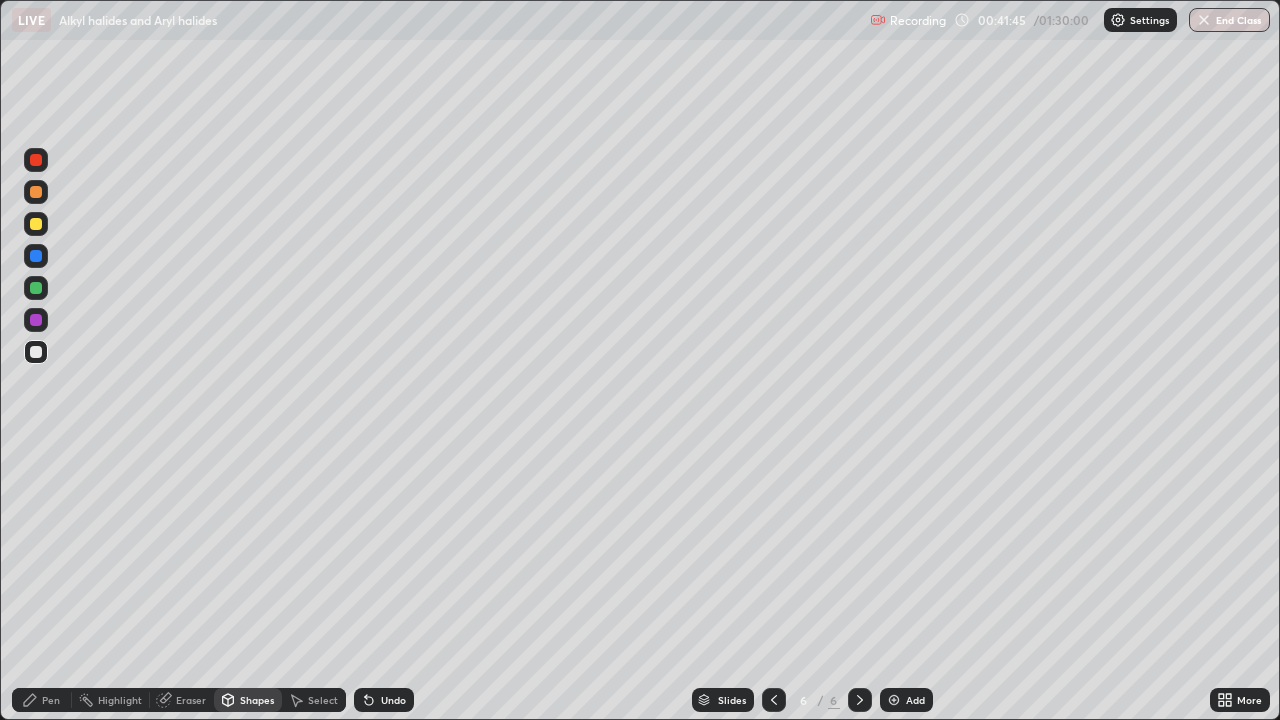 click on "Eraser" at bounding box center [191, 700] 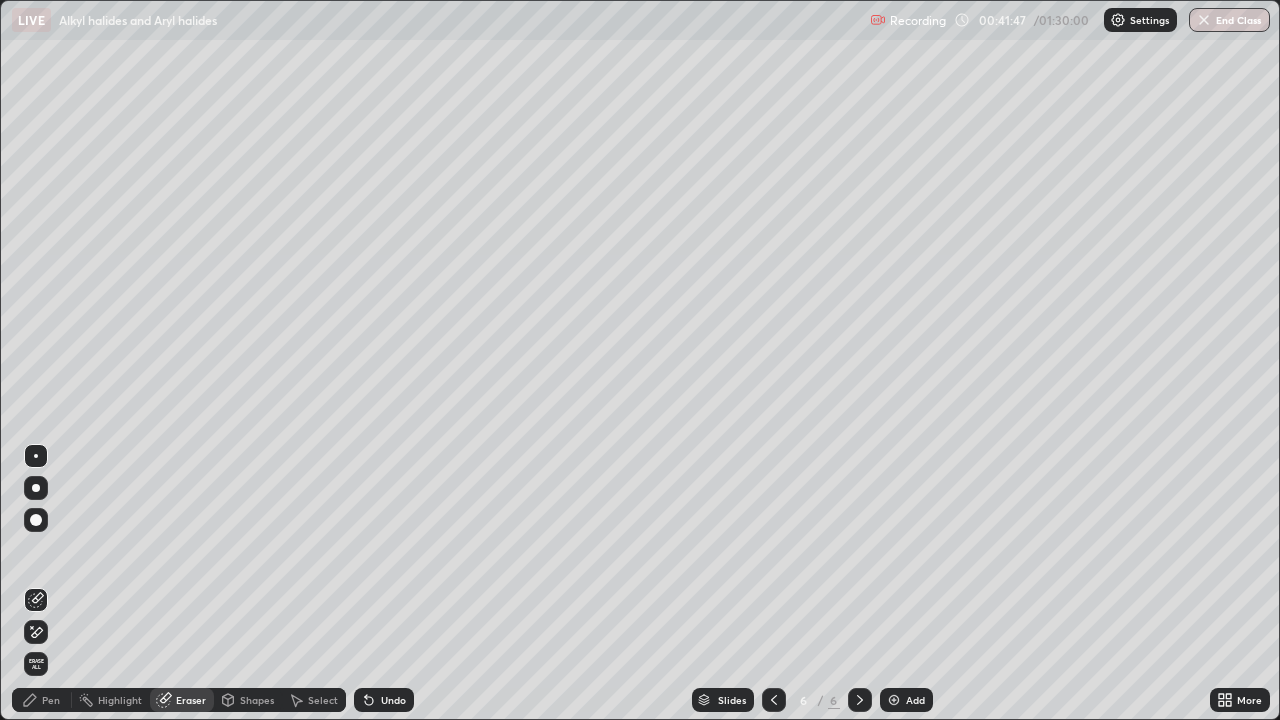click on "Shapes" at bounding box center [257, 700] 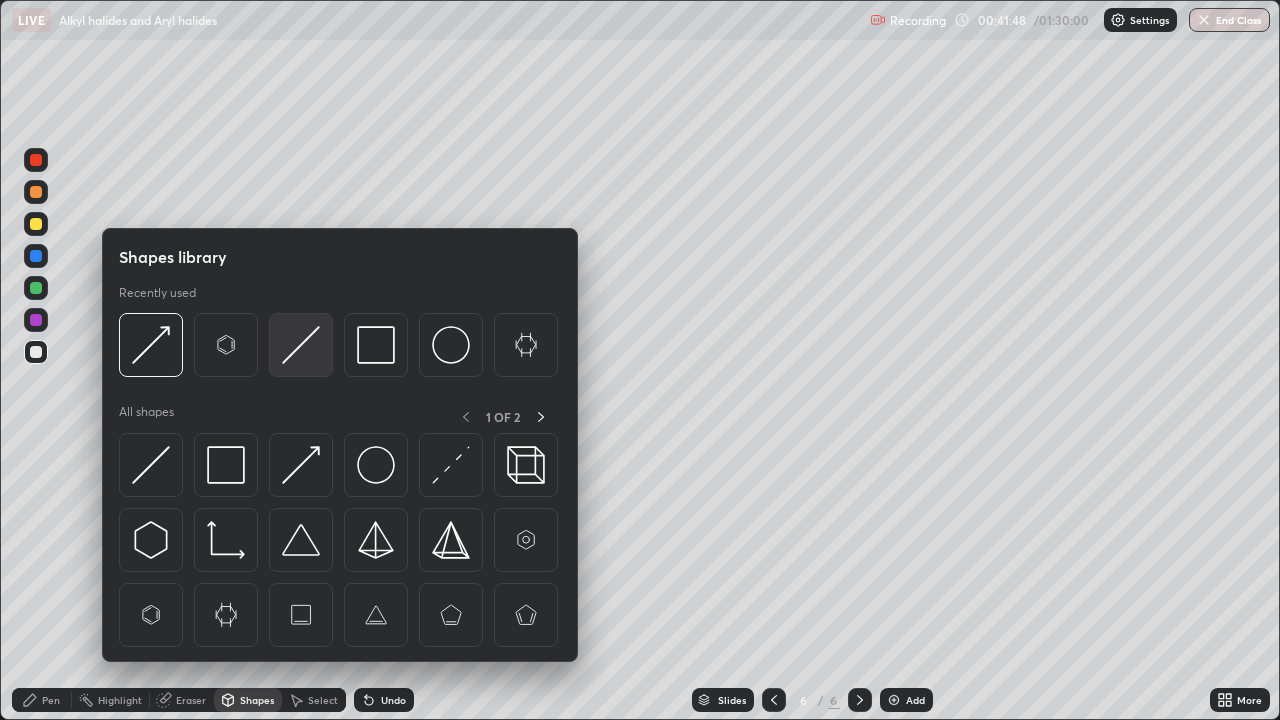 click at bounding box center [301, 345] 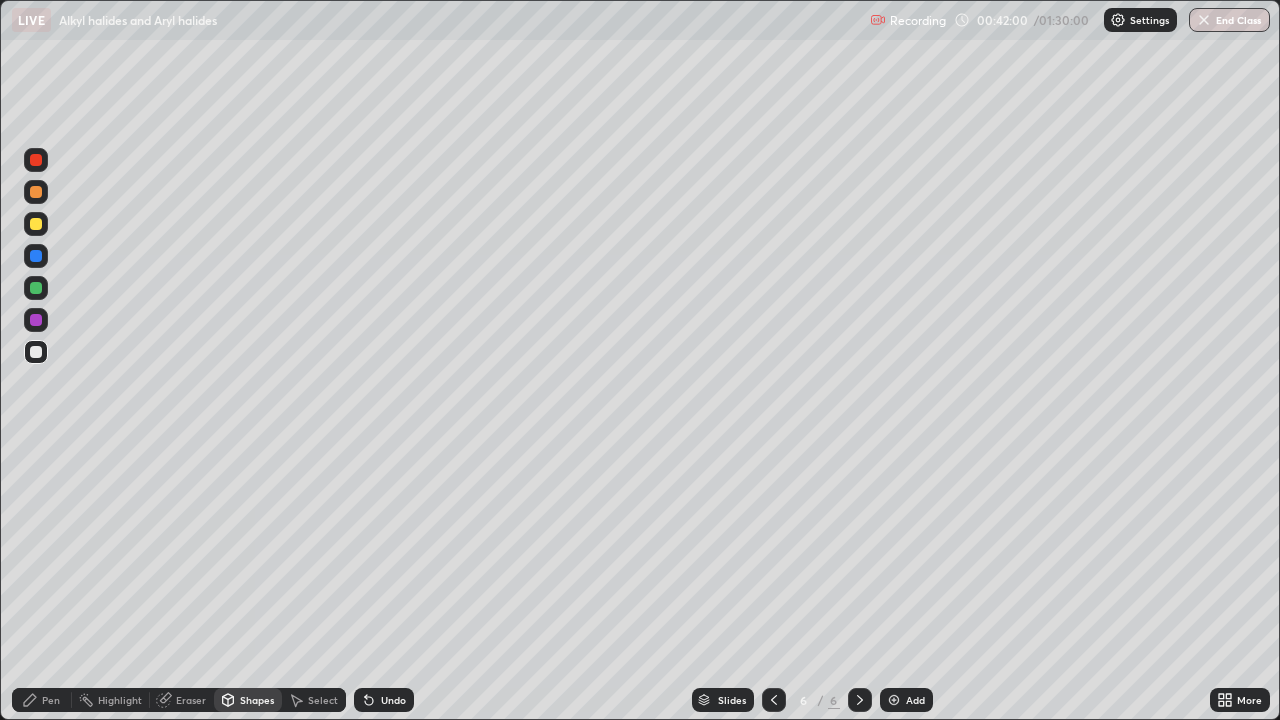 click on "Eraser" at bounding box center [191, 700] 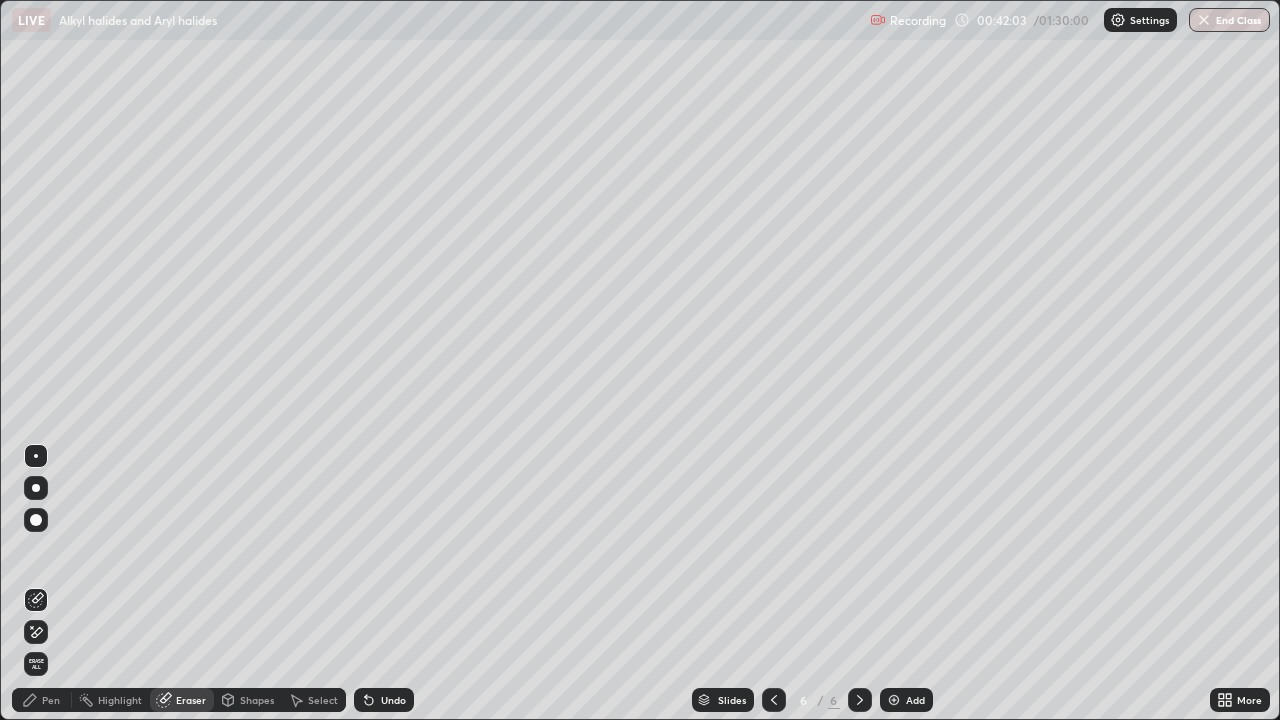 click on "Pen" at bounding box center (42, 700) 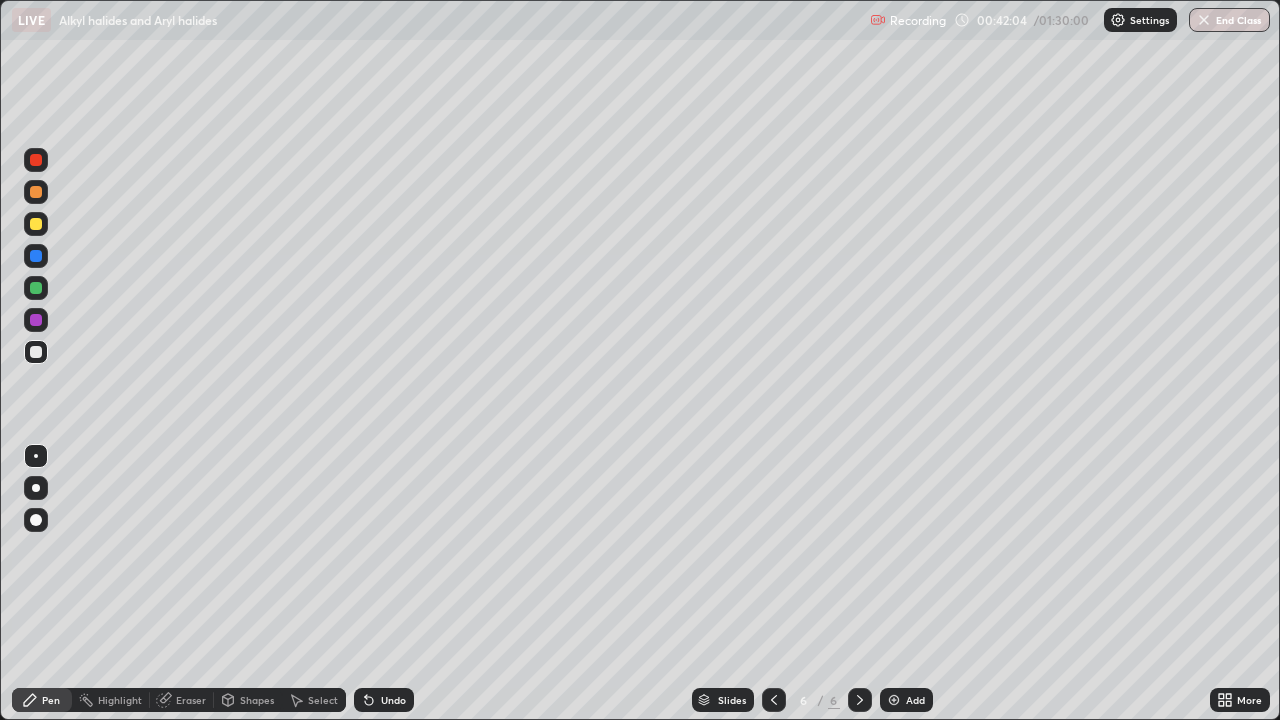 click at bounding box center [36, 160] 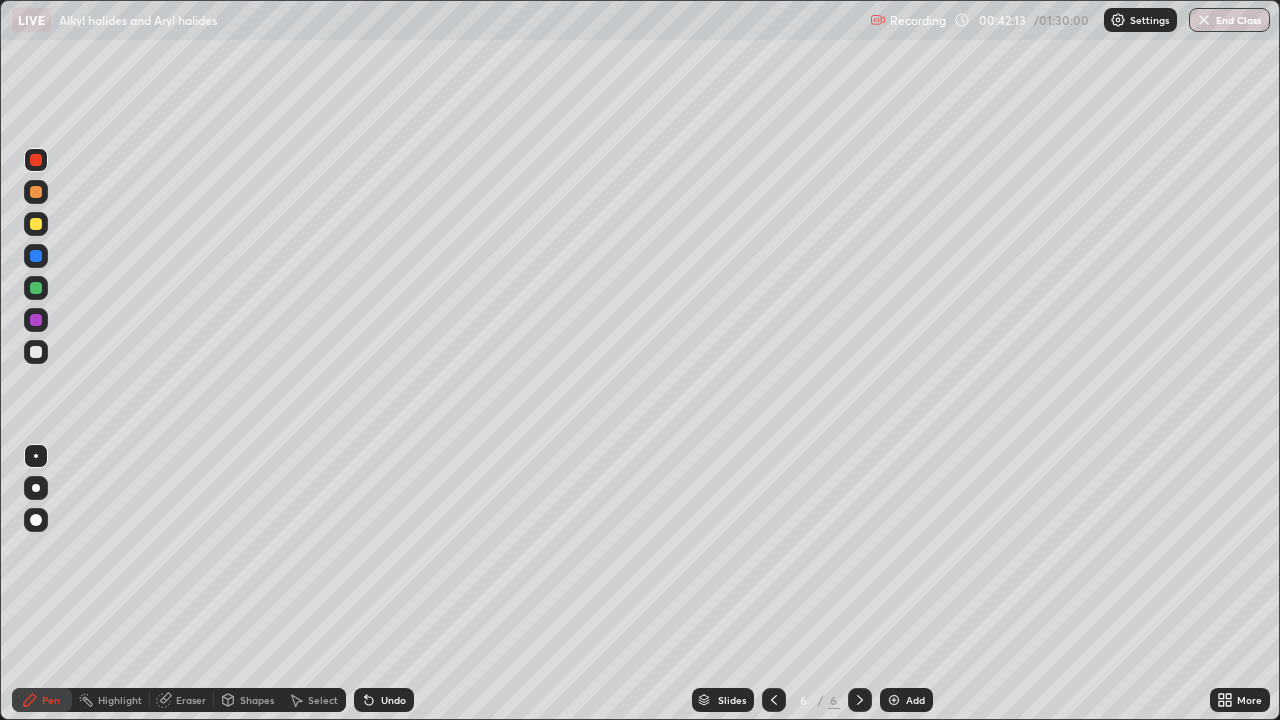 click at bounding box center (36, 224) 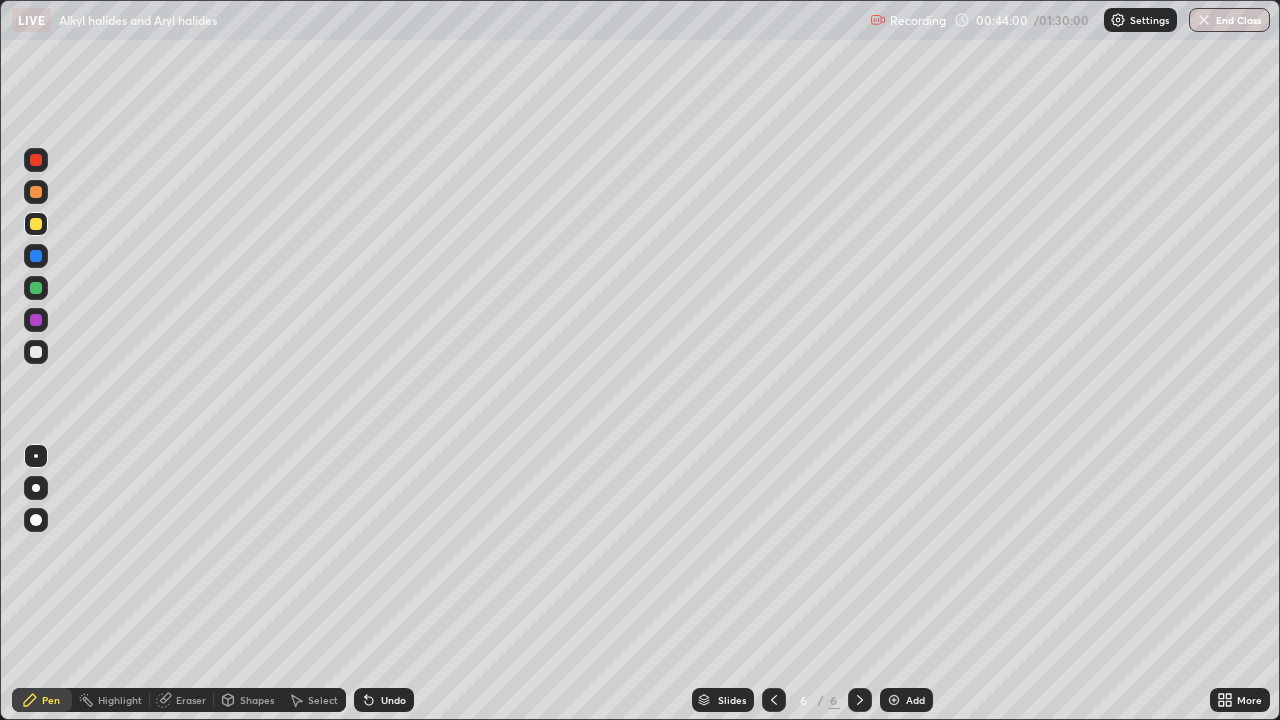 click at bounding box center (36, 320) 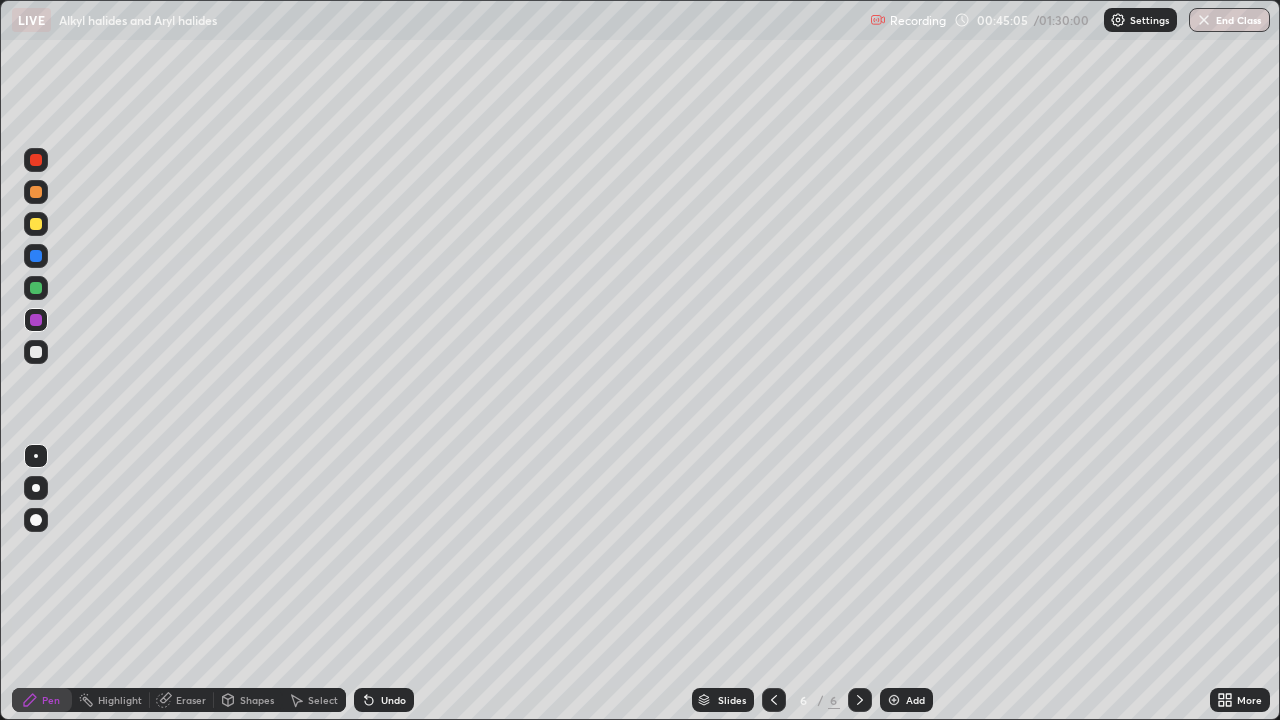 click at bounding box center (36, 288) 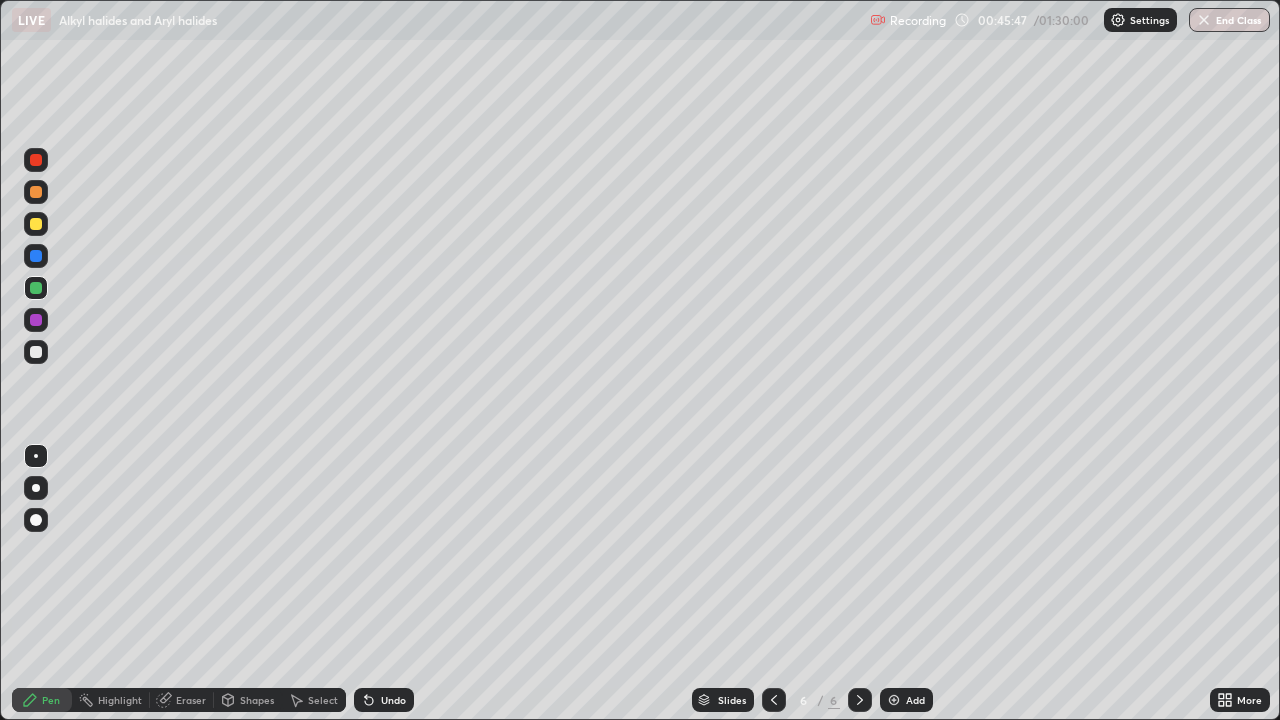 click at bounding box center (36, 352) 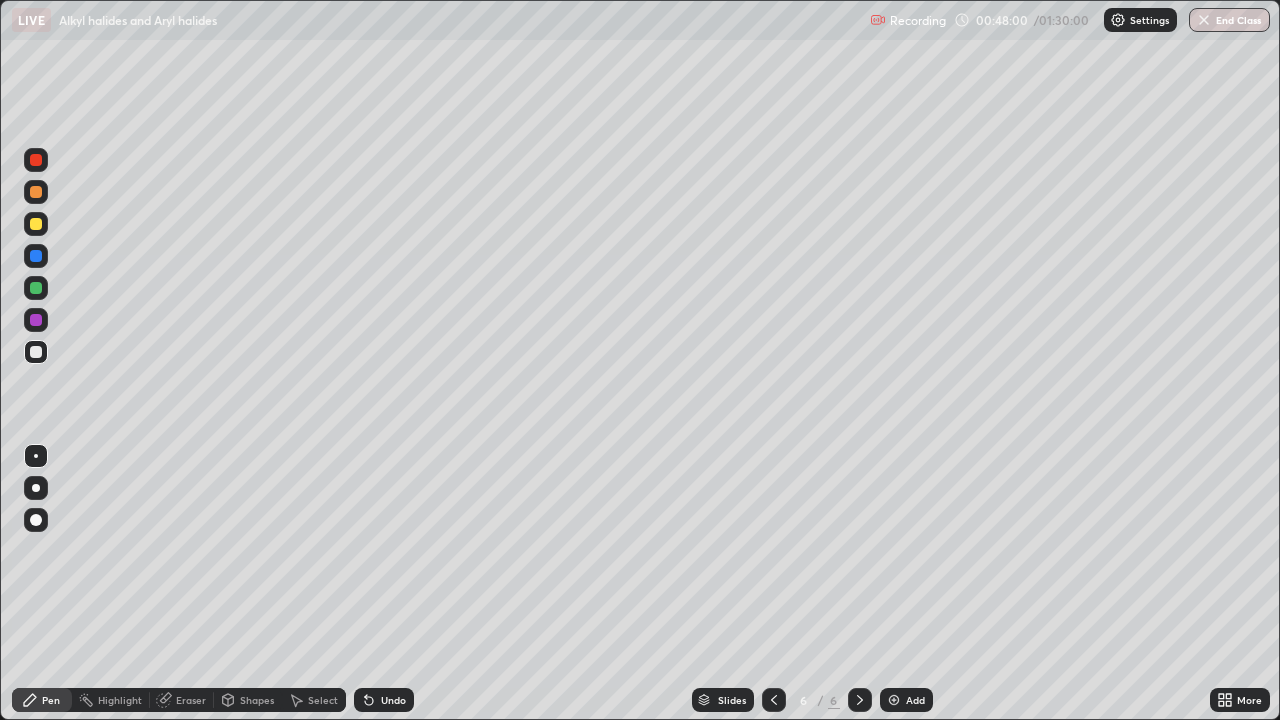 click on "Add" at bounding box center (906, 700) 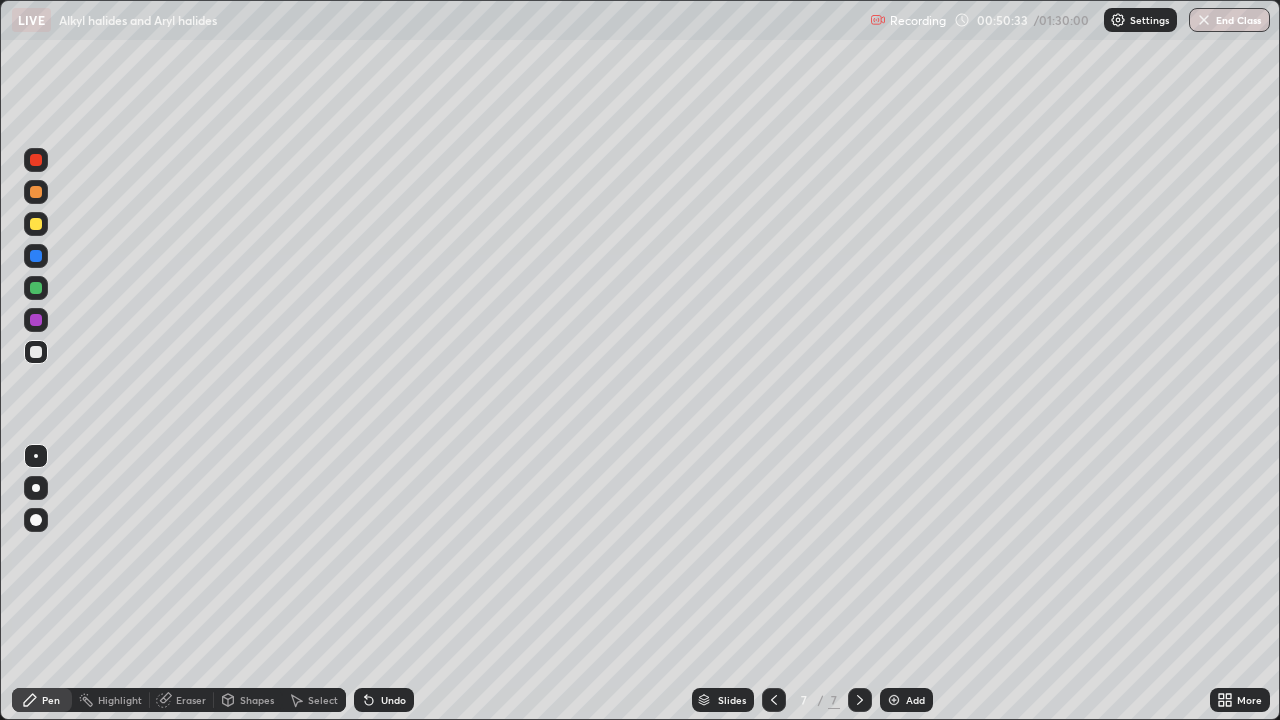 click 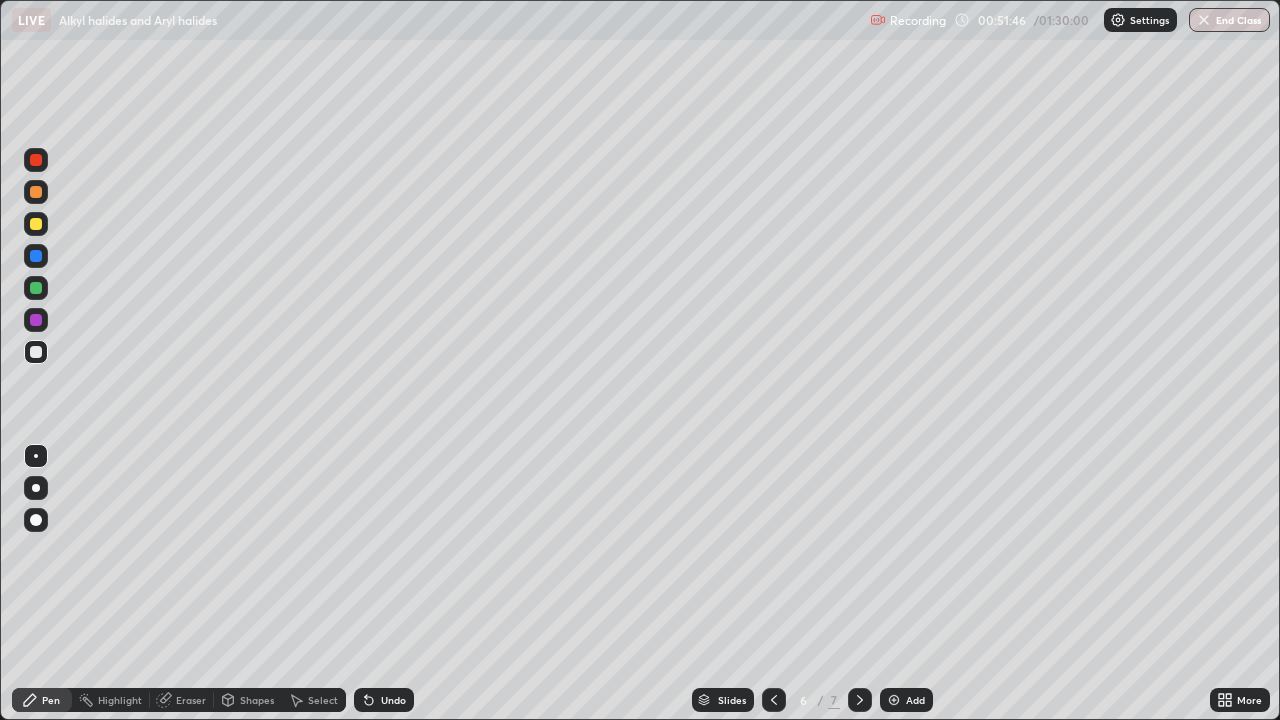 click on "Eraser" at bounding box center [191, 700] 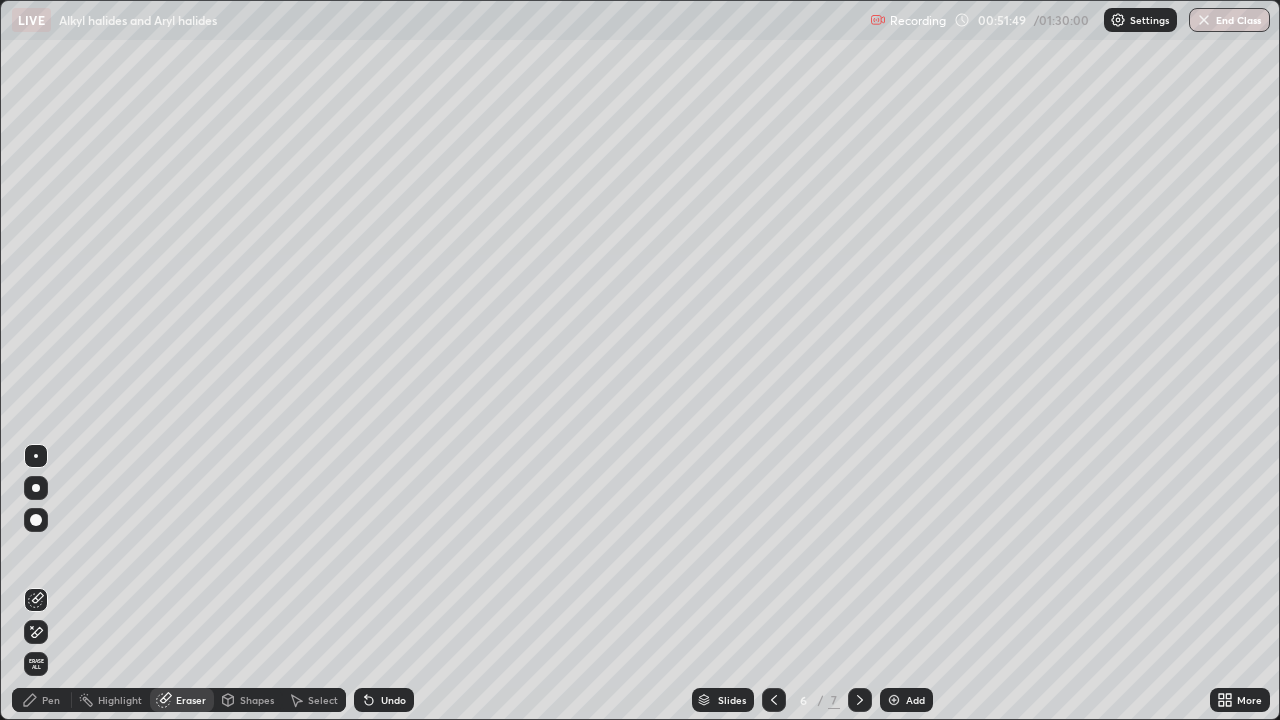 click on "Pen" at bounding box center (42, 700) 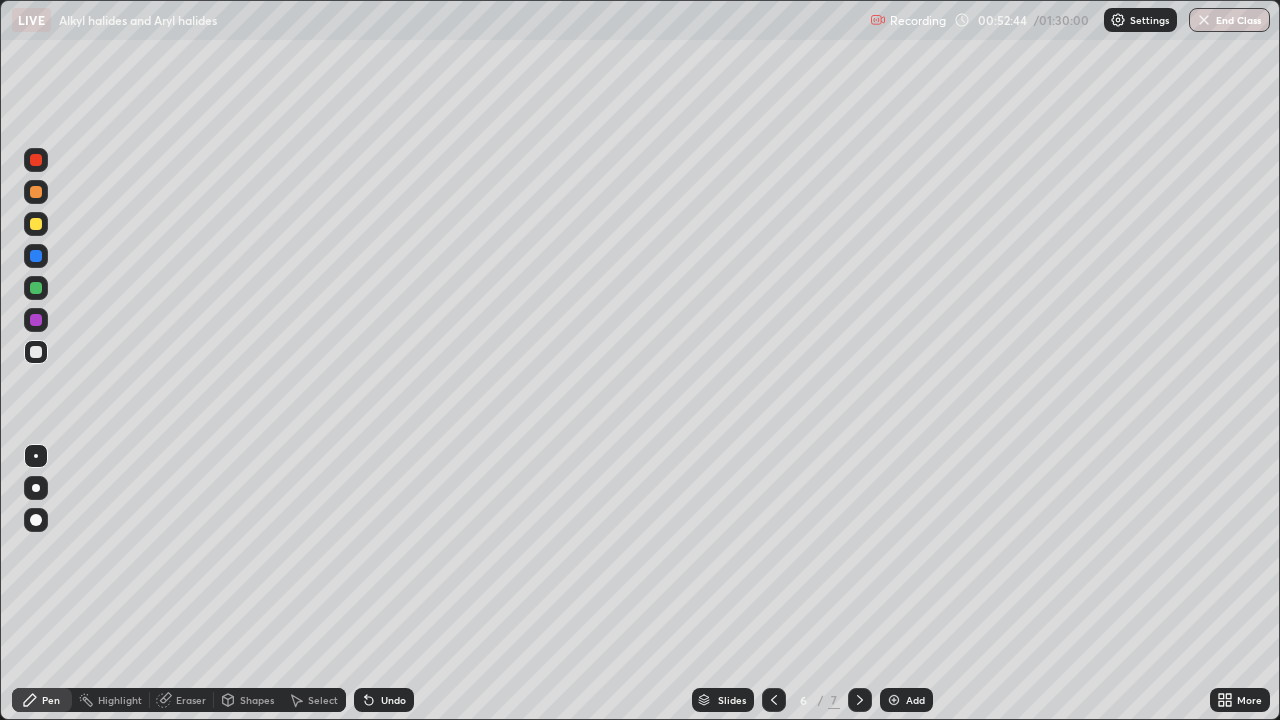 click at bounding box center (36, 160) 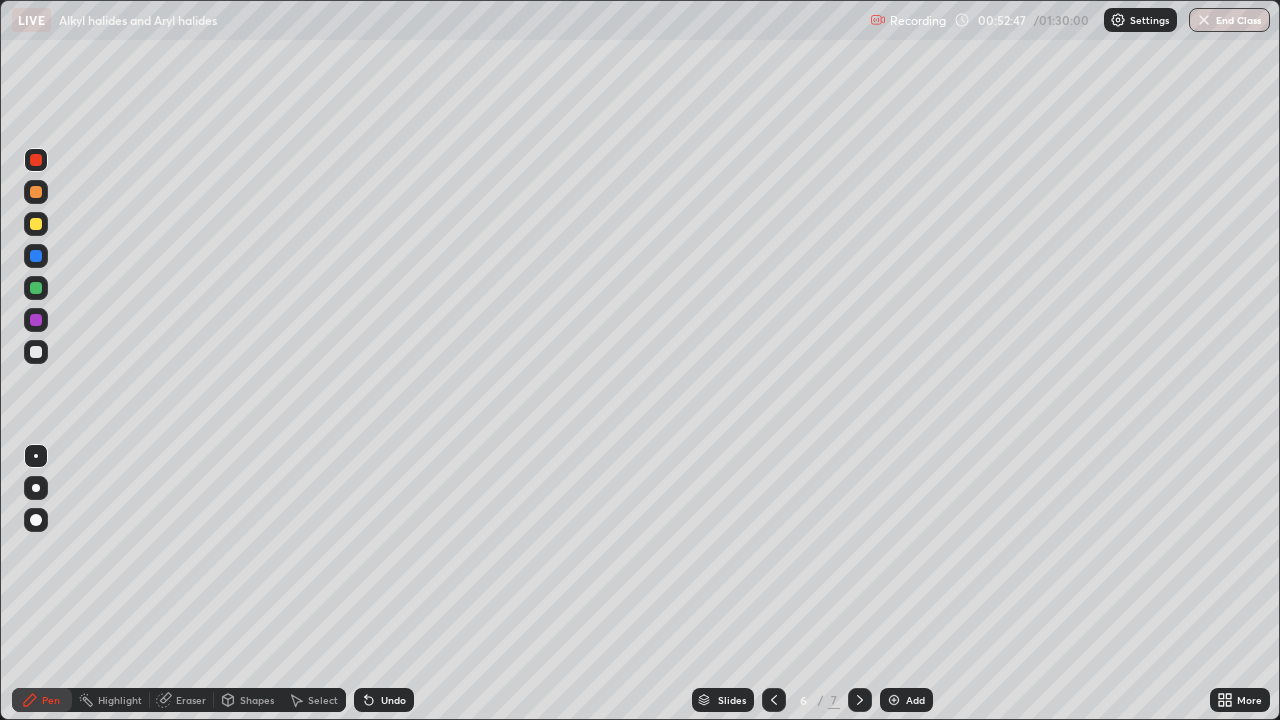 click at bounding box center (36, 288) 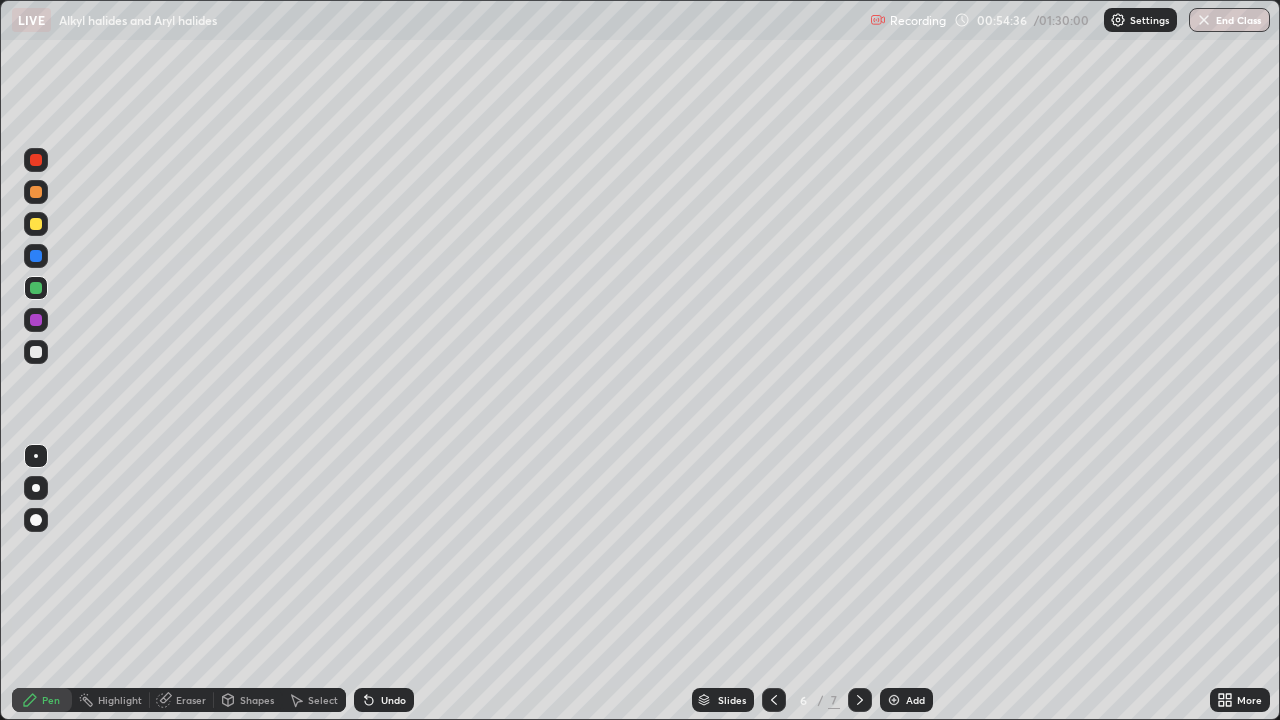 click 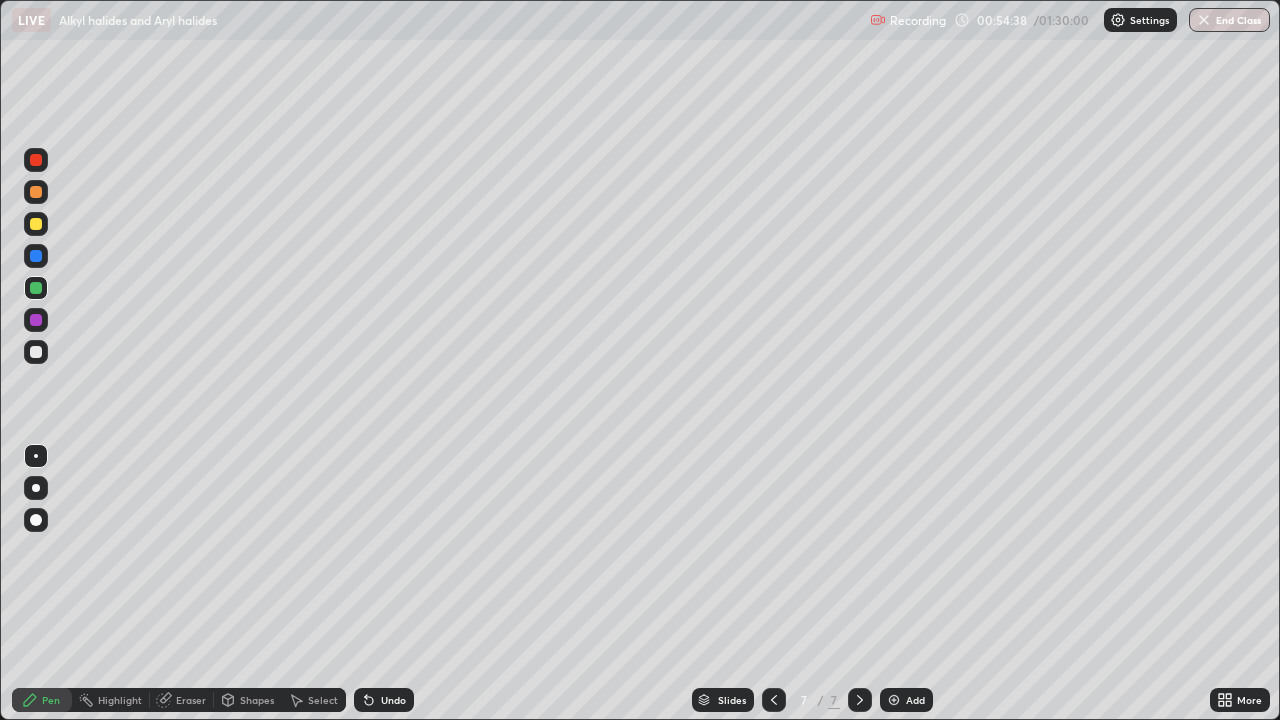 click at bounding box center (36, 352) 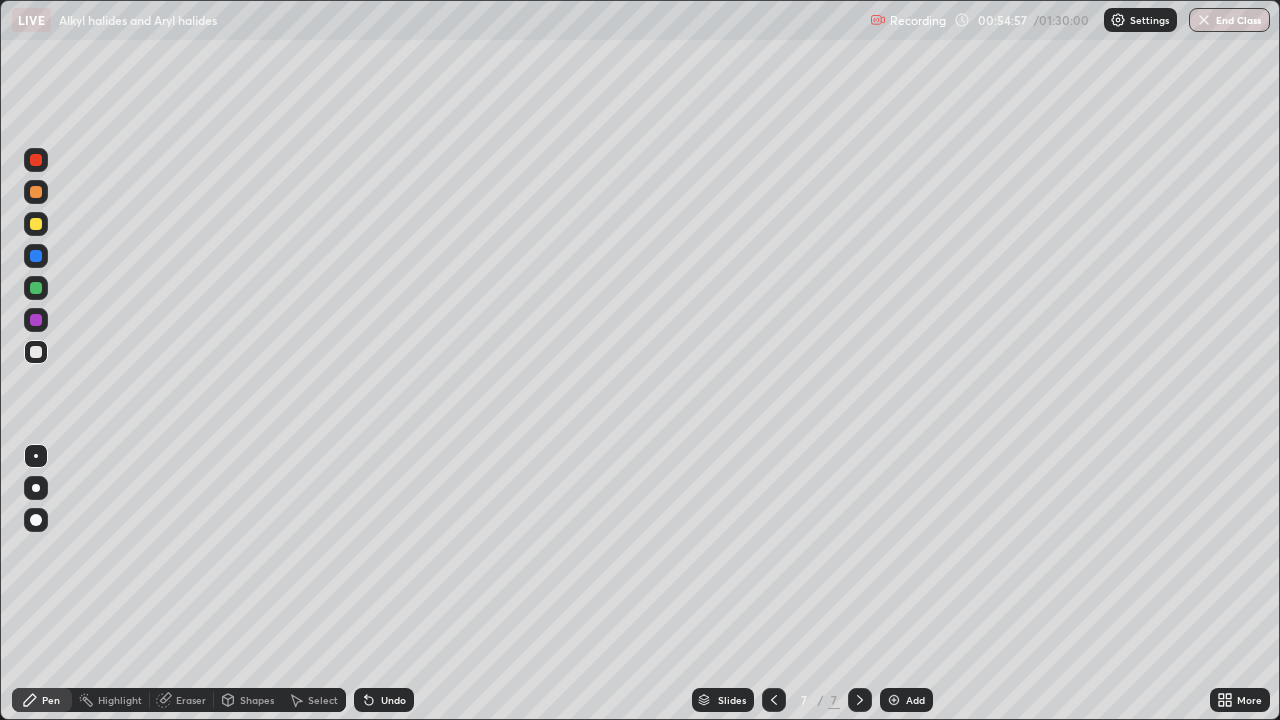 click at bounding box center [36, 160] 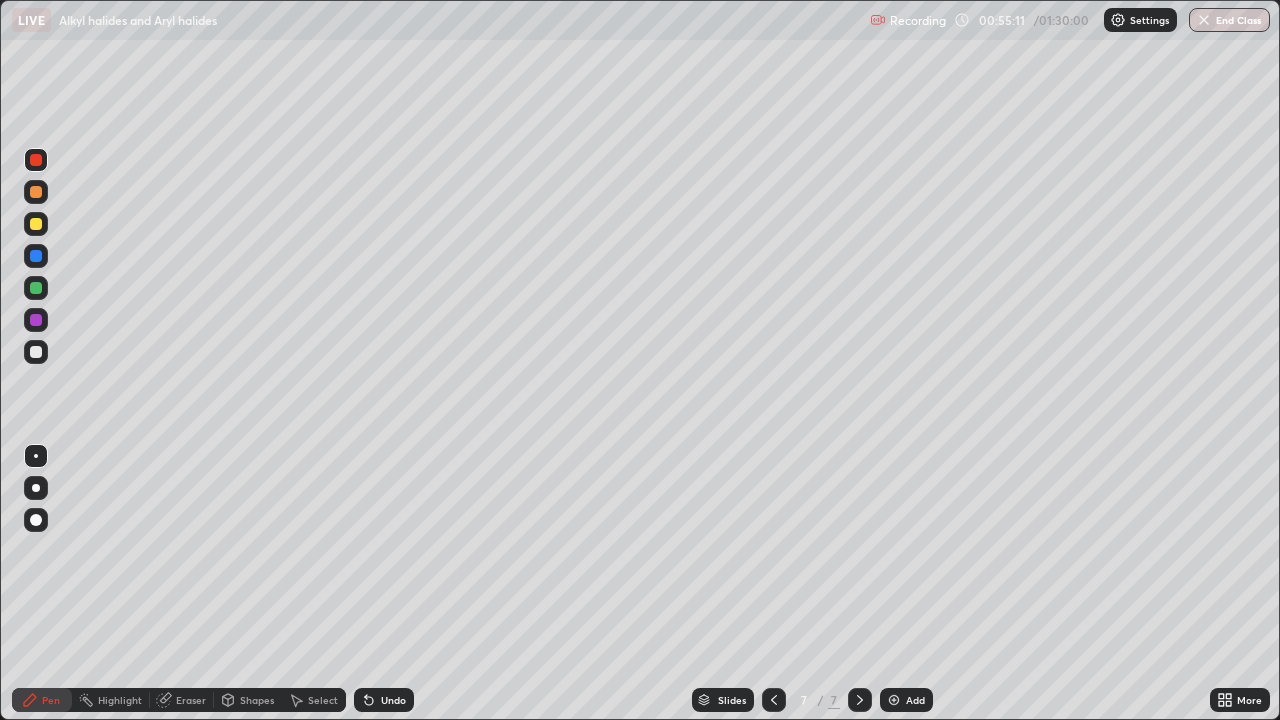 click on "Eraser" at bounding box center [191, 700] 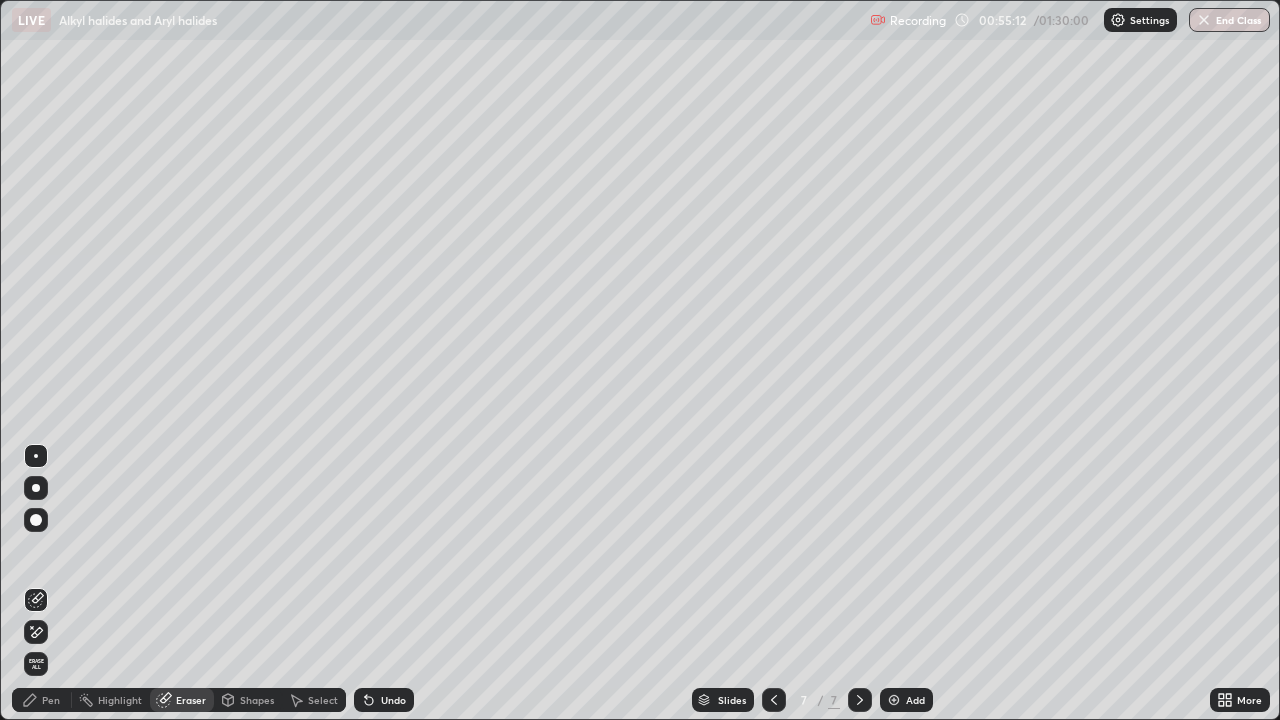 click on "Pen" at bounding box center [42, 700] 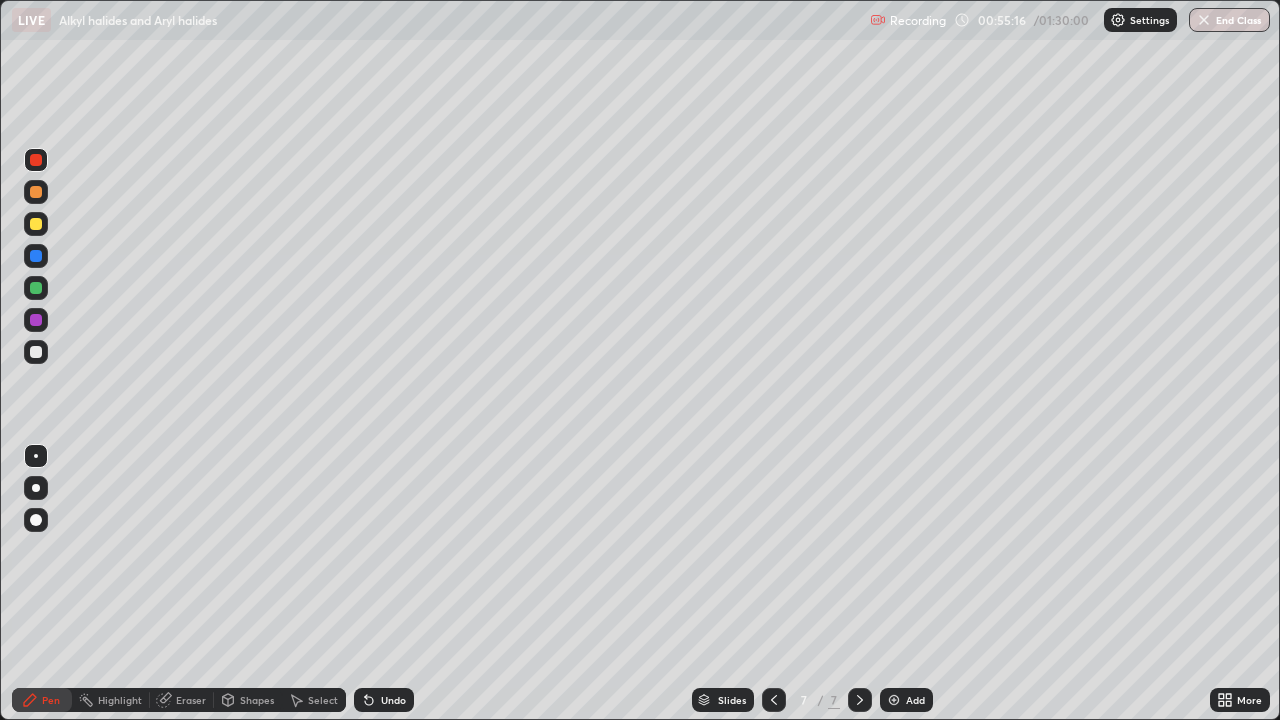 click at bounding box center (36, 352) 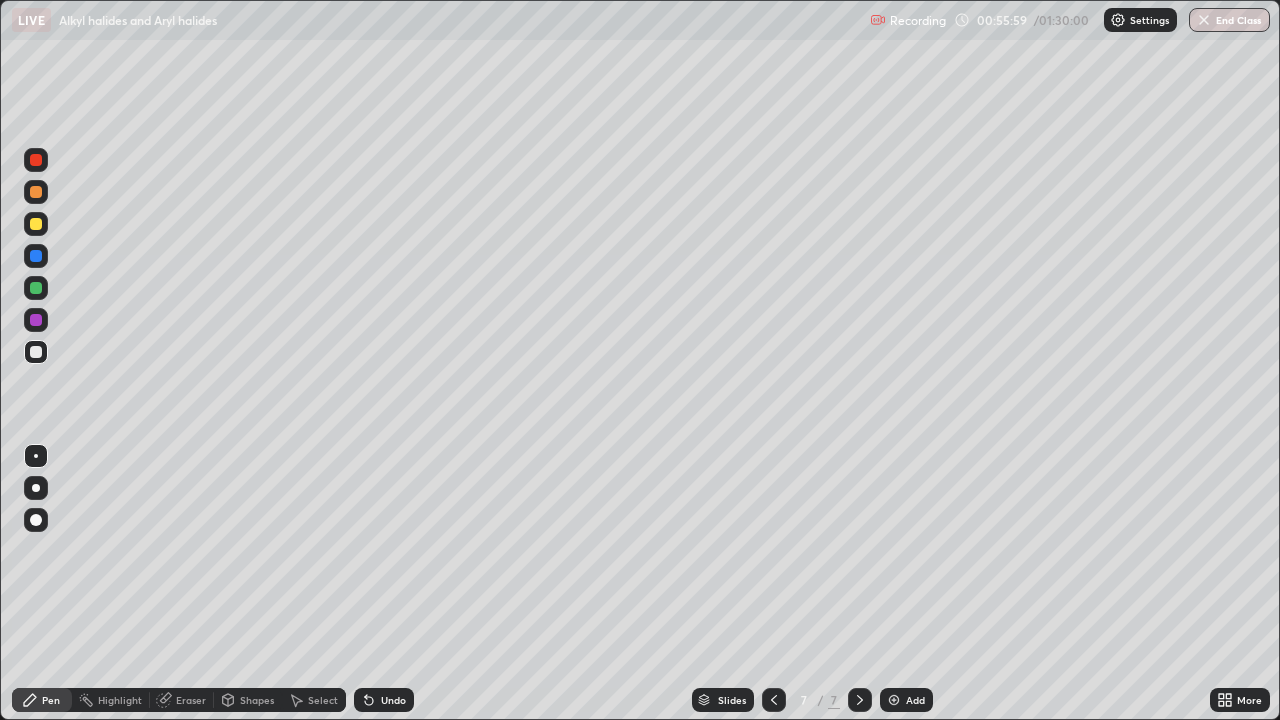 click at bounding box center [36, 192] 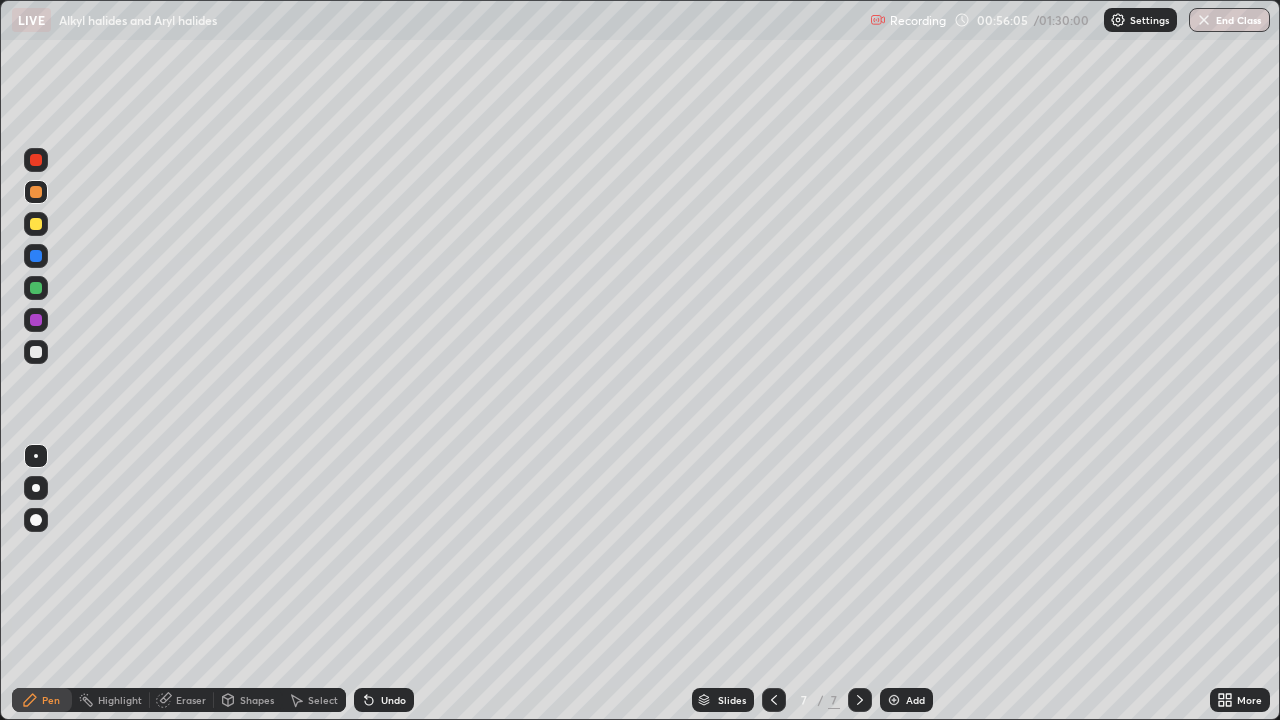 click at bounding box center [36, 224] 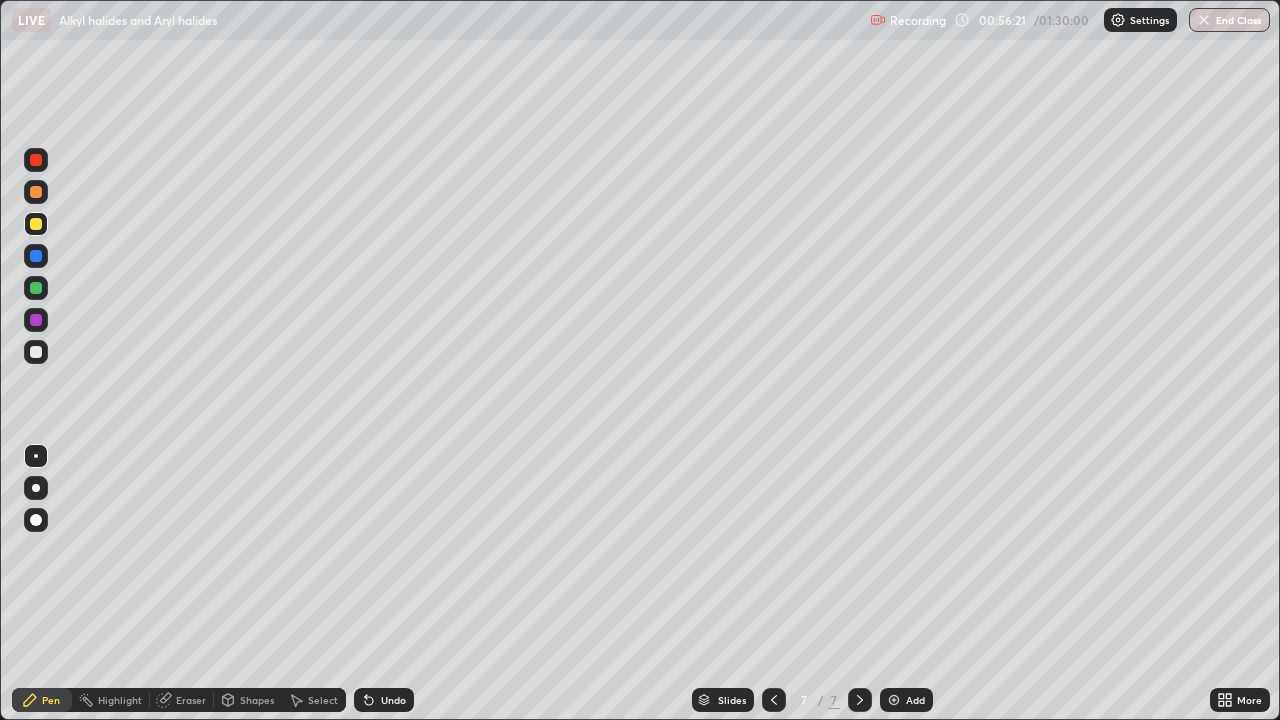click on "Eraser" at bounding box center [191, 700] 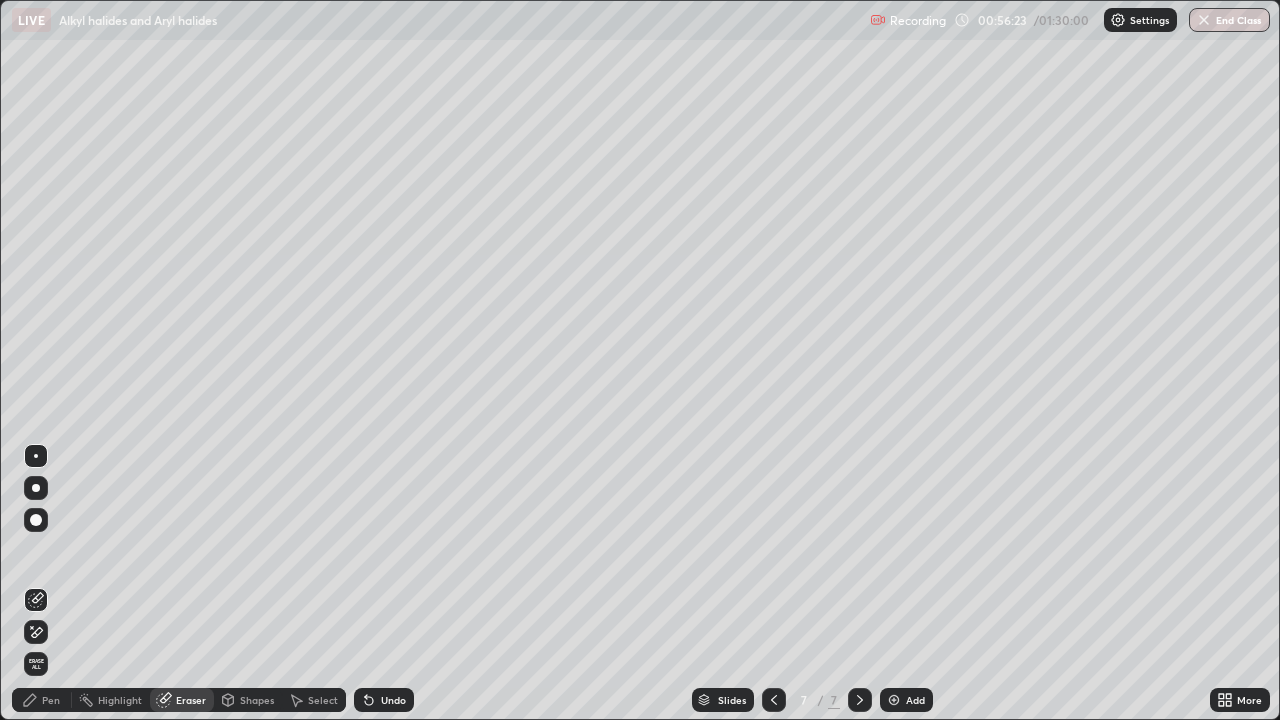 click on "Pen" at bounding box center (51, 700) 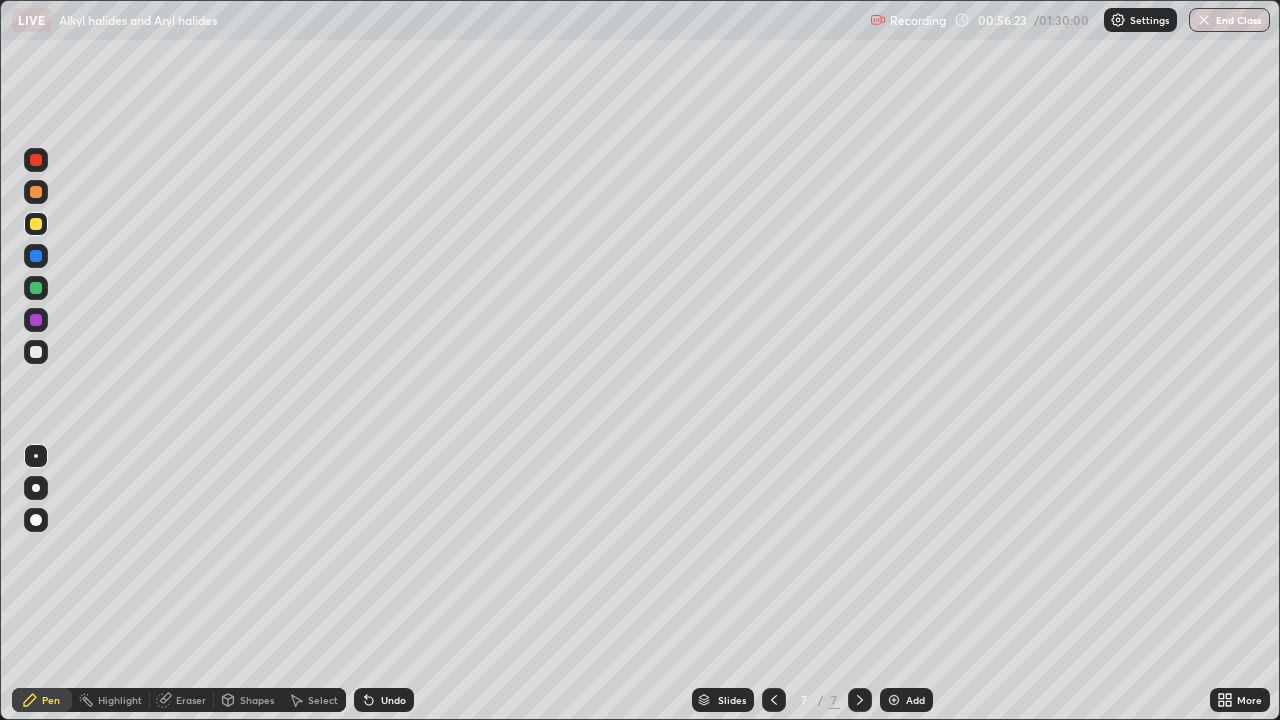 click at bounding box center [36, 288] 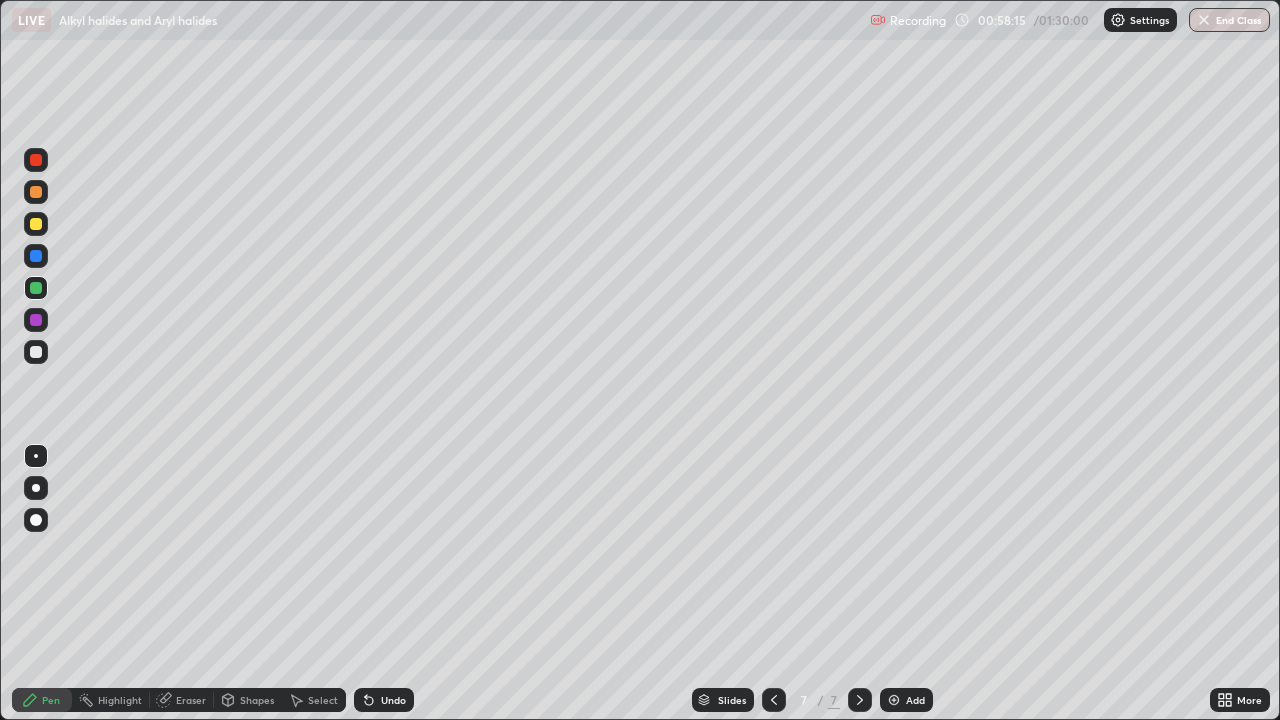 click at bounding box center [36, 224] 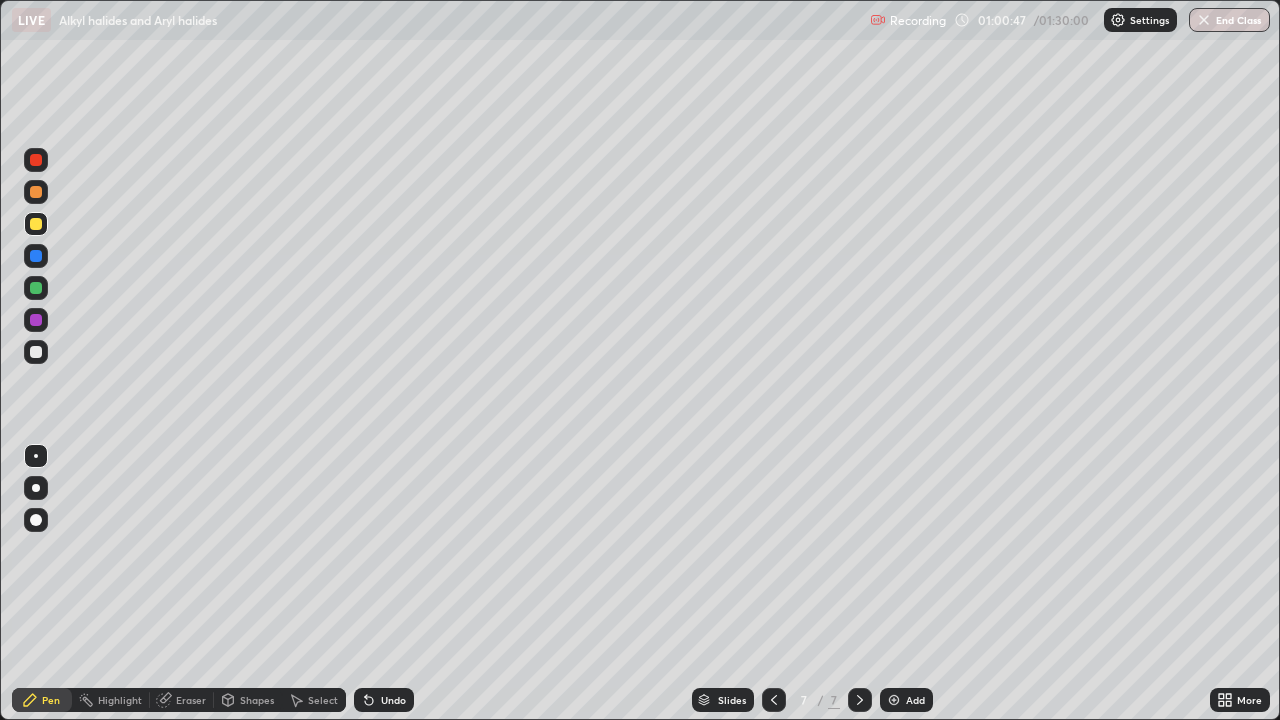 click at bounding box center (36, 288) 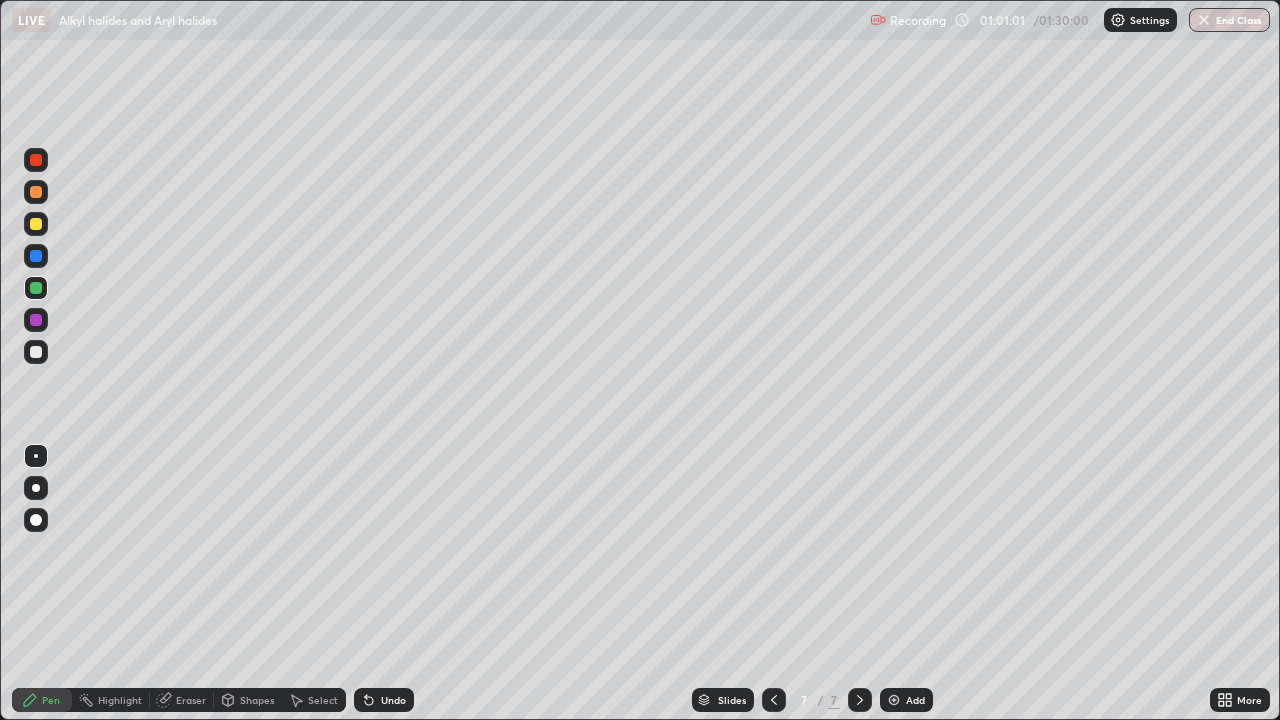 click at bounding box center [36, 352] 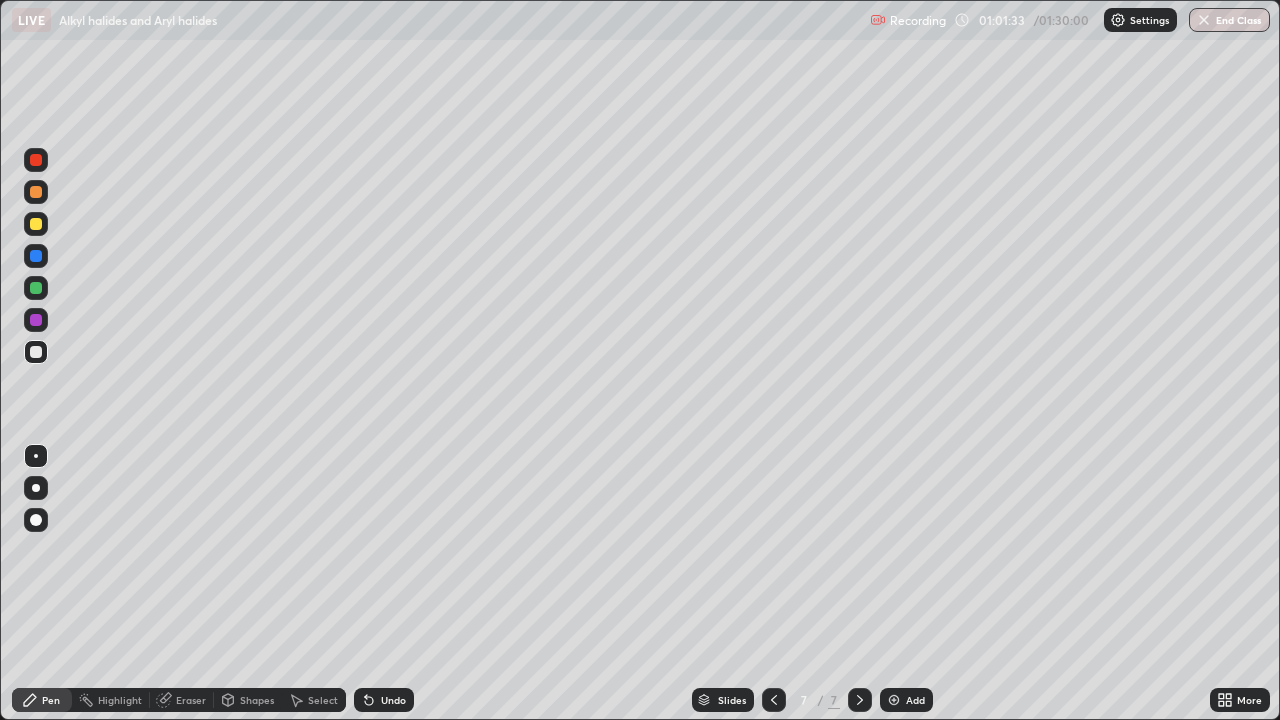 click at bounding box center [36, 160] 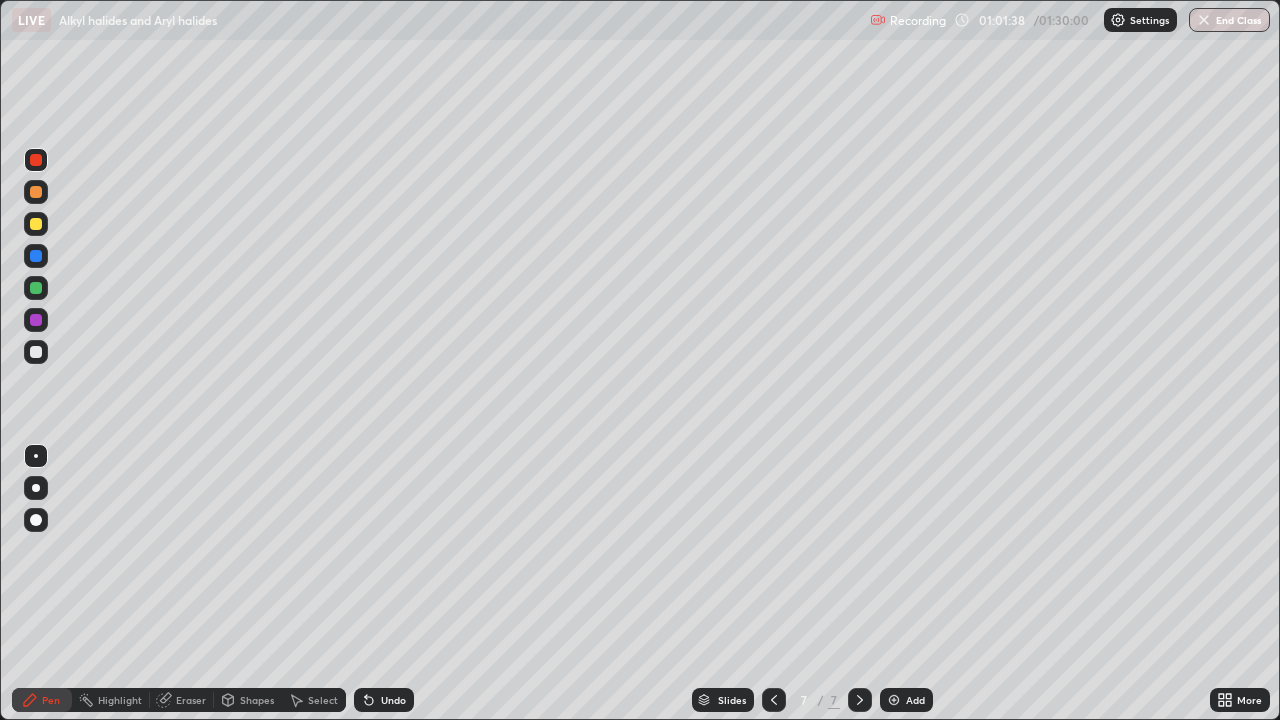 click at bounding box center (36, 224) 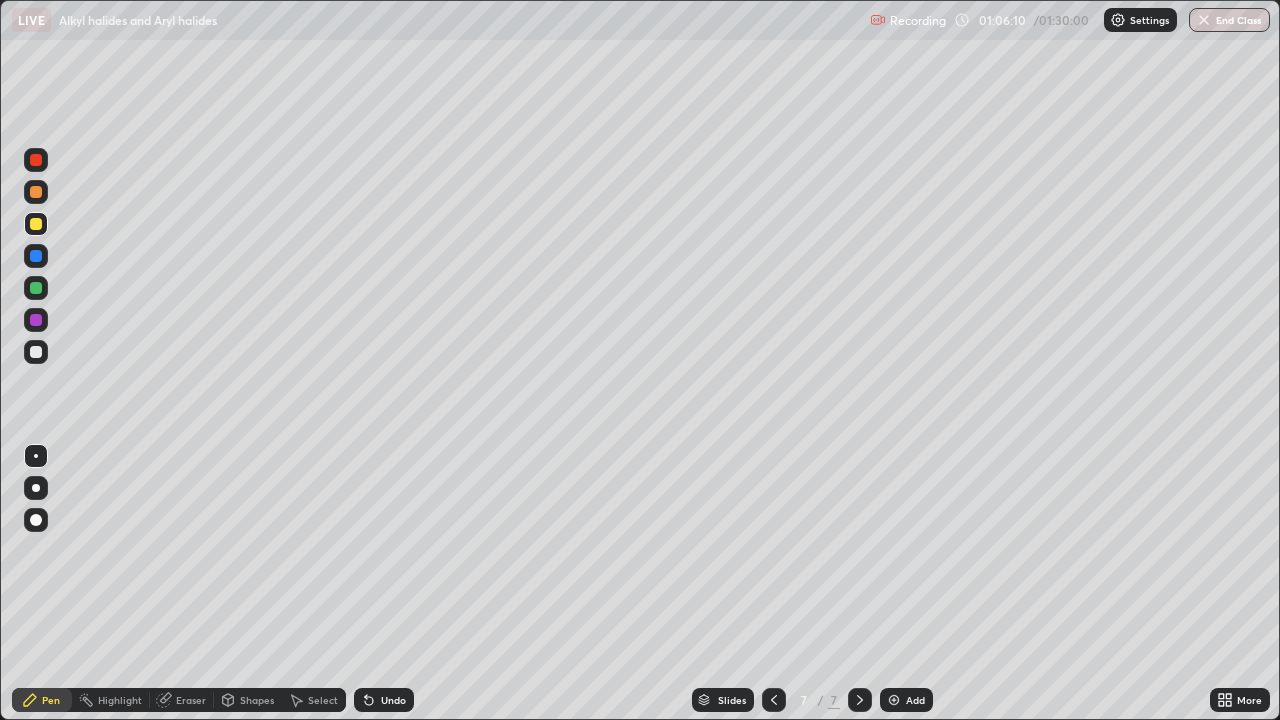 click 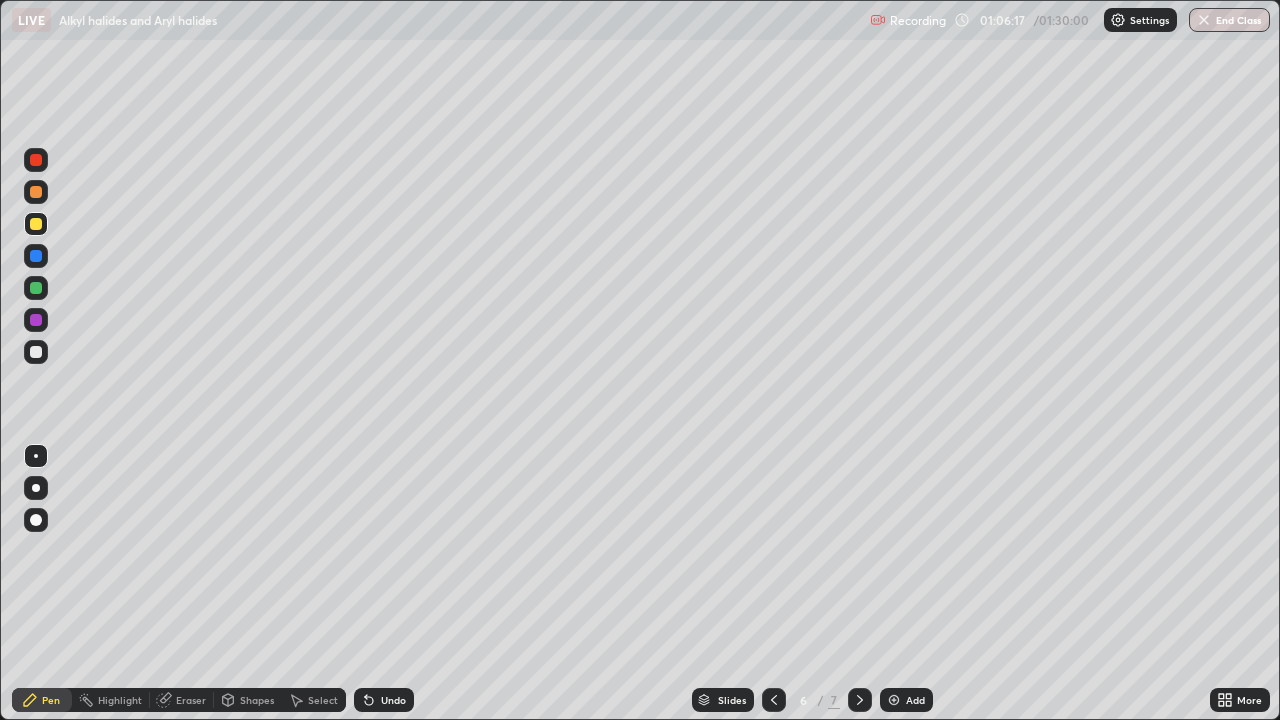click at bounding box center (36, 256) 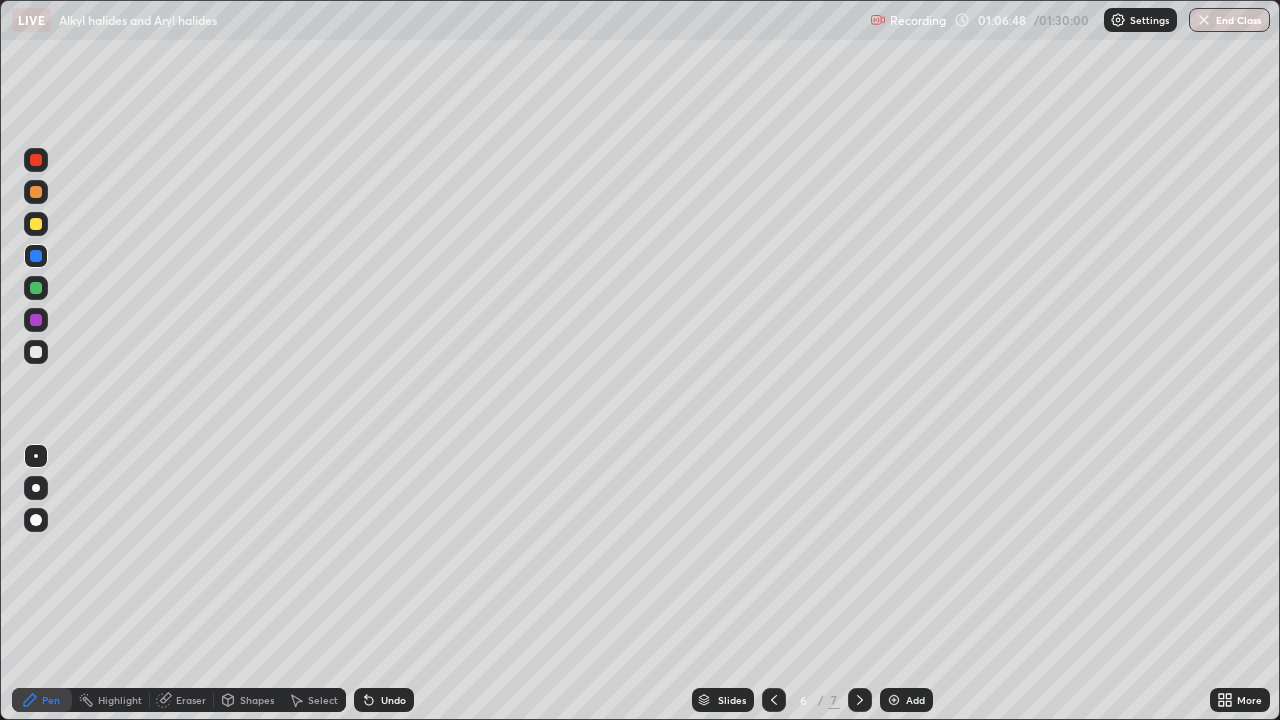 click 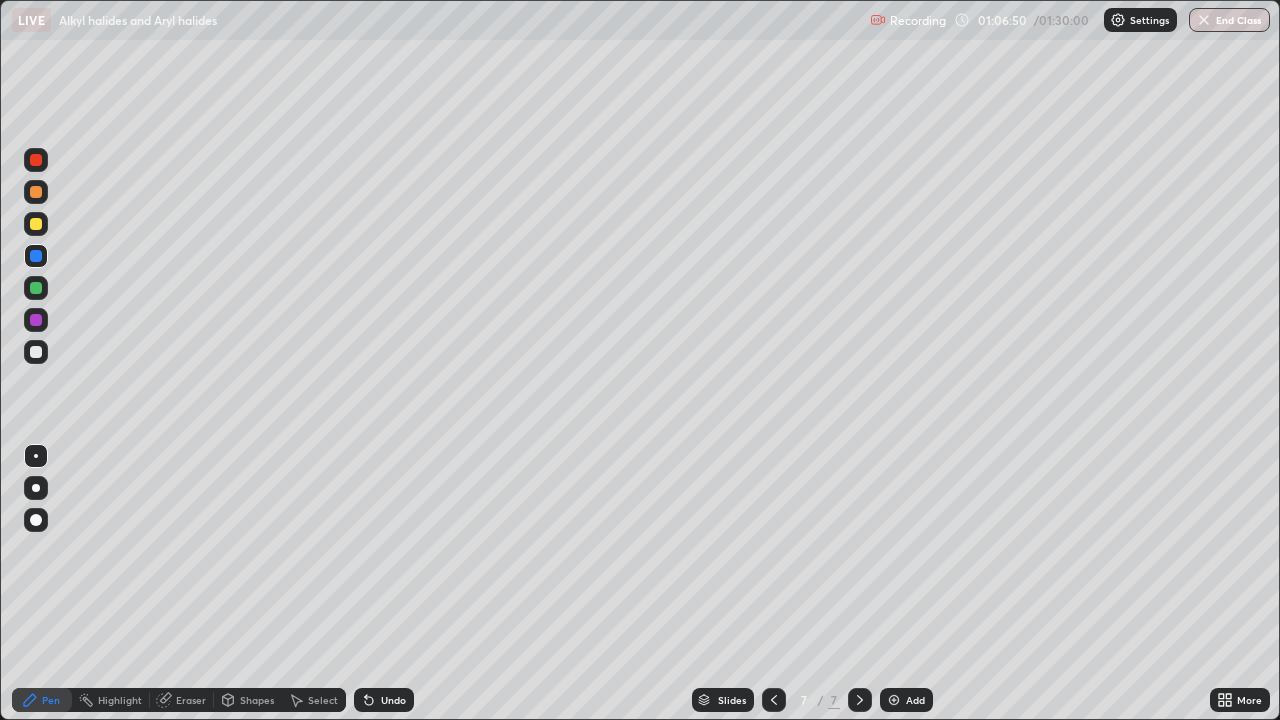 click at bounding box center [894, 700] 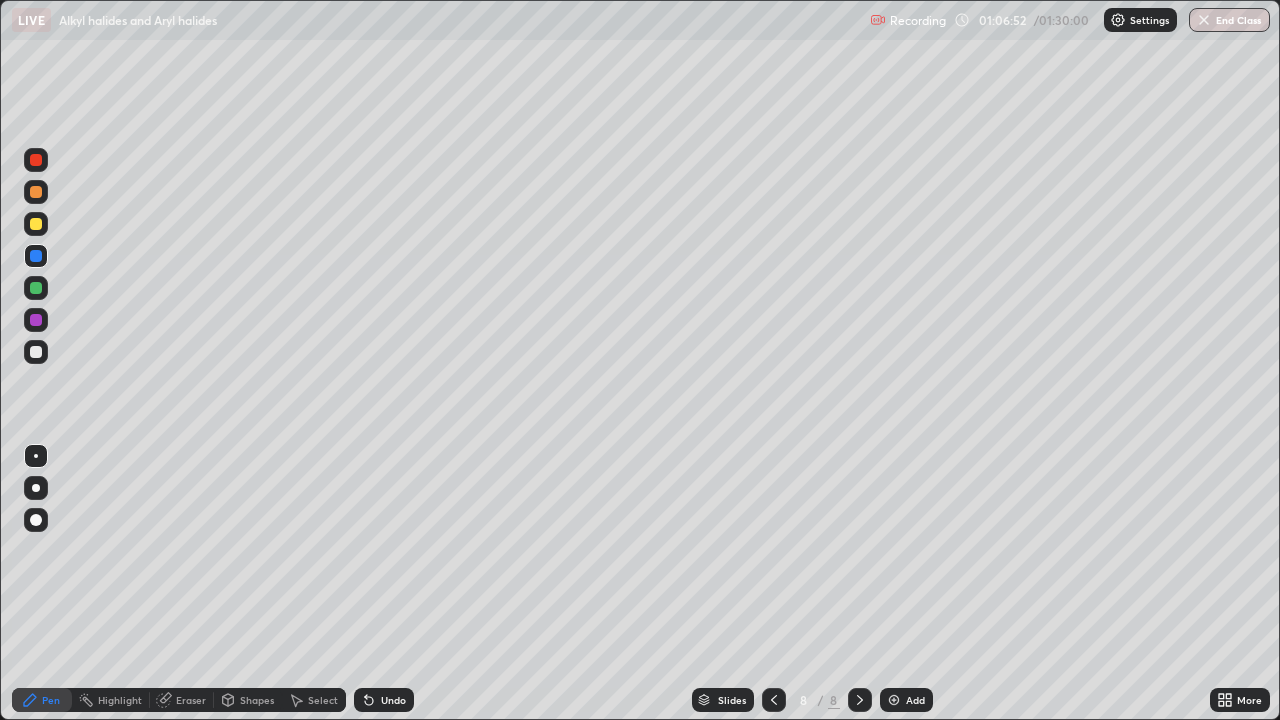 click at bounding box center (36, 352) 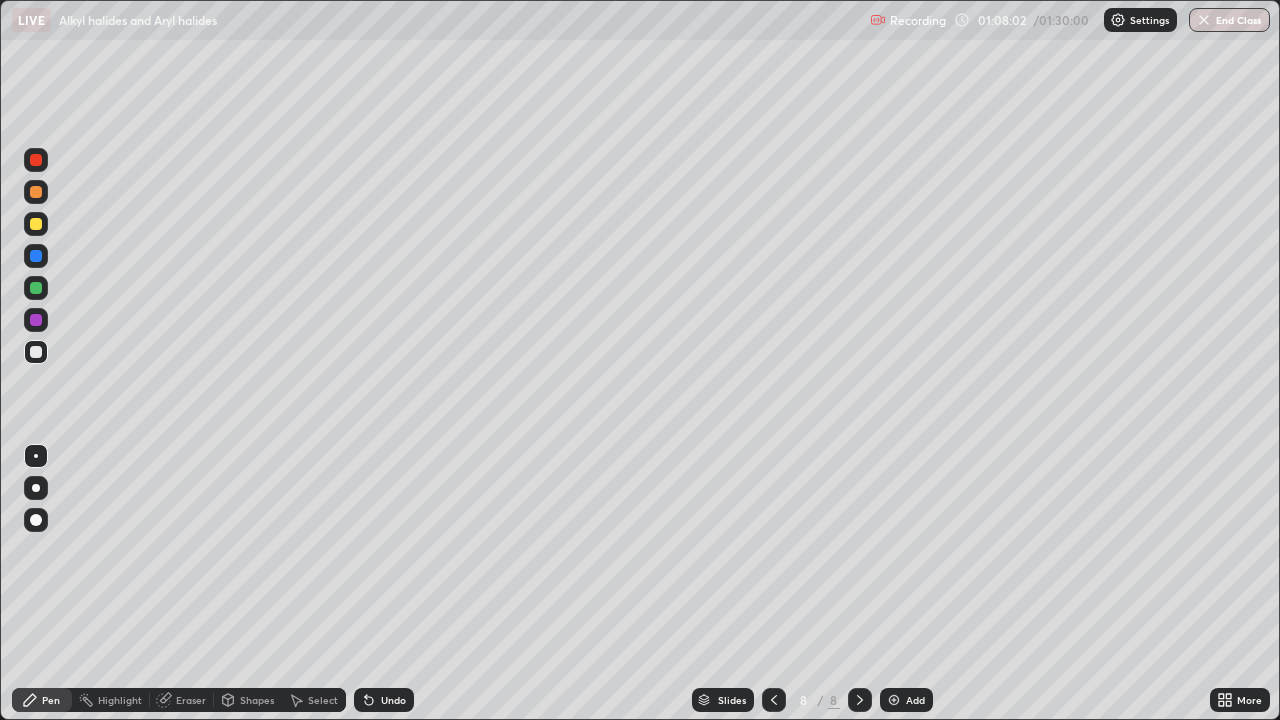 click at bounding box center (894, 700) 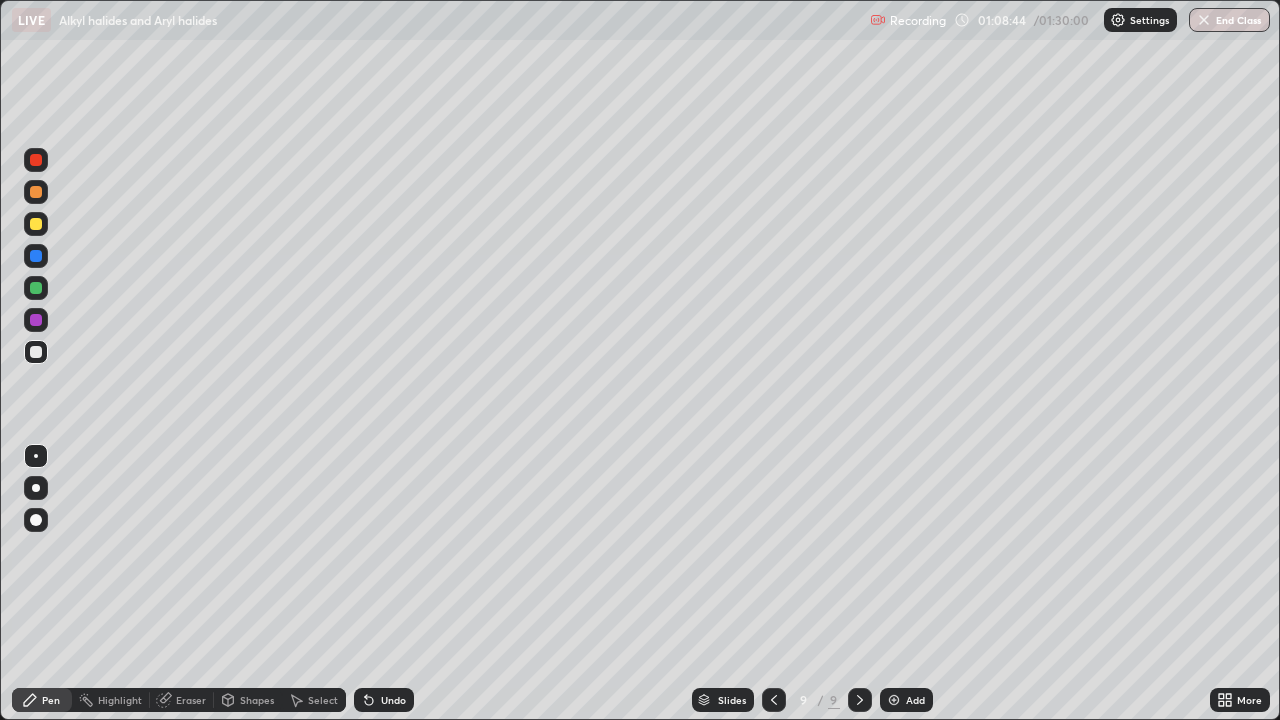 click 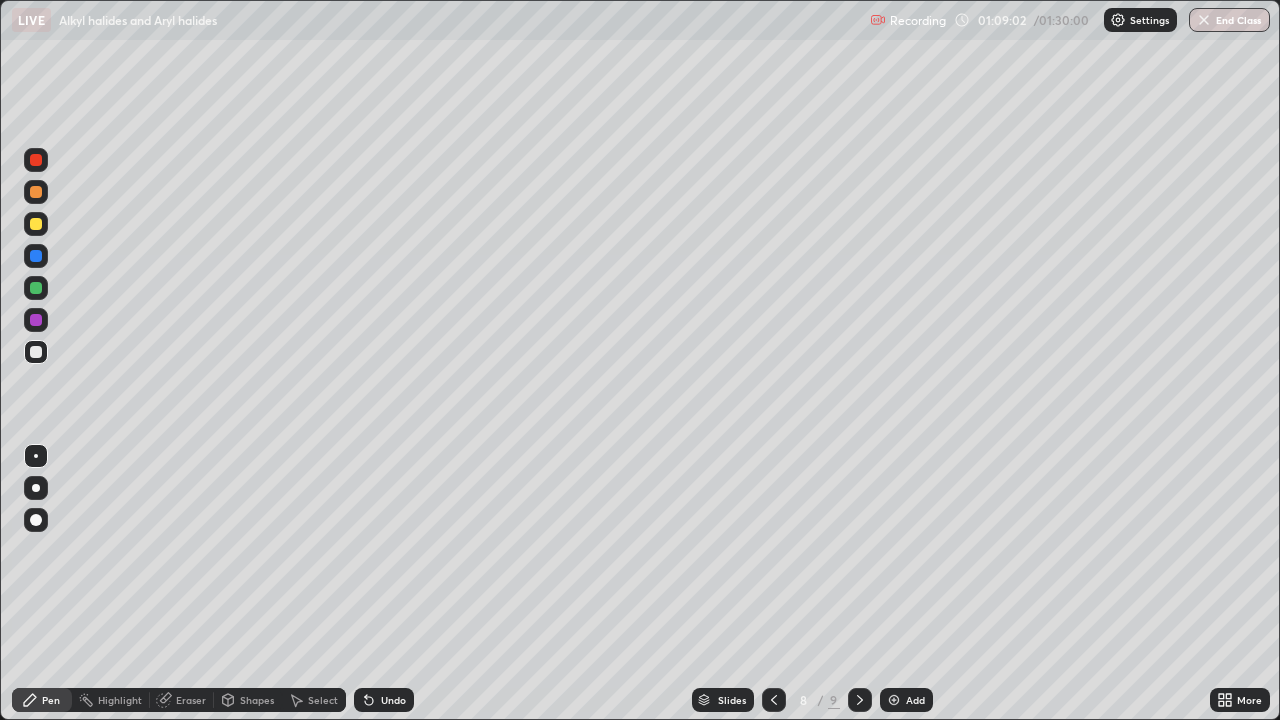 click at bounding box center [36, 224] 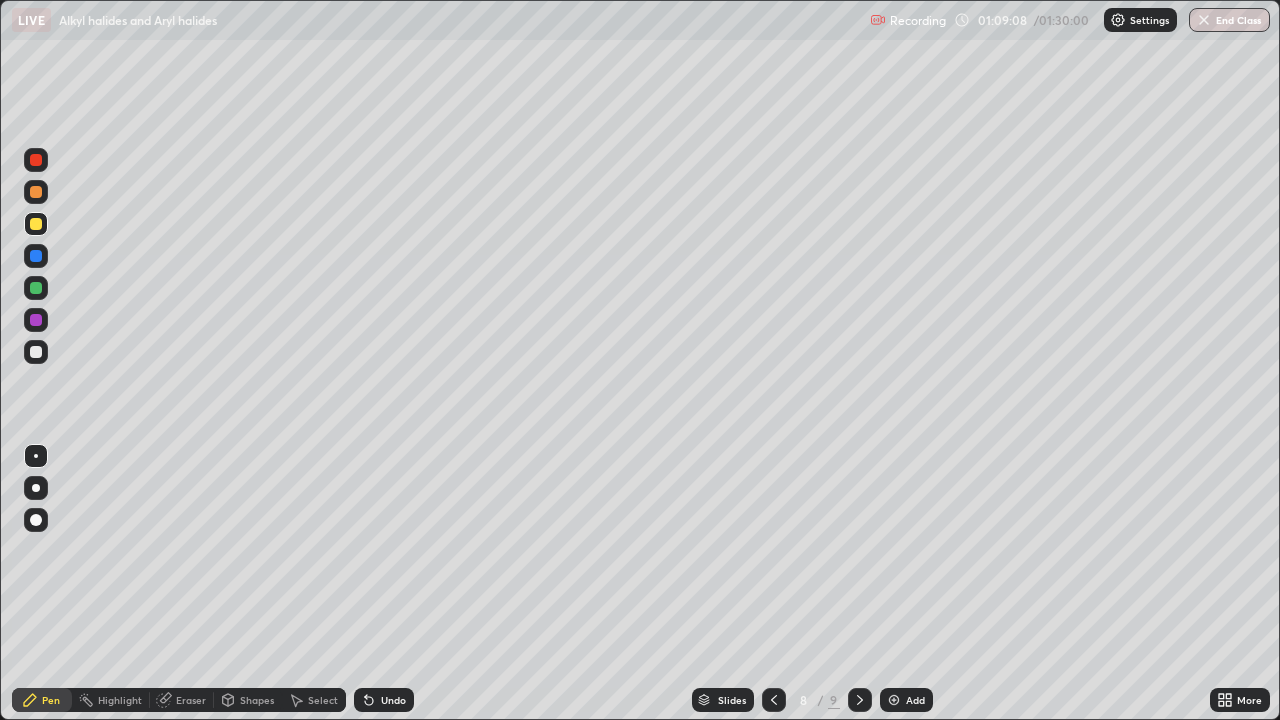 click at bounding box center (36, 288) 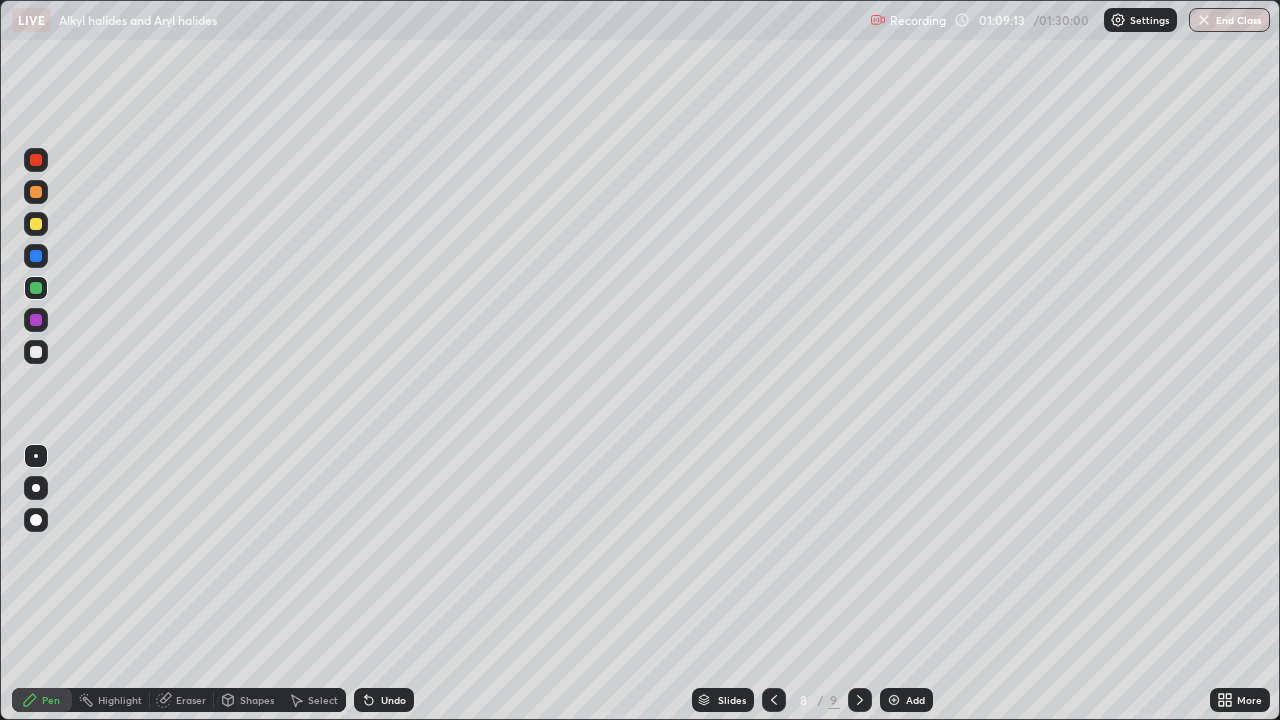 click at bounding box center (36, 320) 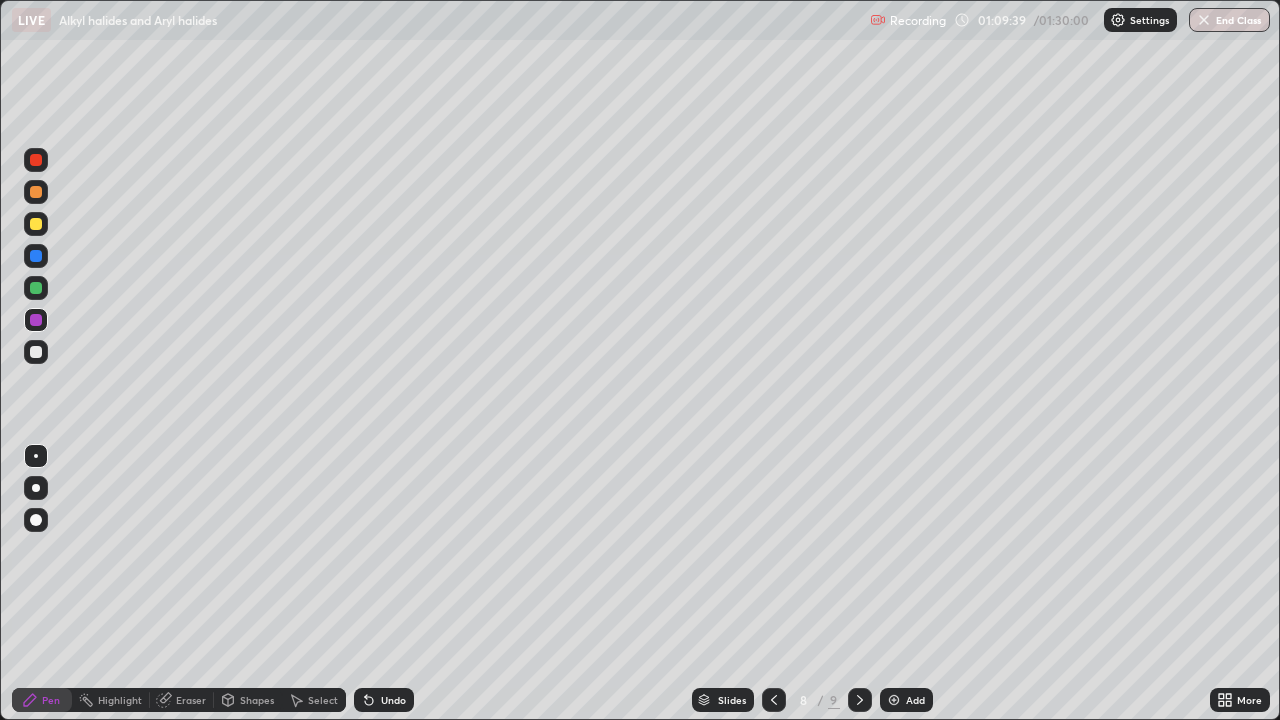 click 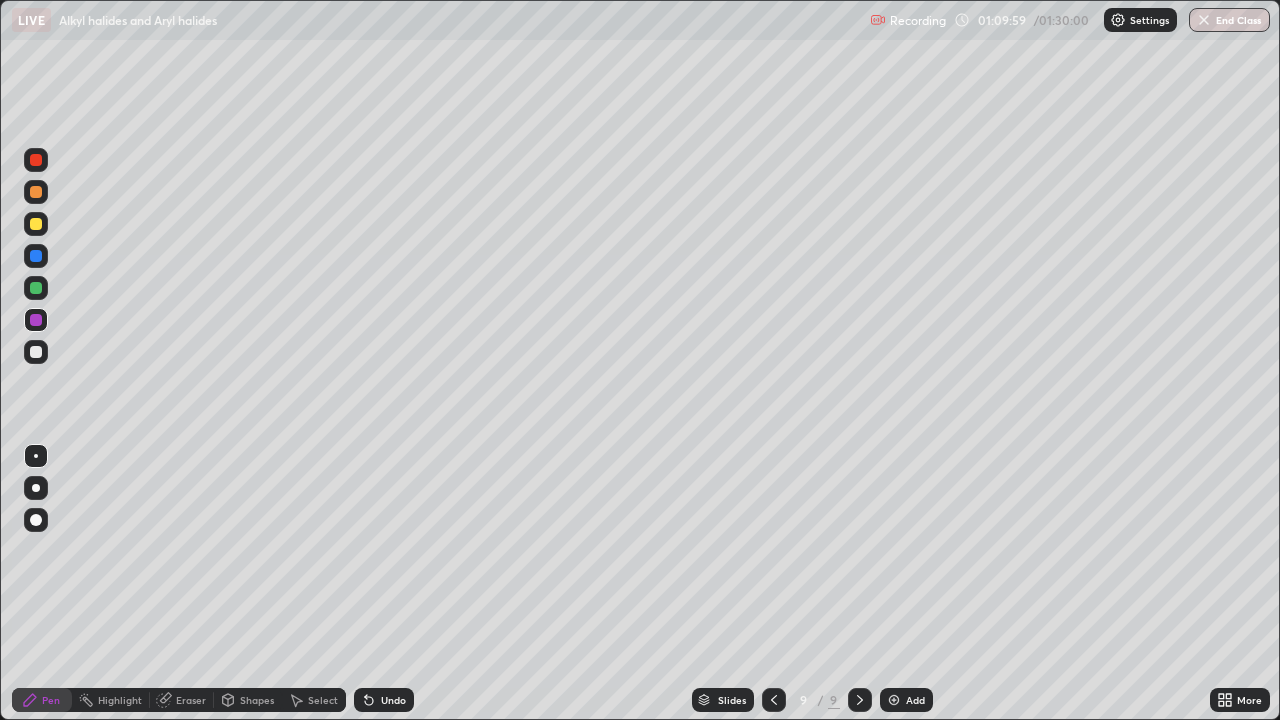 click 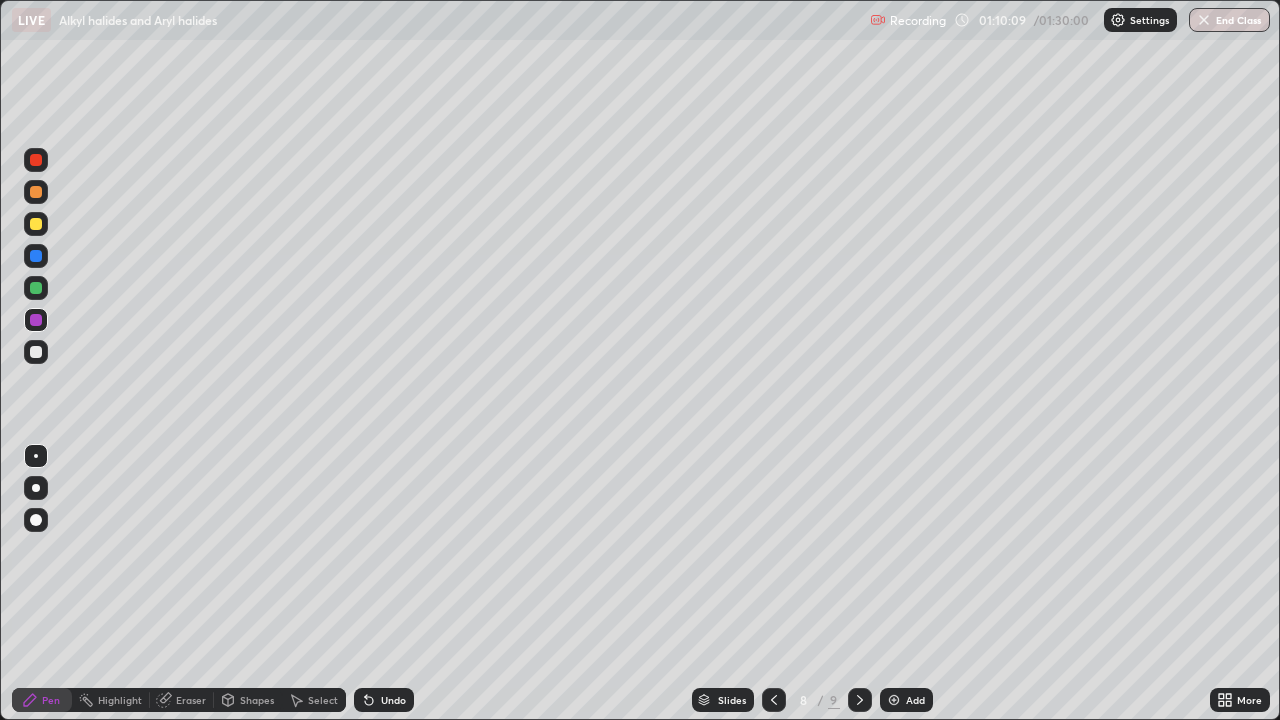 click at bounding box center (36, 288) 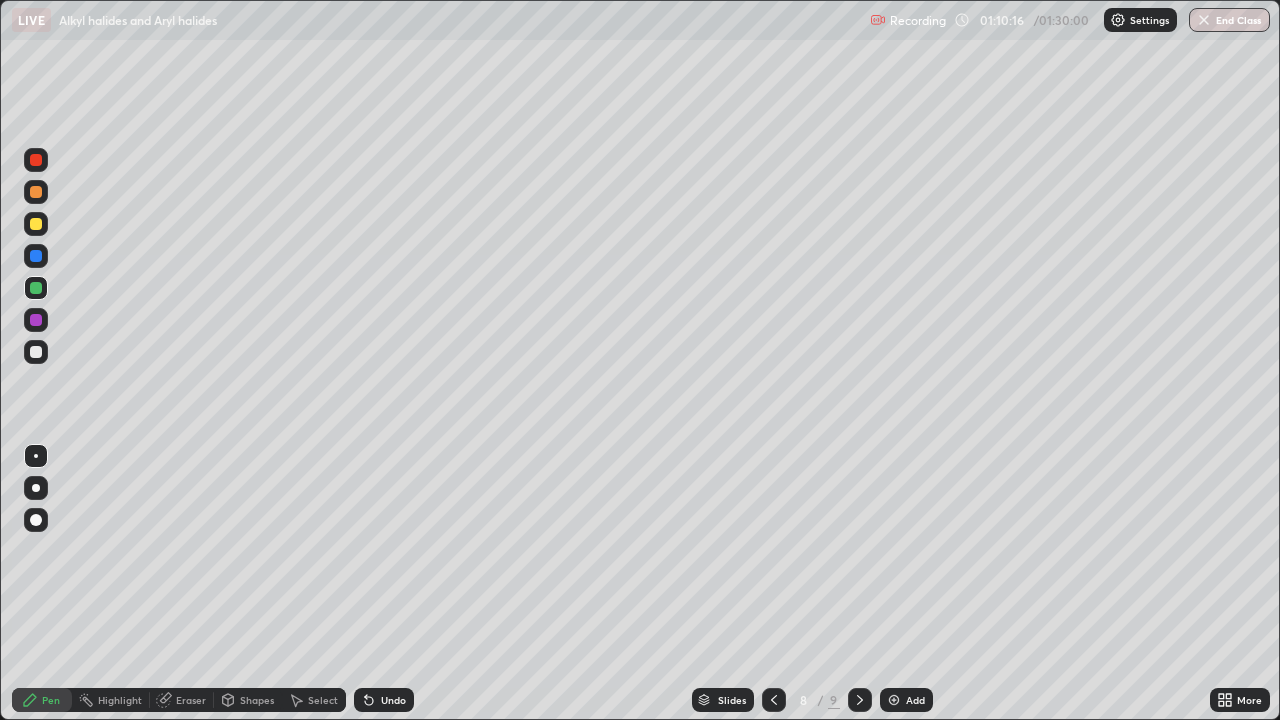 click at bounding box center (36, 224) 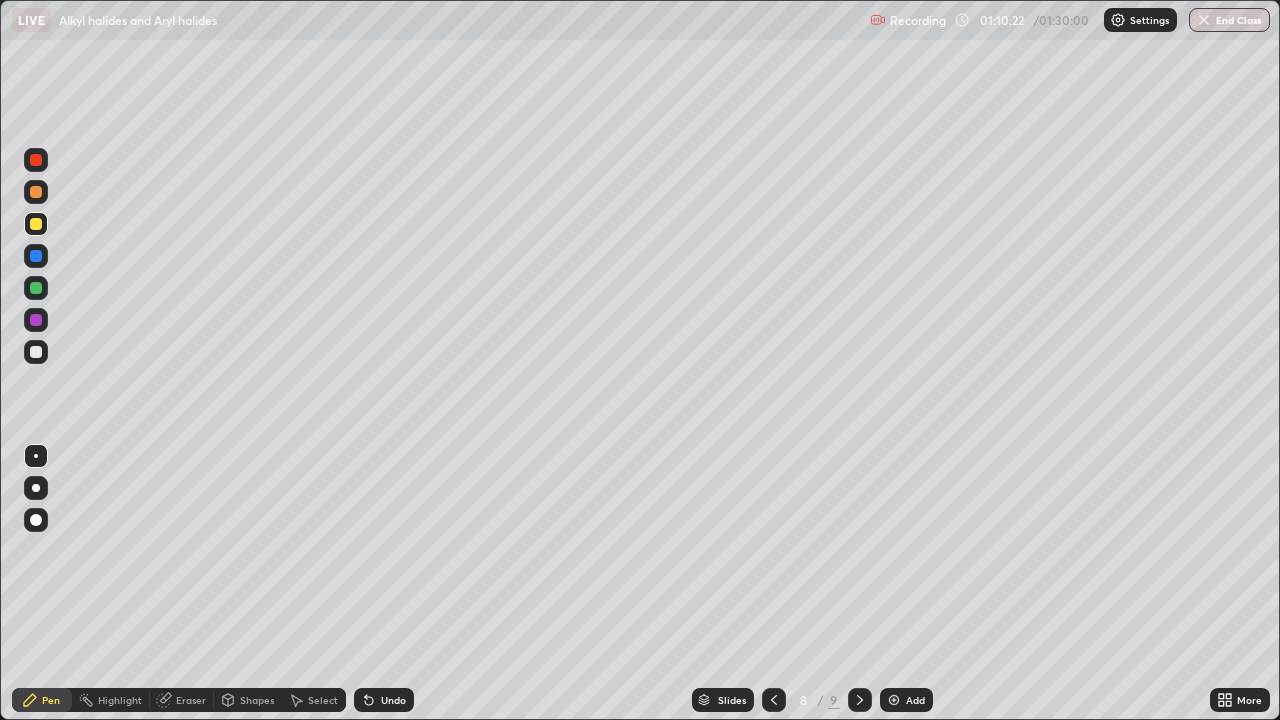 click at bounding box center (36, 352) 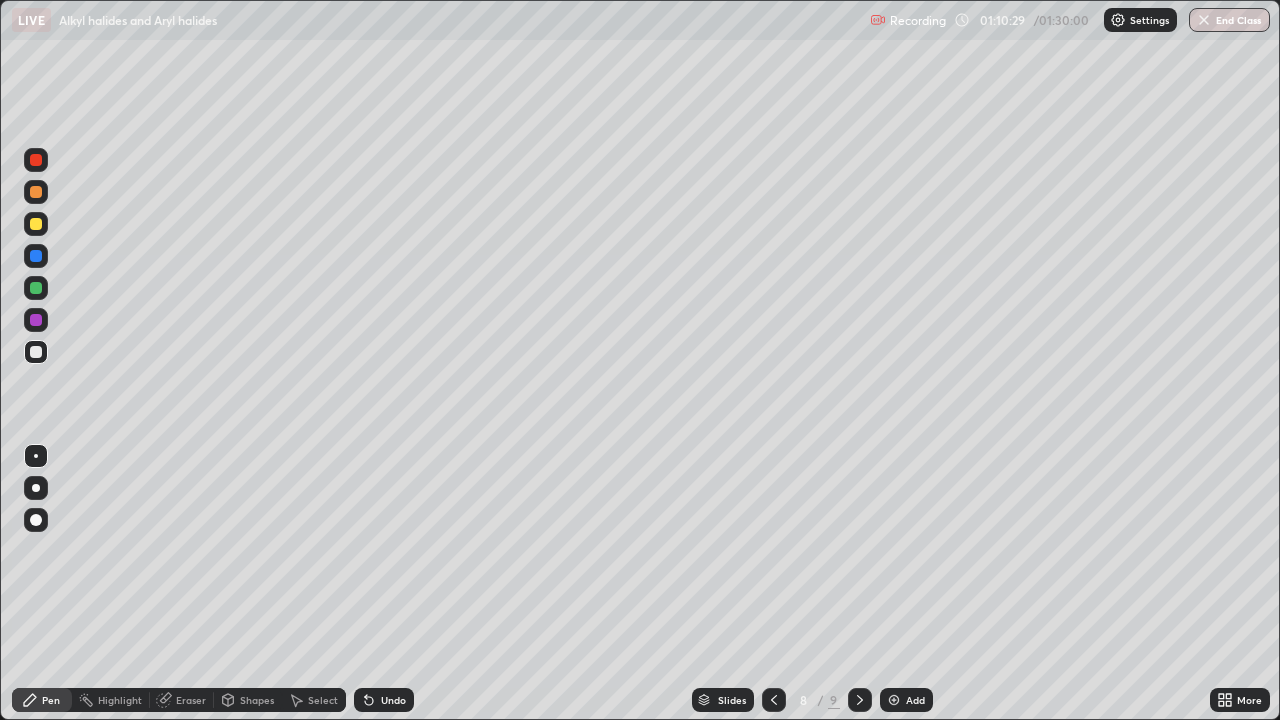 click at bounding box center [36, 320] 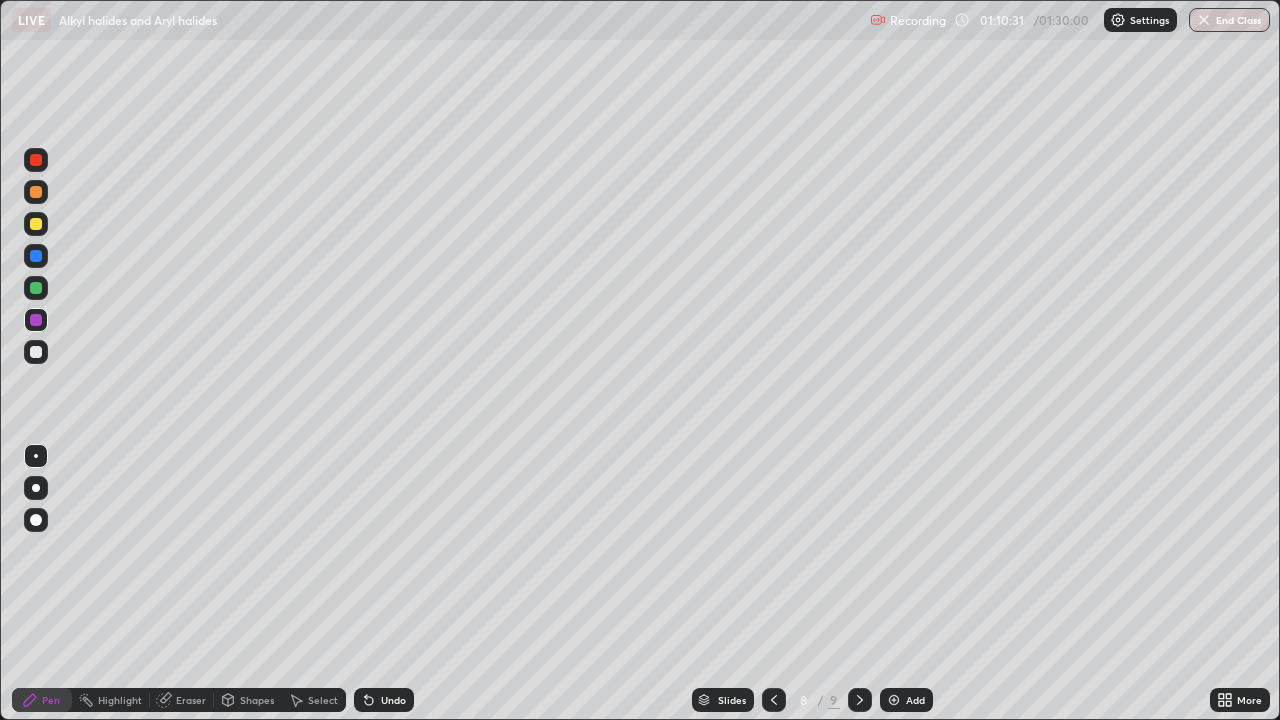 click at bounding box center [36, 256] 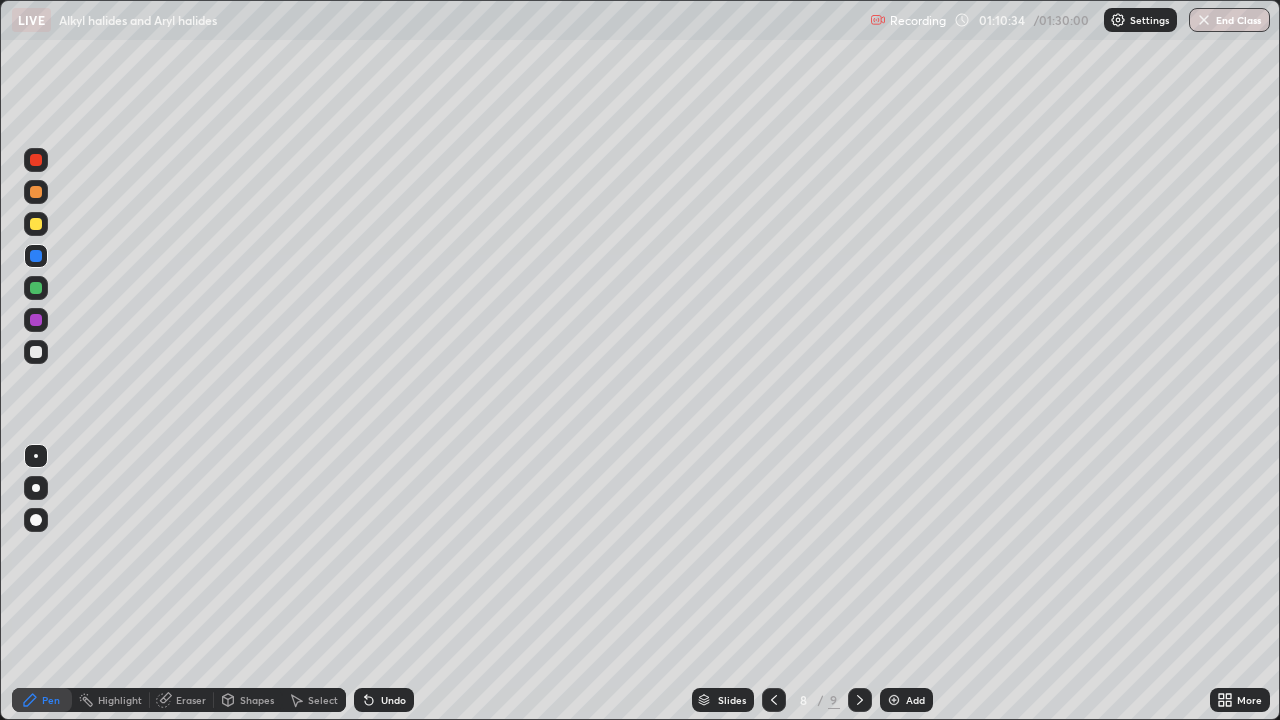 click at bounding box center (36, 352) 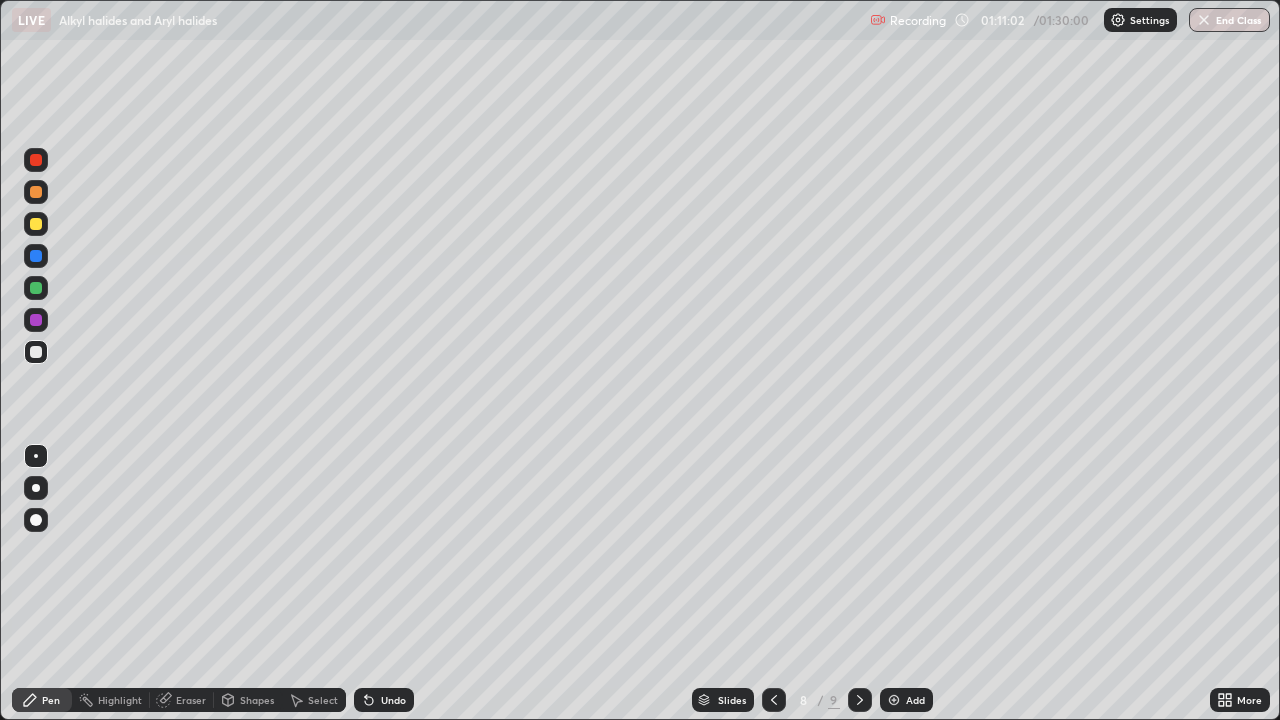 click at bounding box center (36, 352) 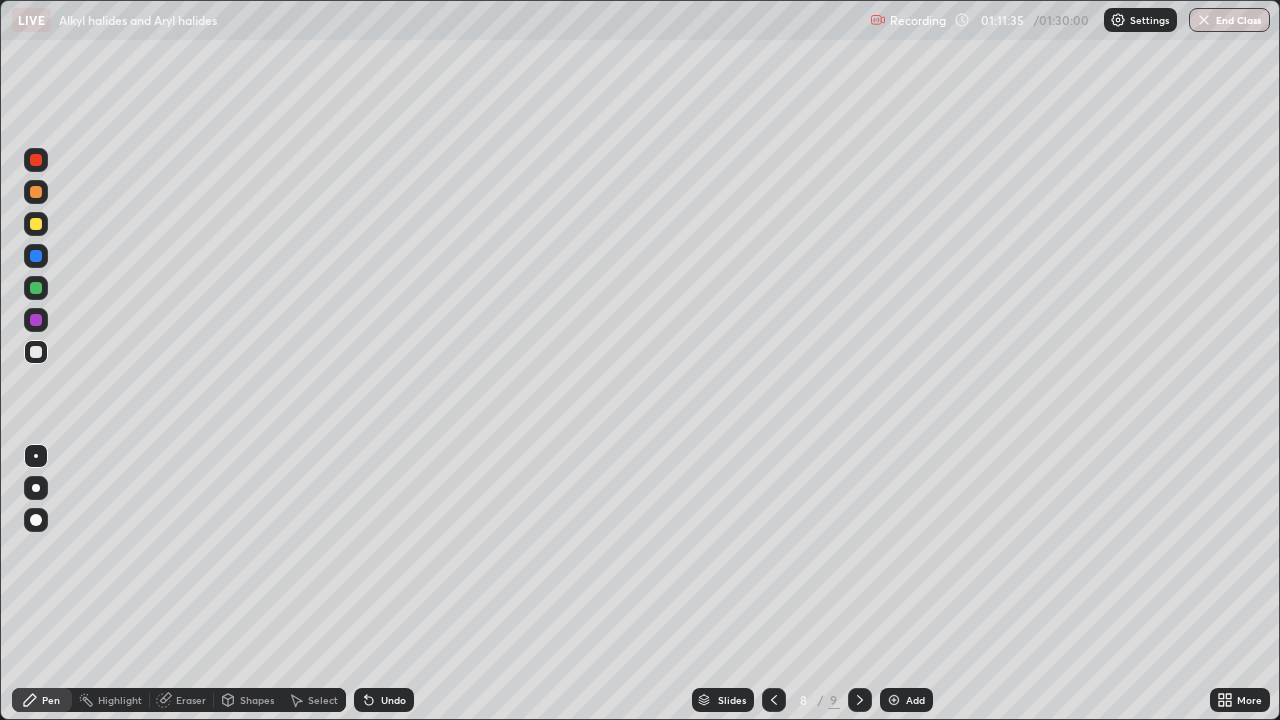 click at bounding box center (36, 256) 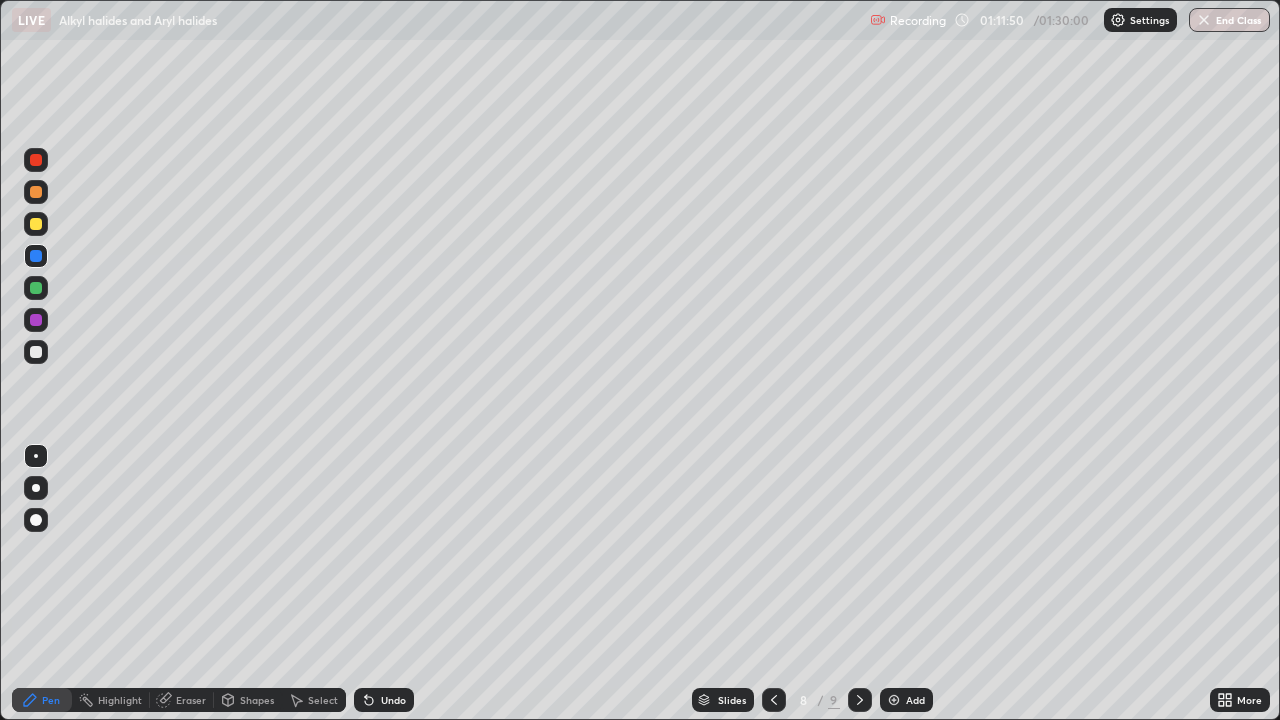 click at bounding box center [36, 352] 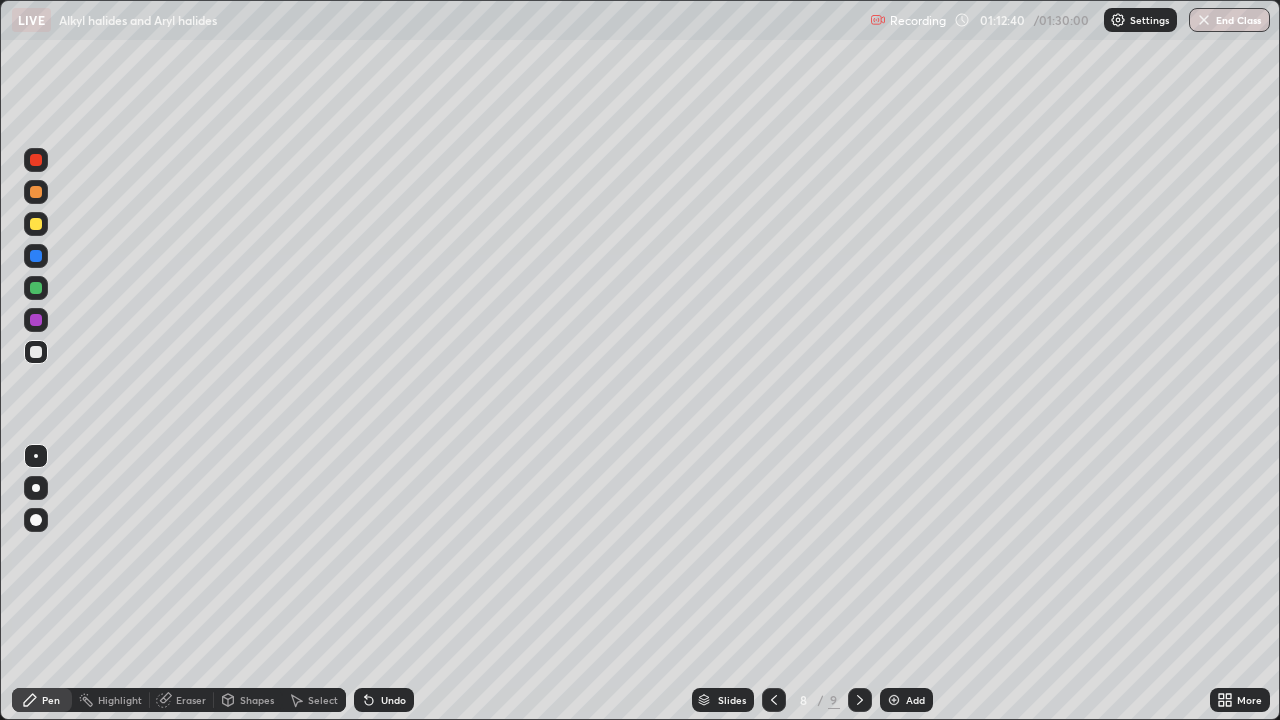 click at bounding box center [36, 224] 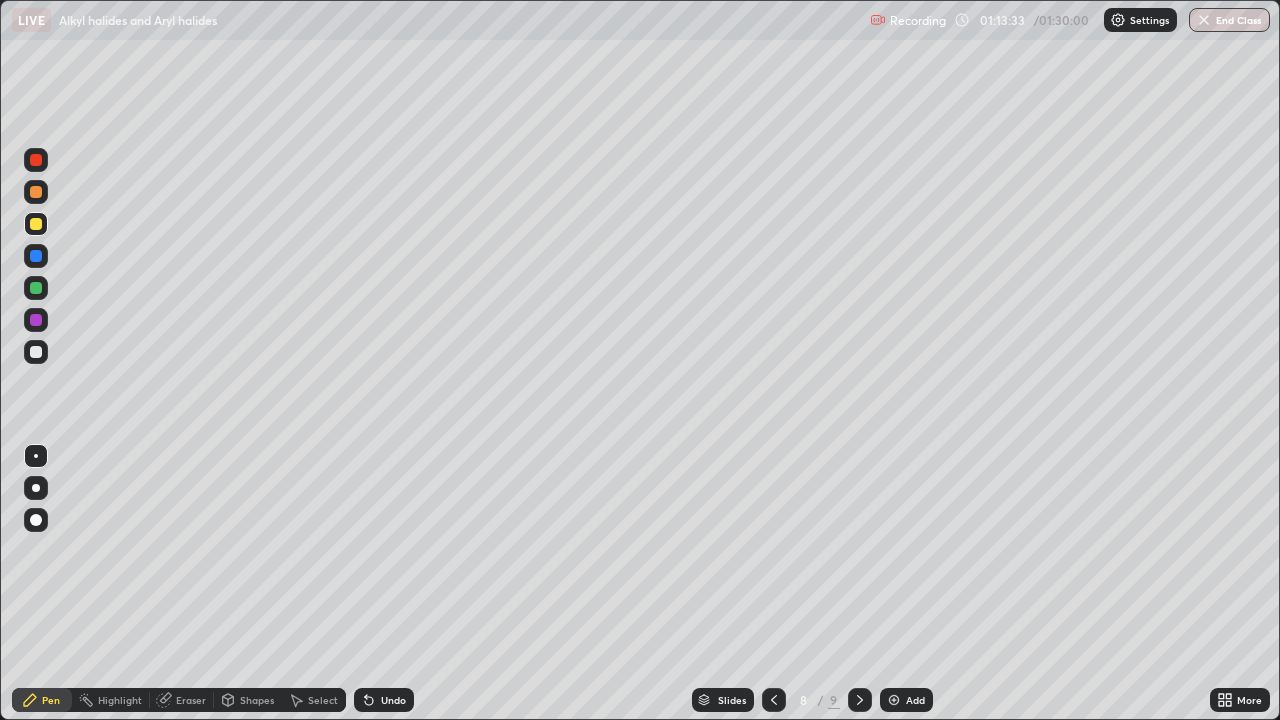 click at bounding box center [36, 352] 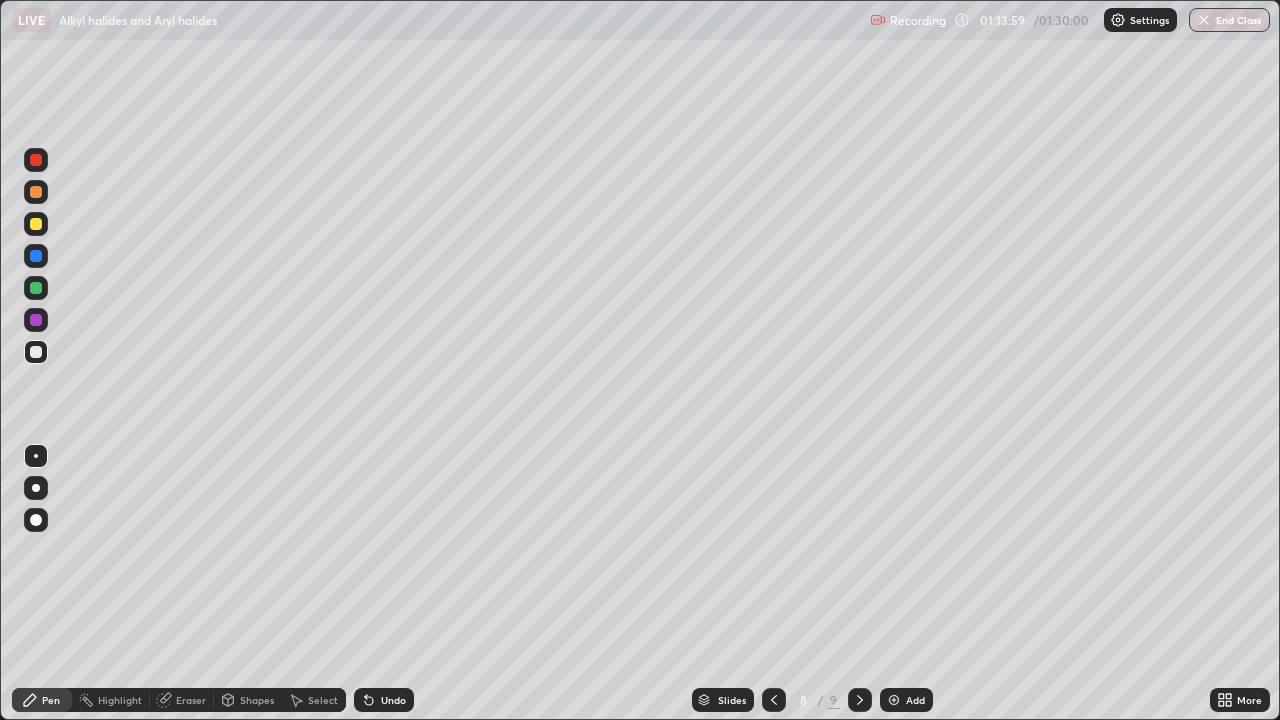 click at bounding box center [36, 320] 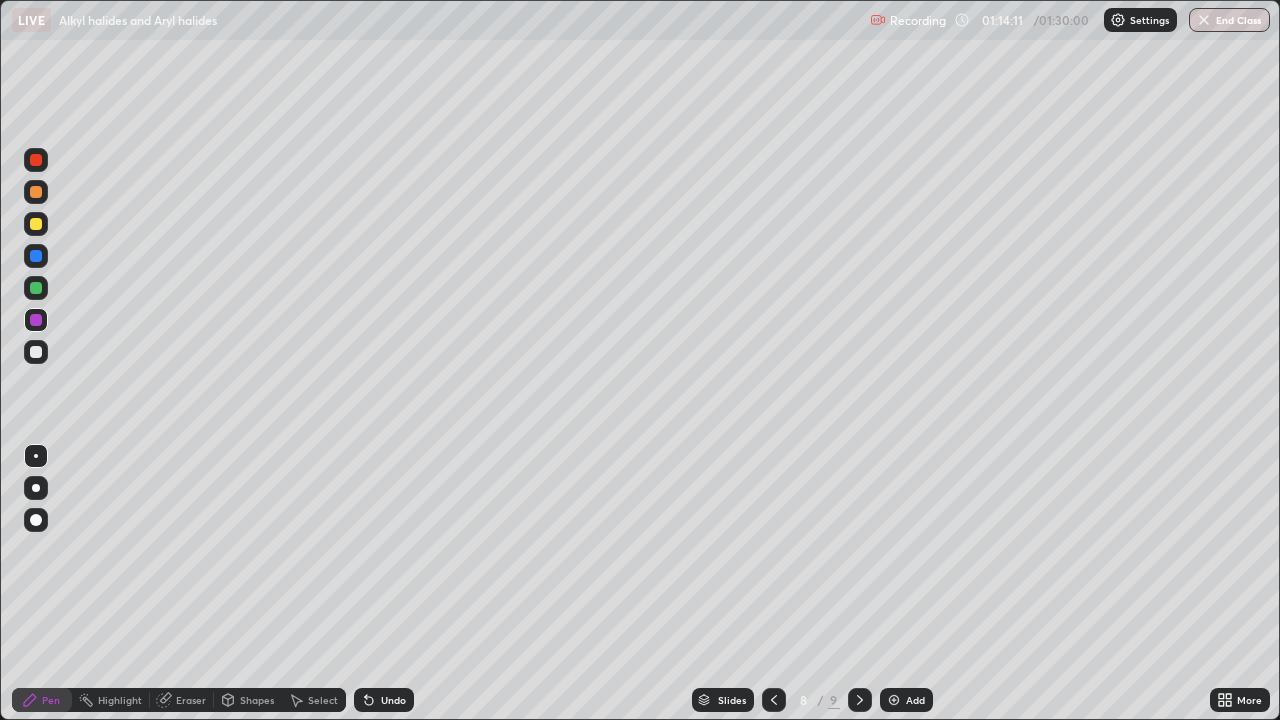 click at bounding box center (36, 352) 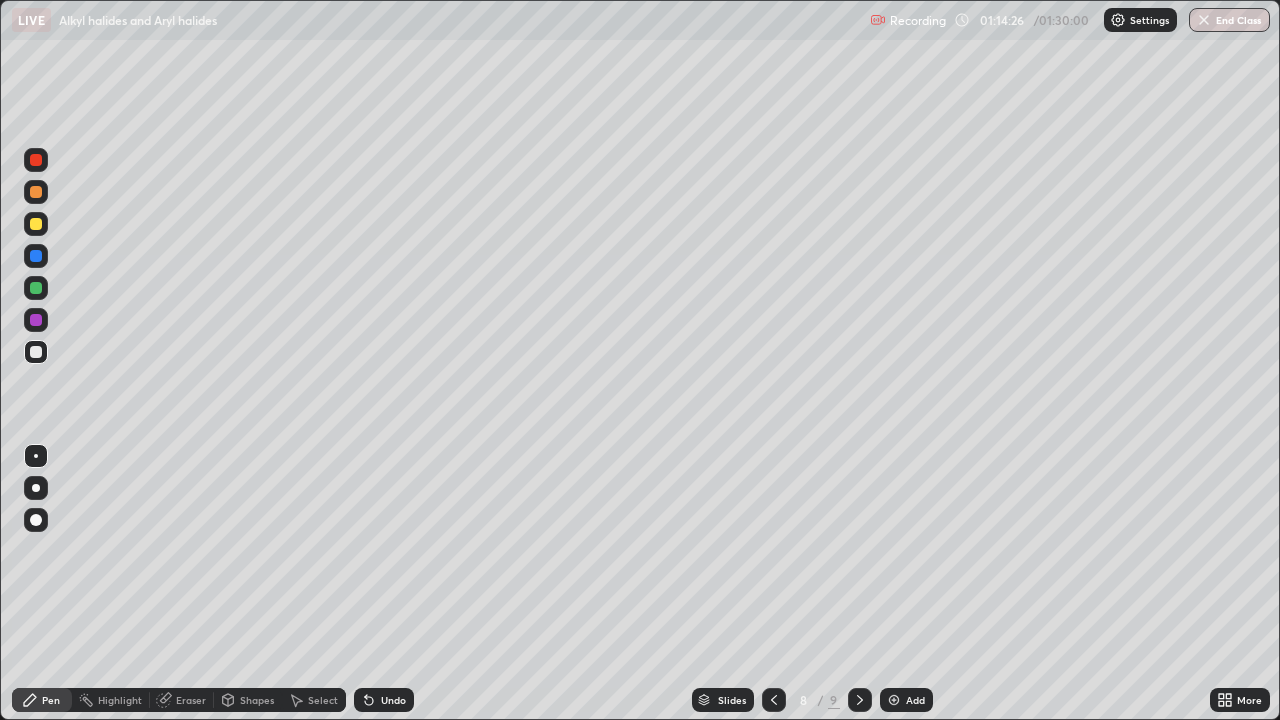 click at bounding box center (36, 352) 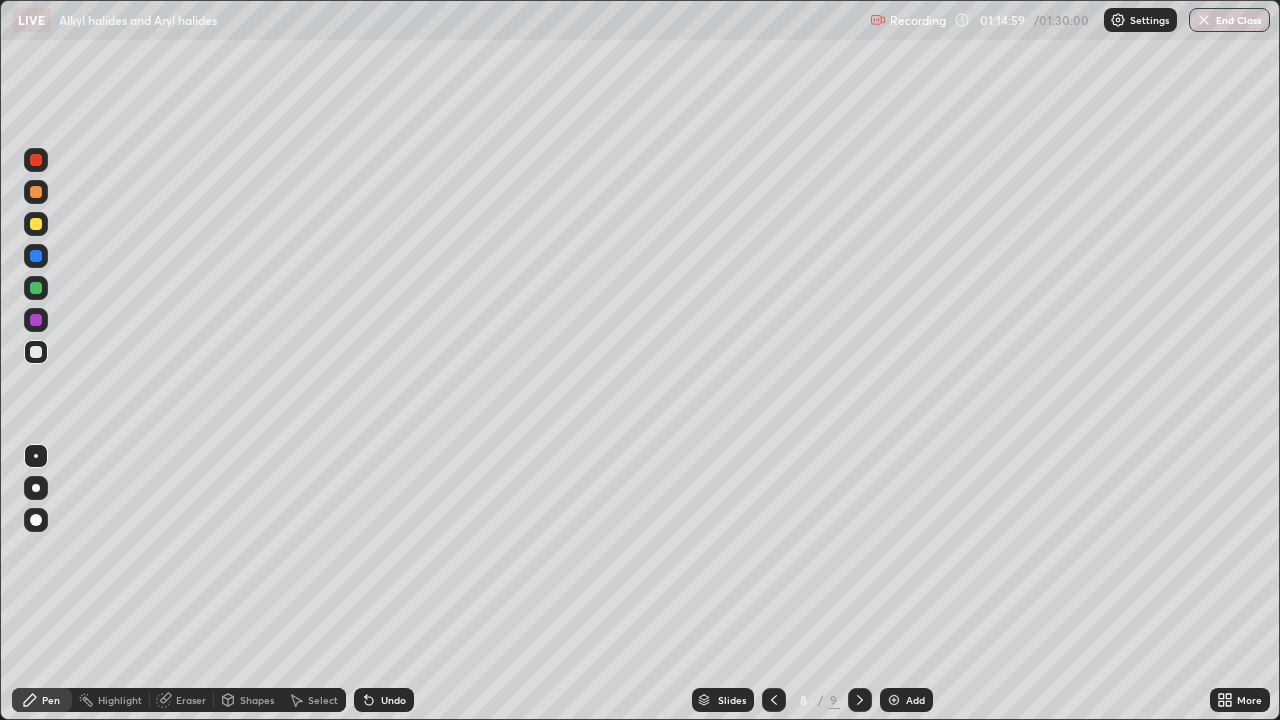 click 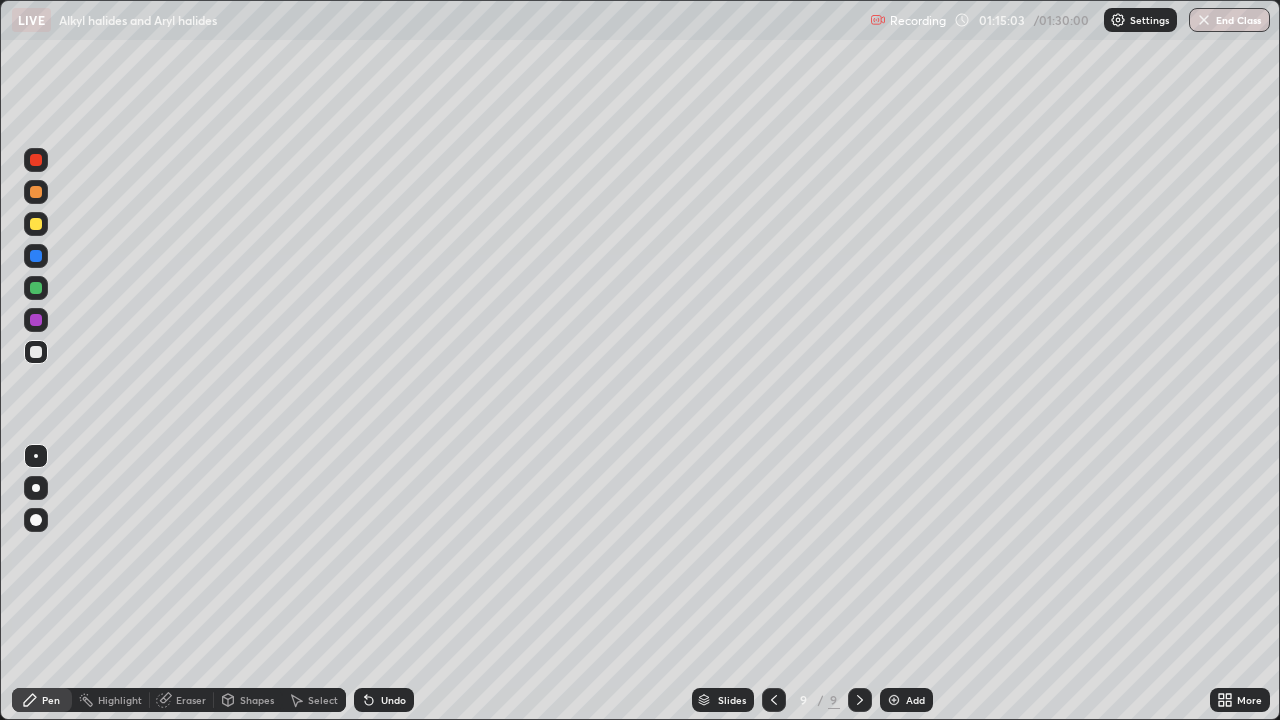 click 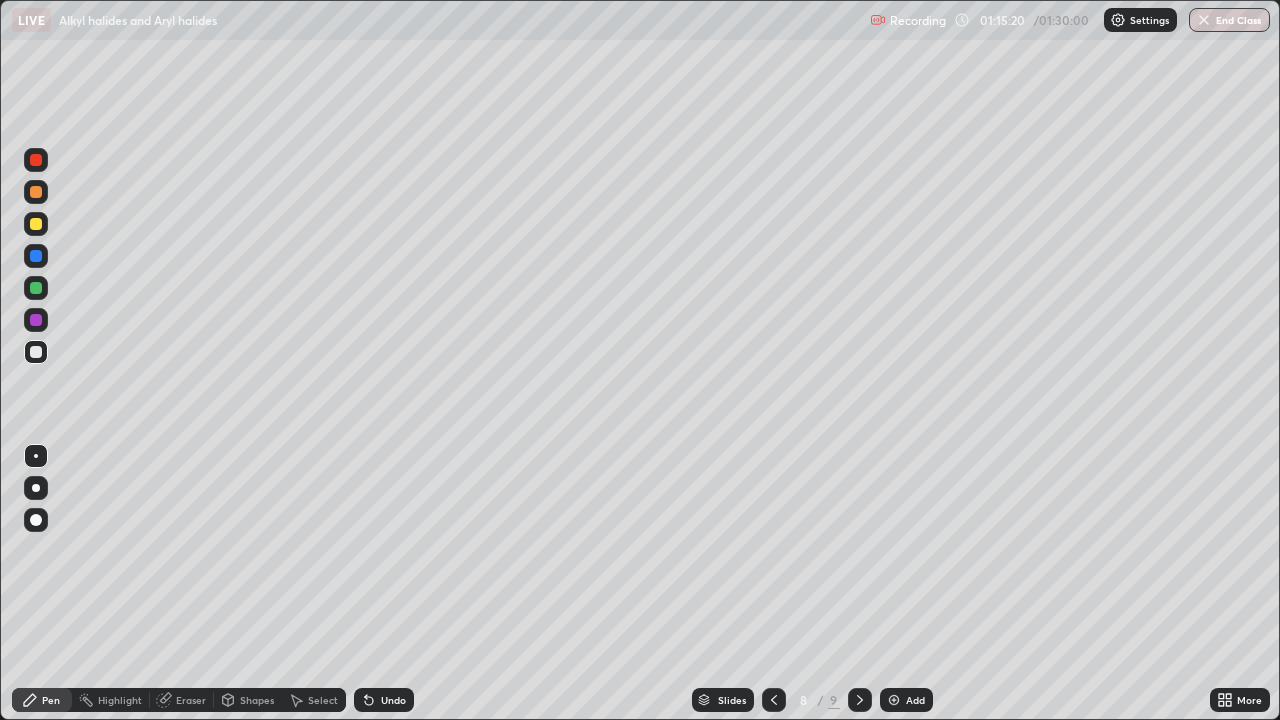 click 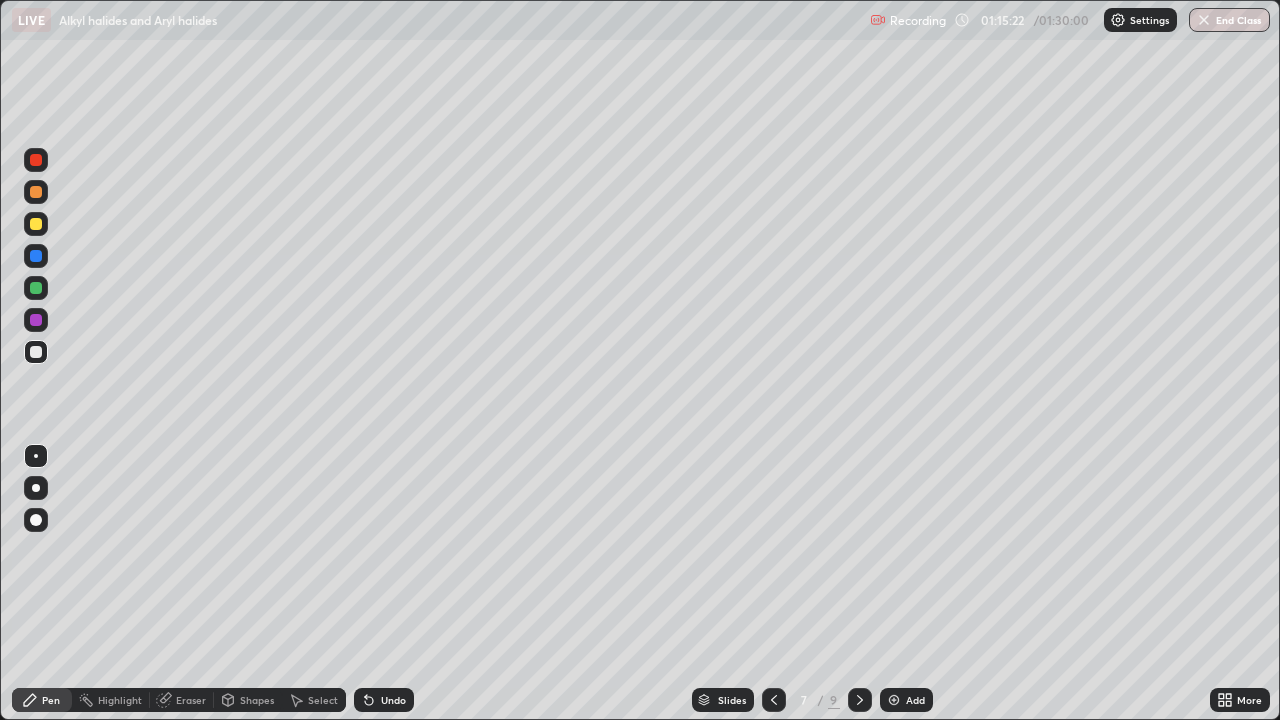 click 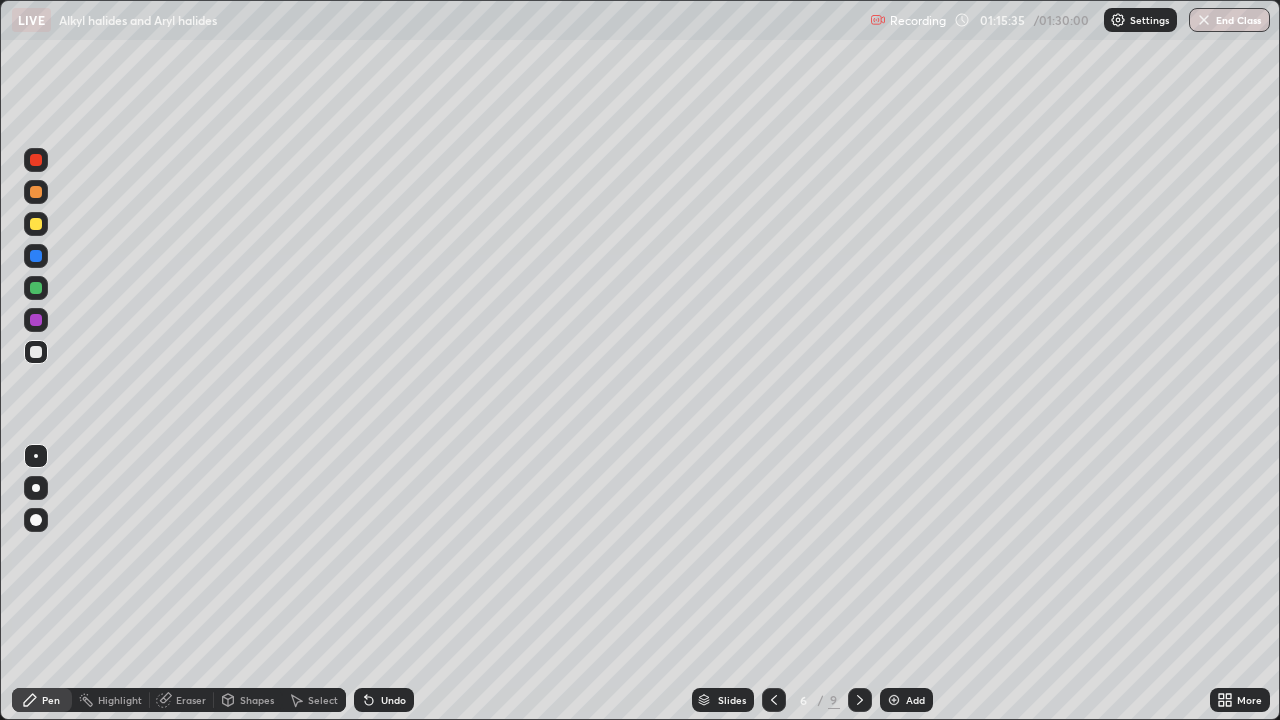click 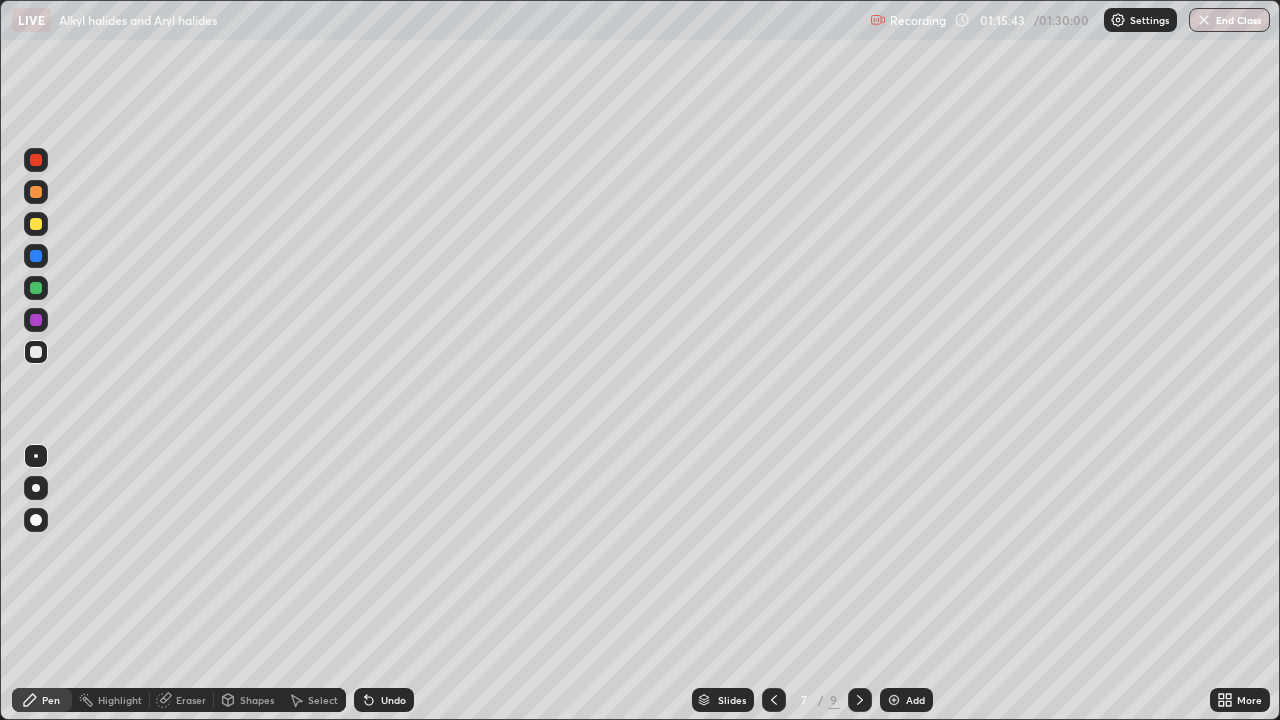 click 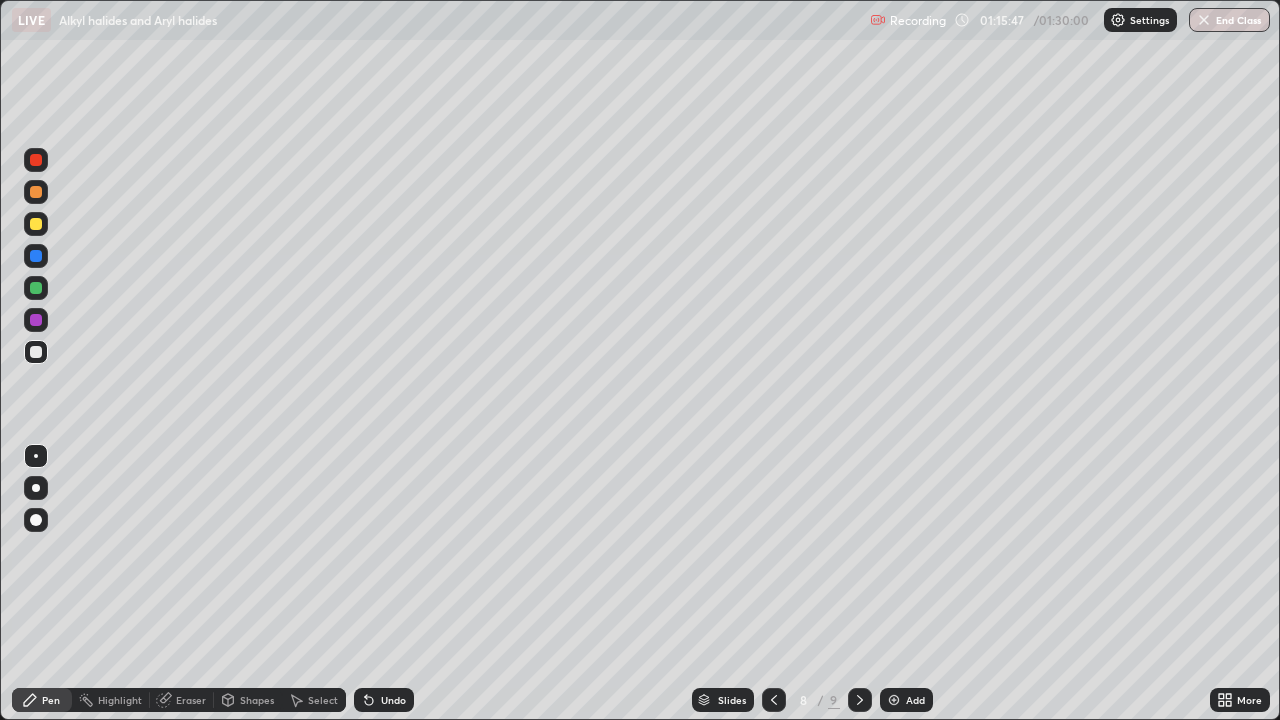 click 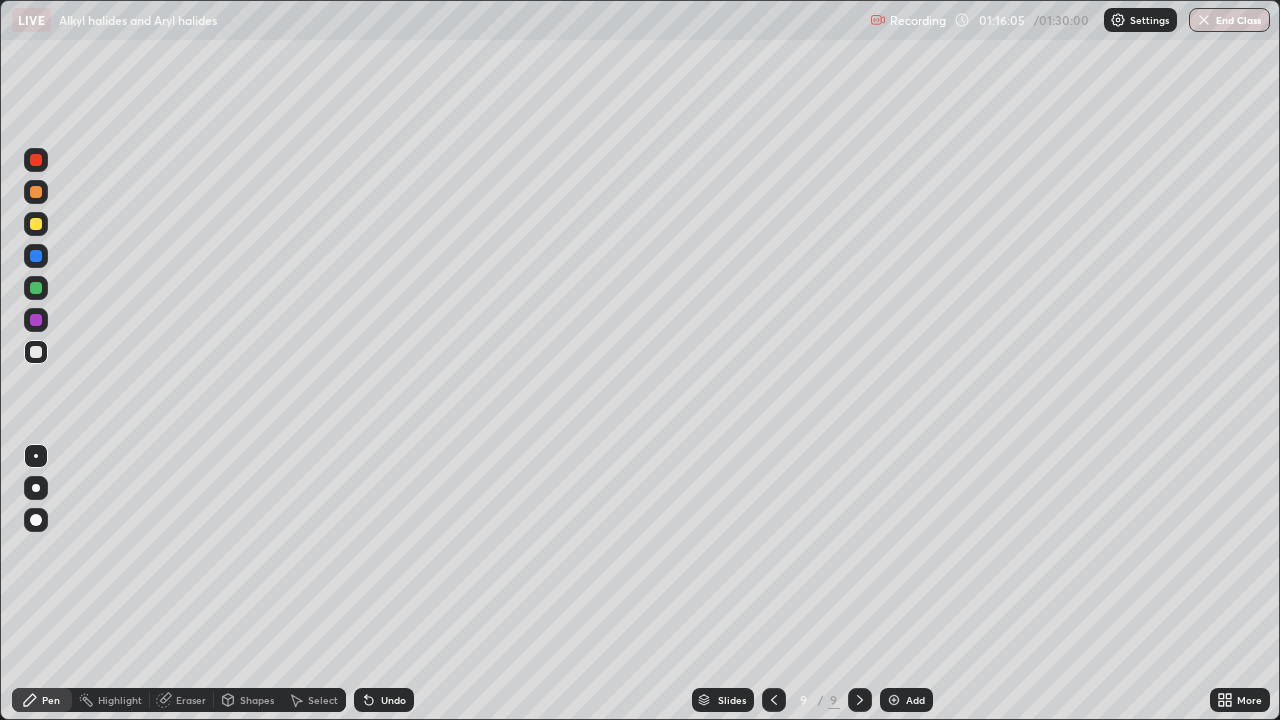 click at bounding box center (36, 288) 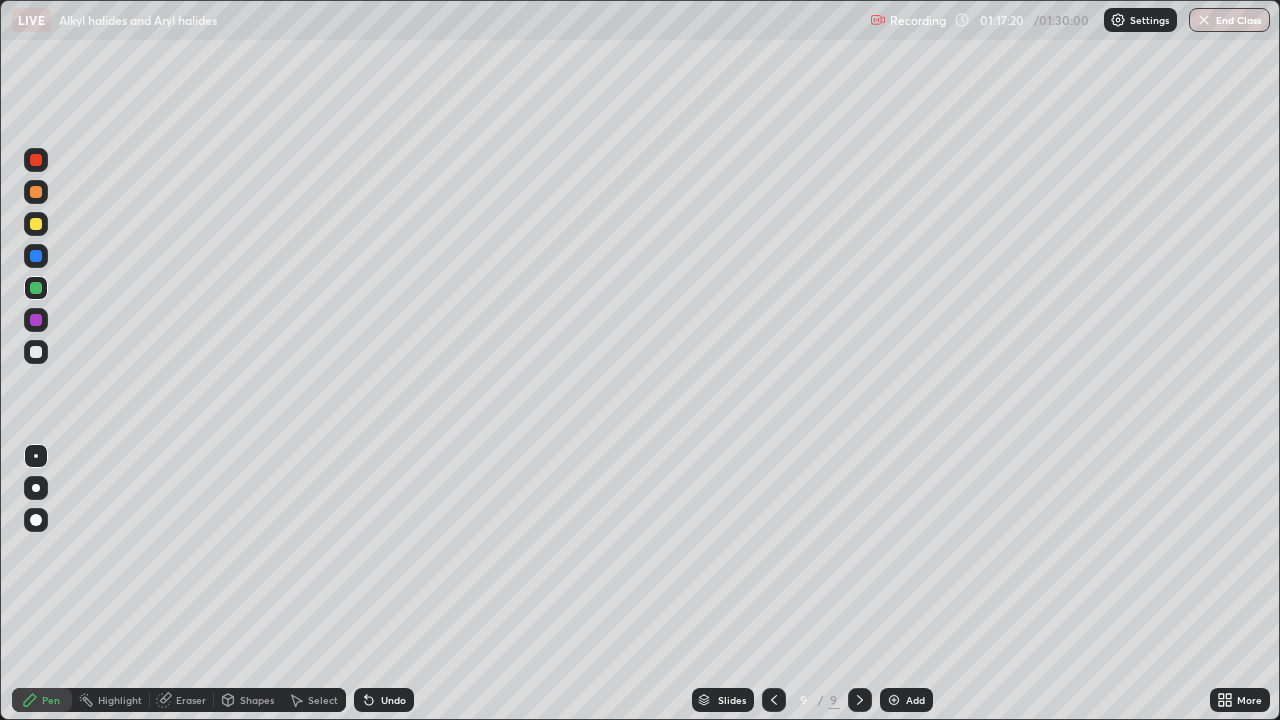 click at bounding box center (36, 352) 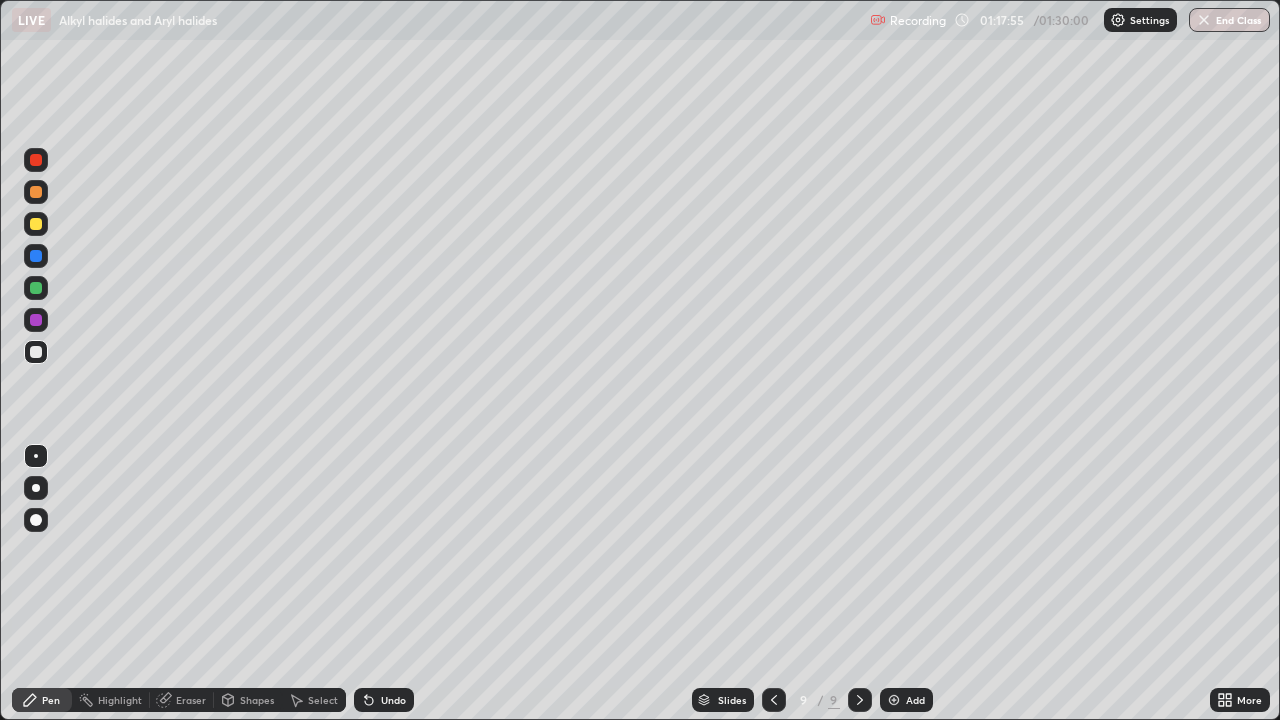 click at bounding box center (36, 288) 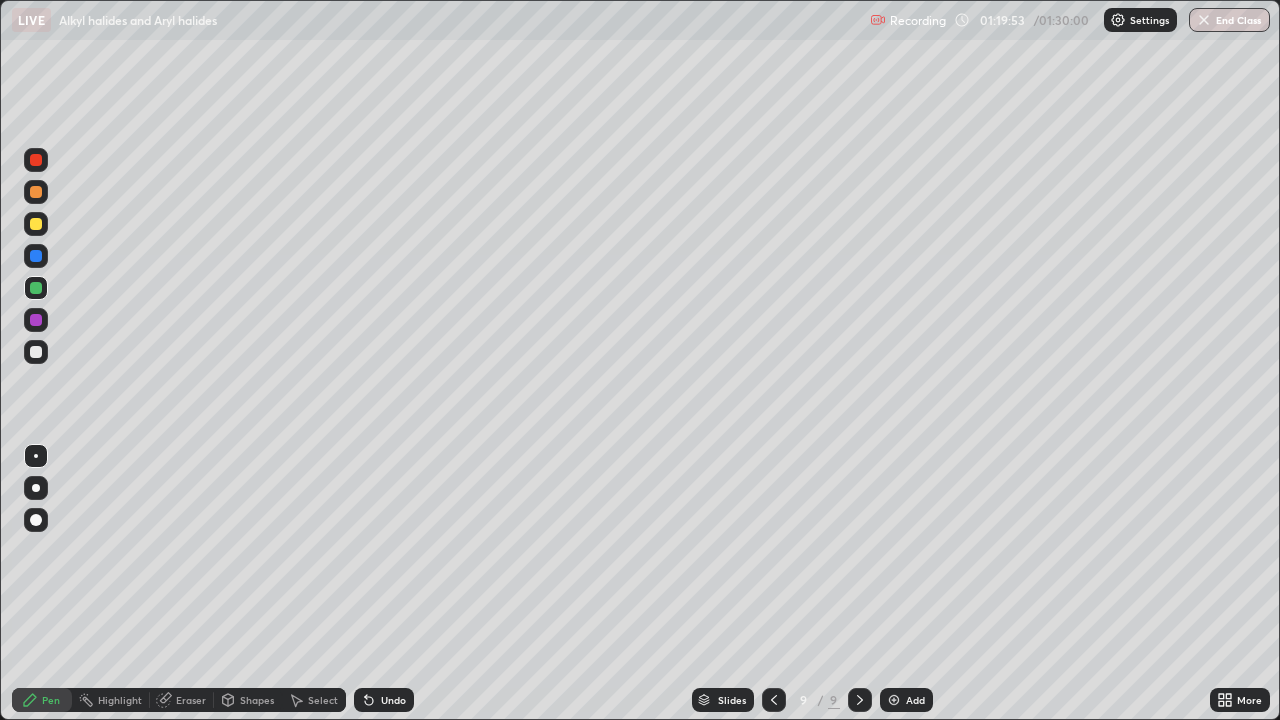 click at bounding box center (36, 320) 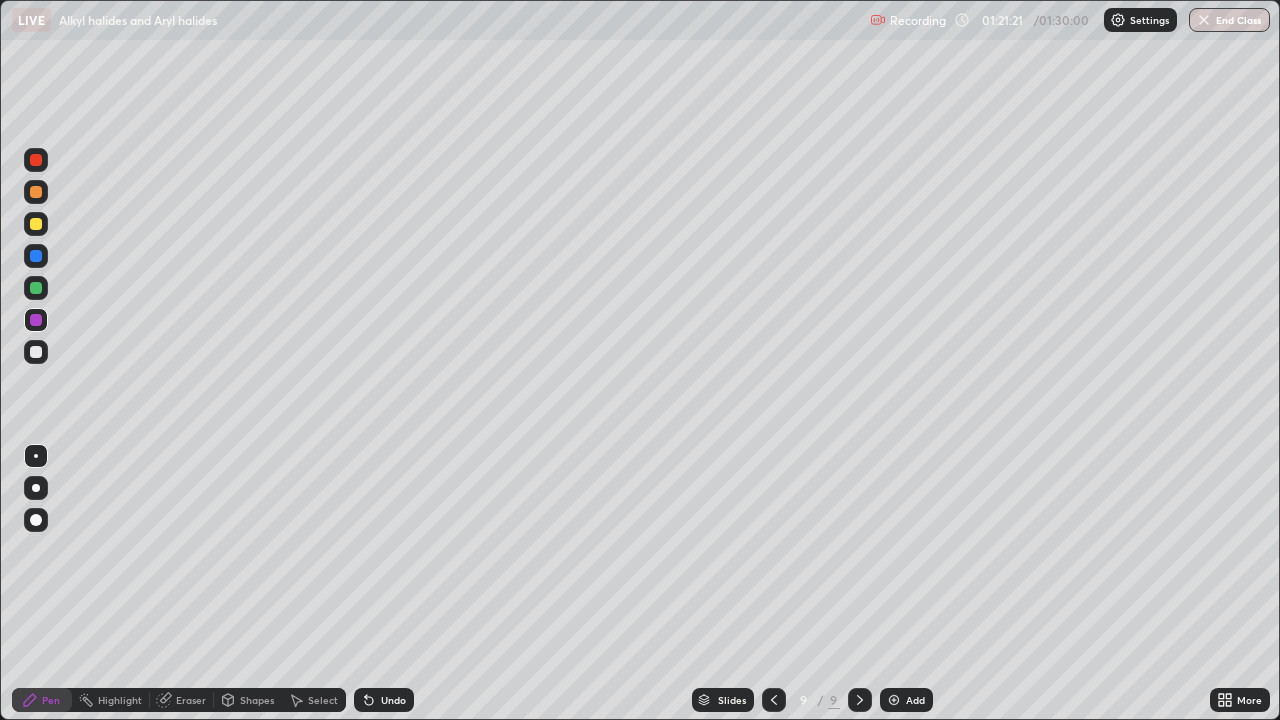 click 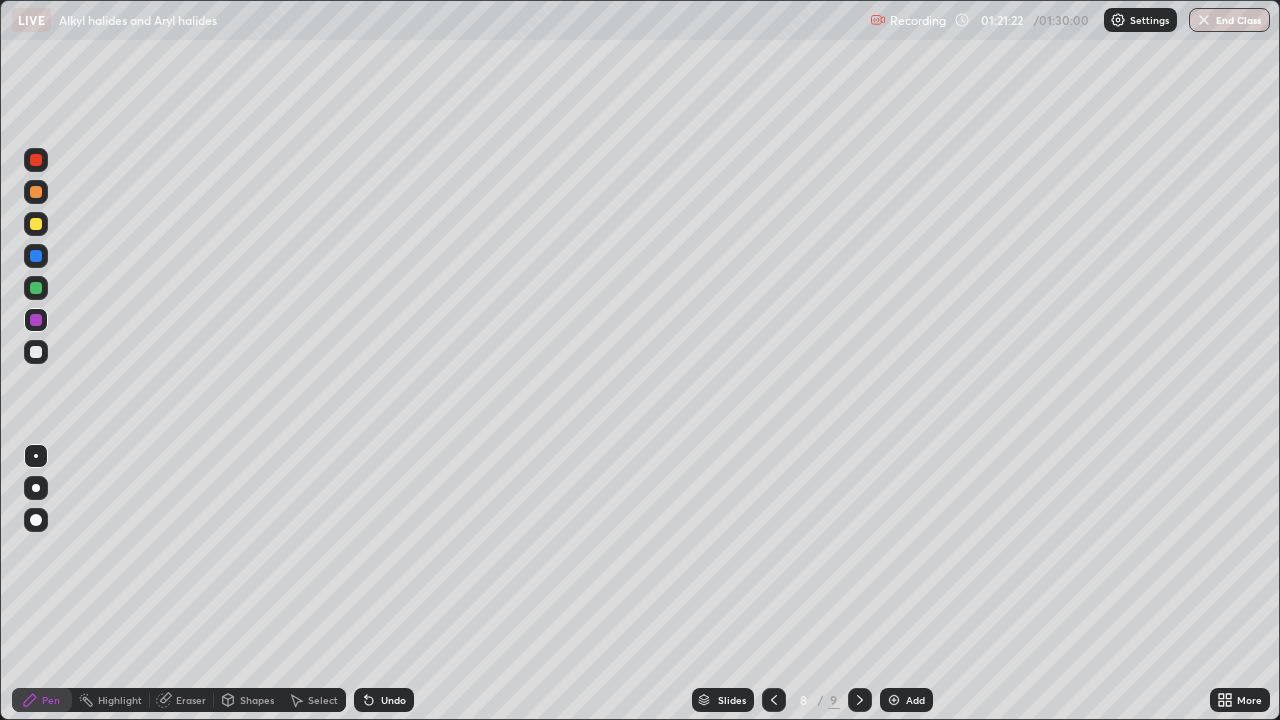 click 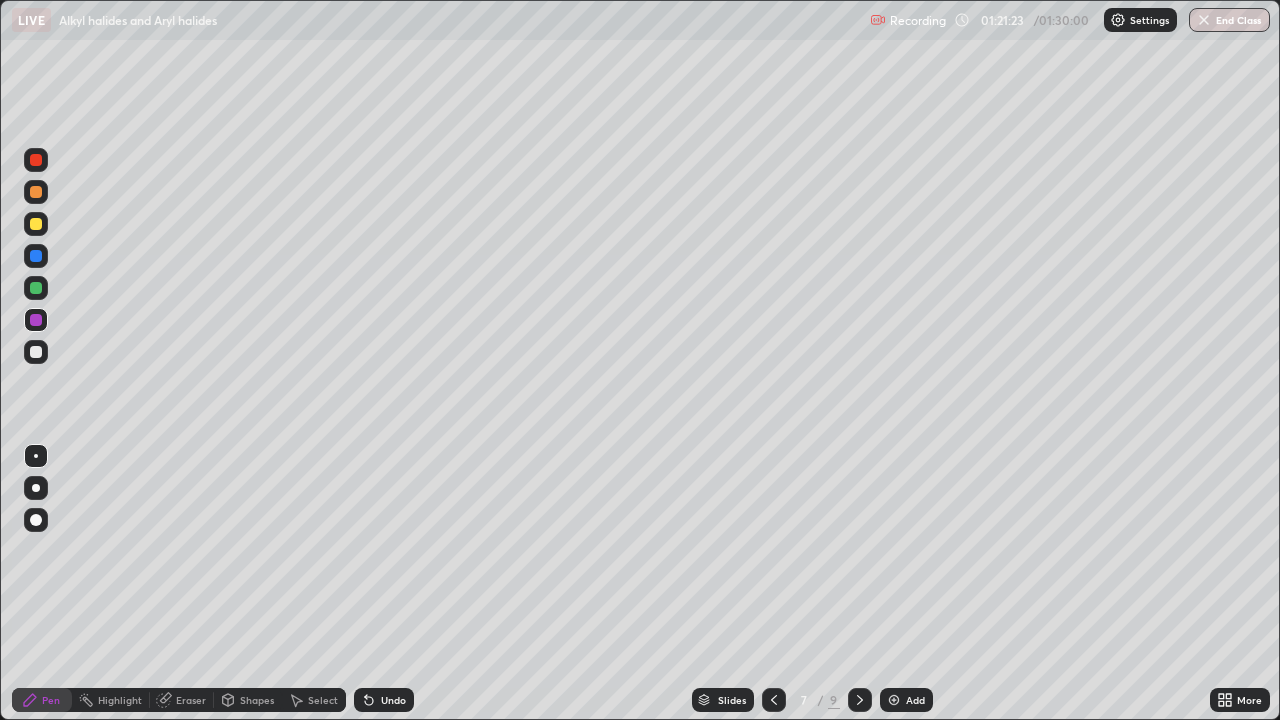 click 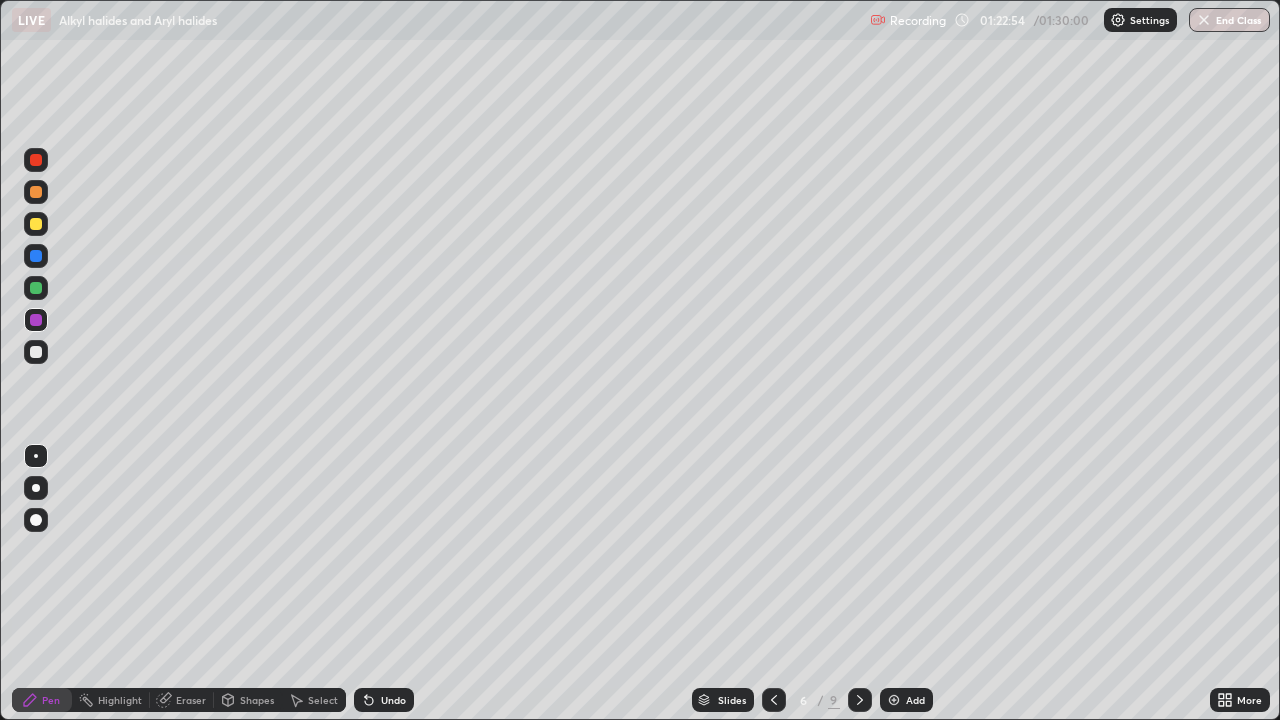 click 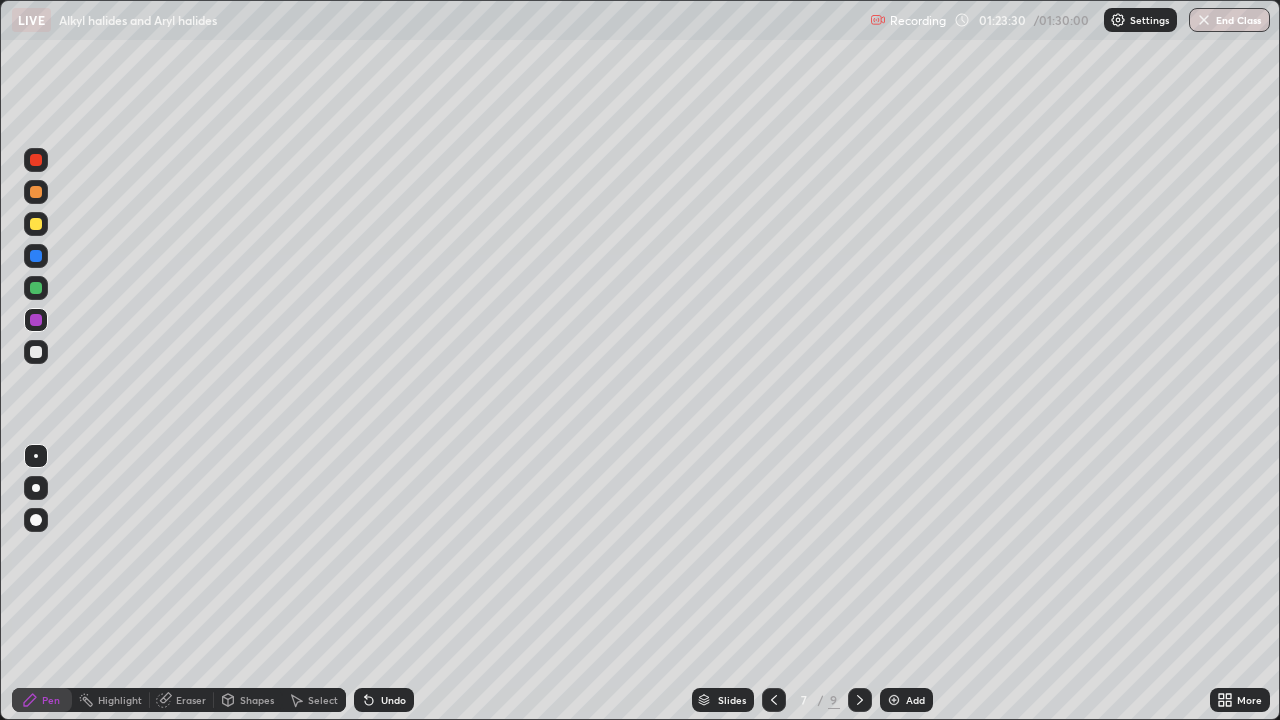 click 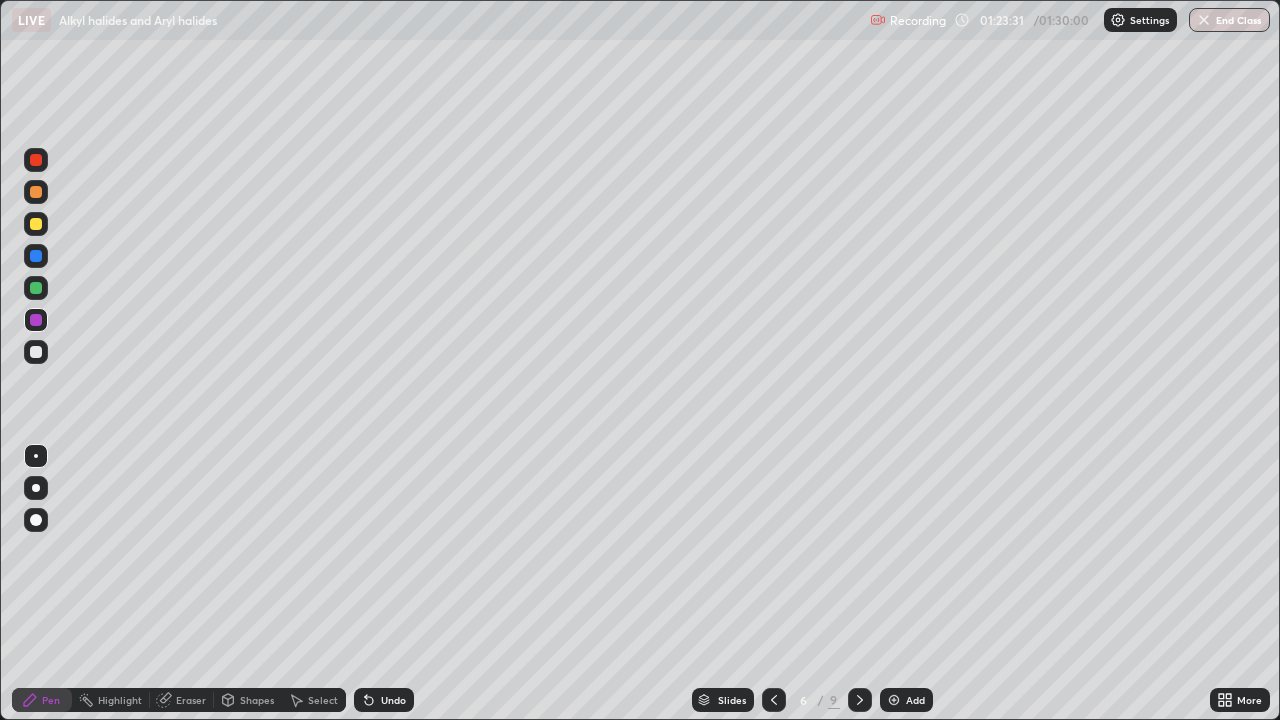 click 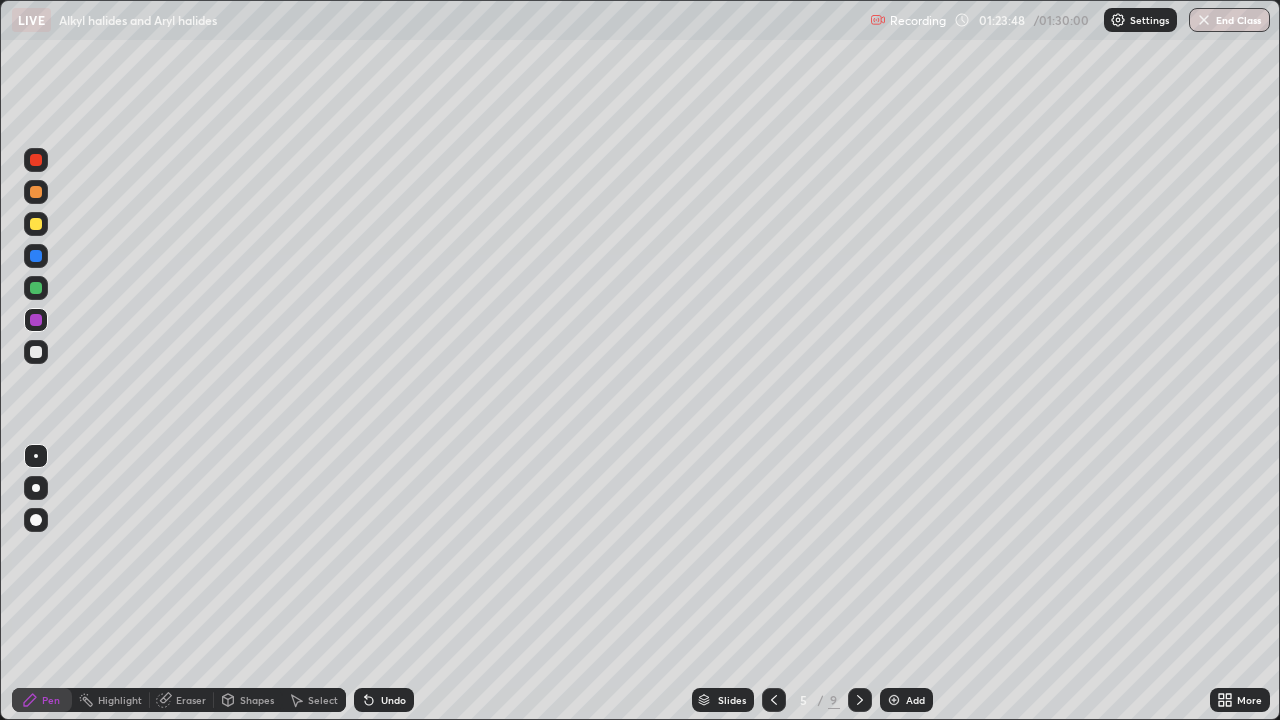 click 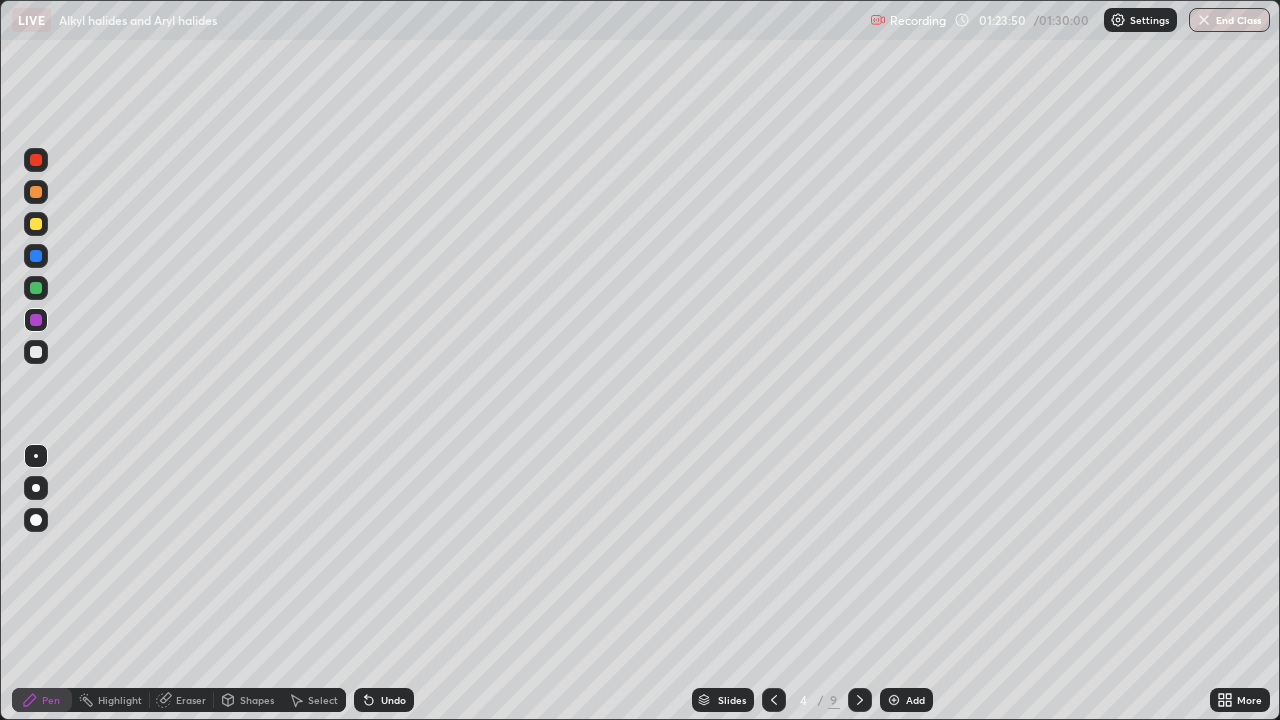 click at bounding box center (860, 700) 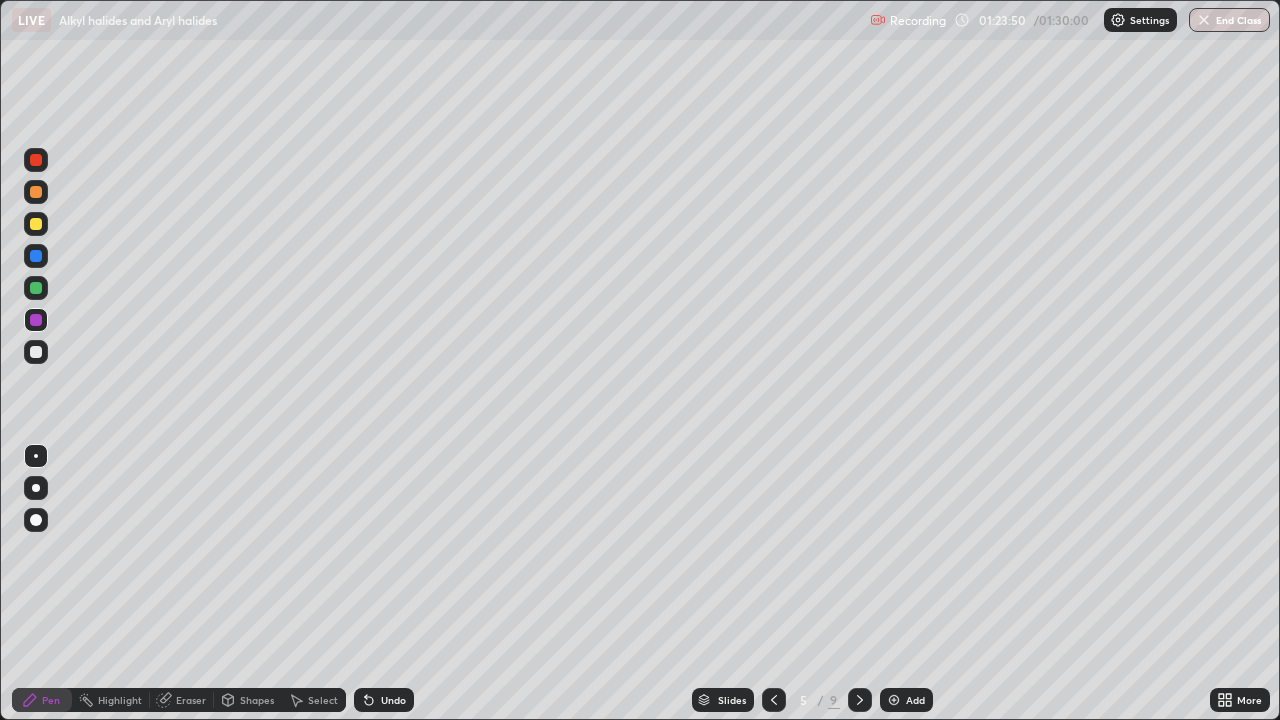 click 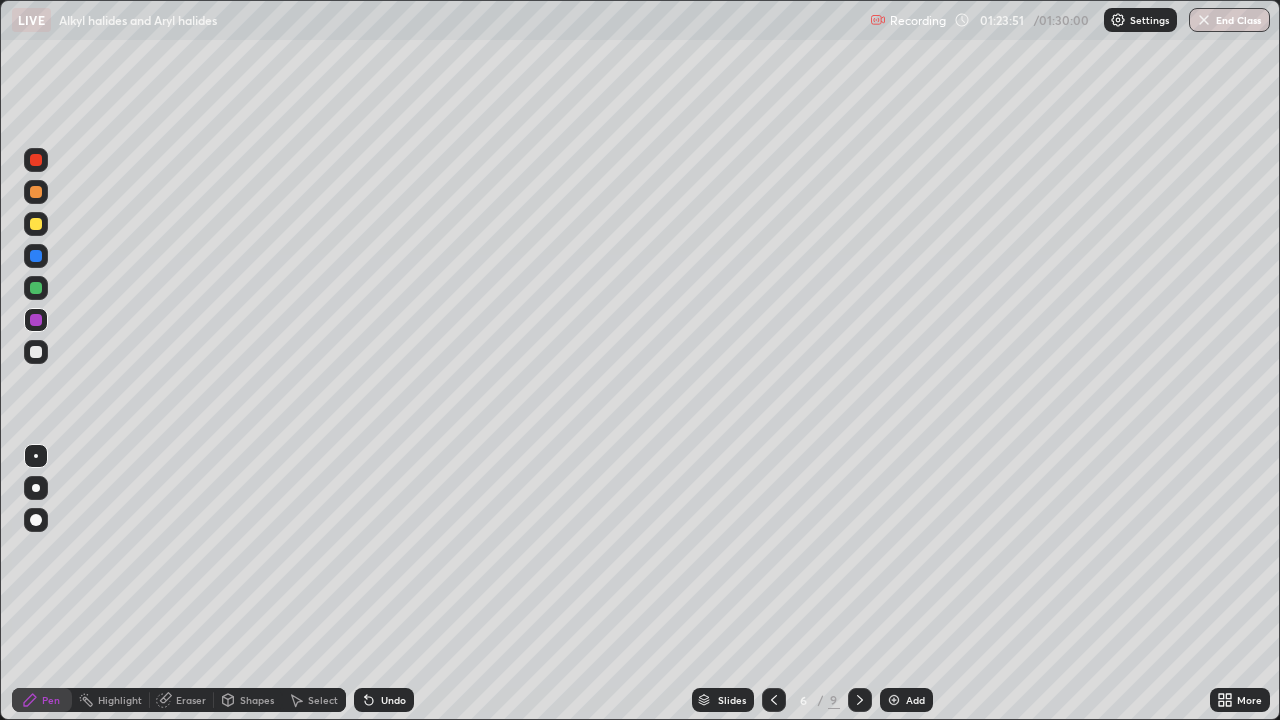 click 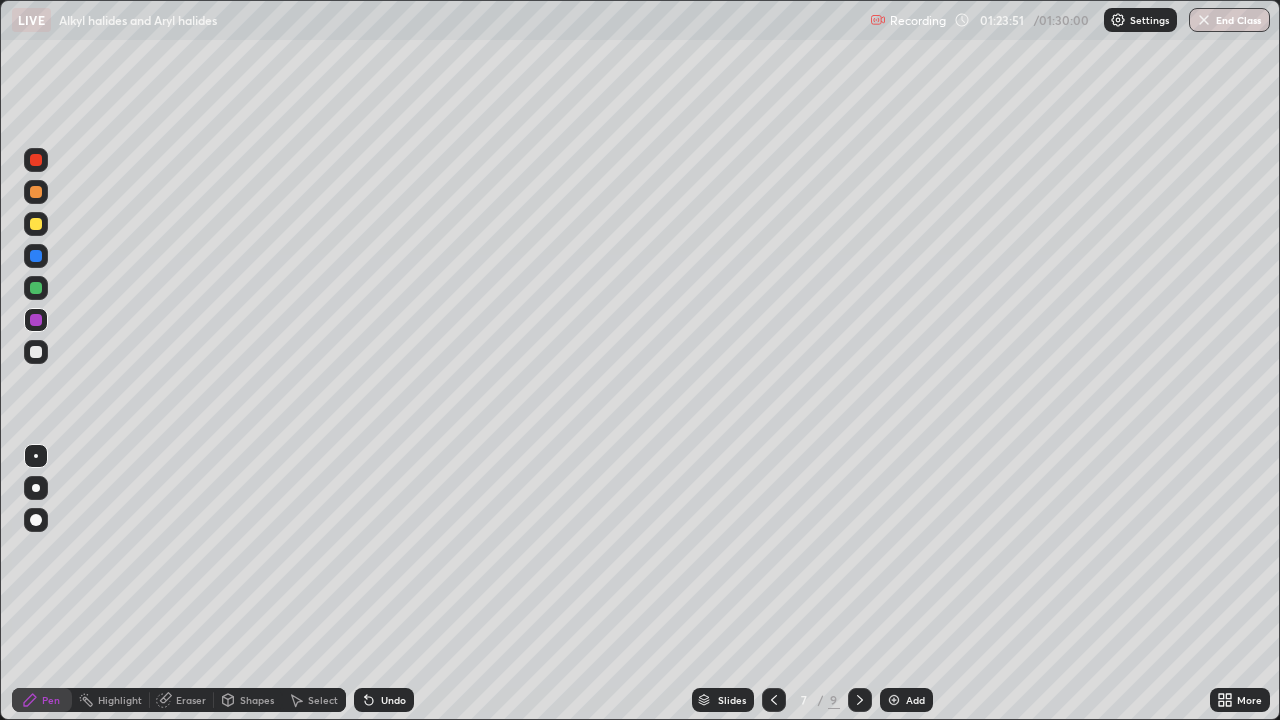 click 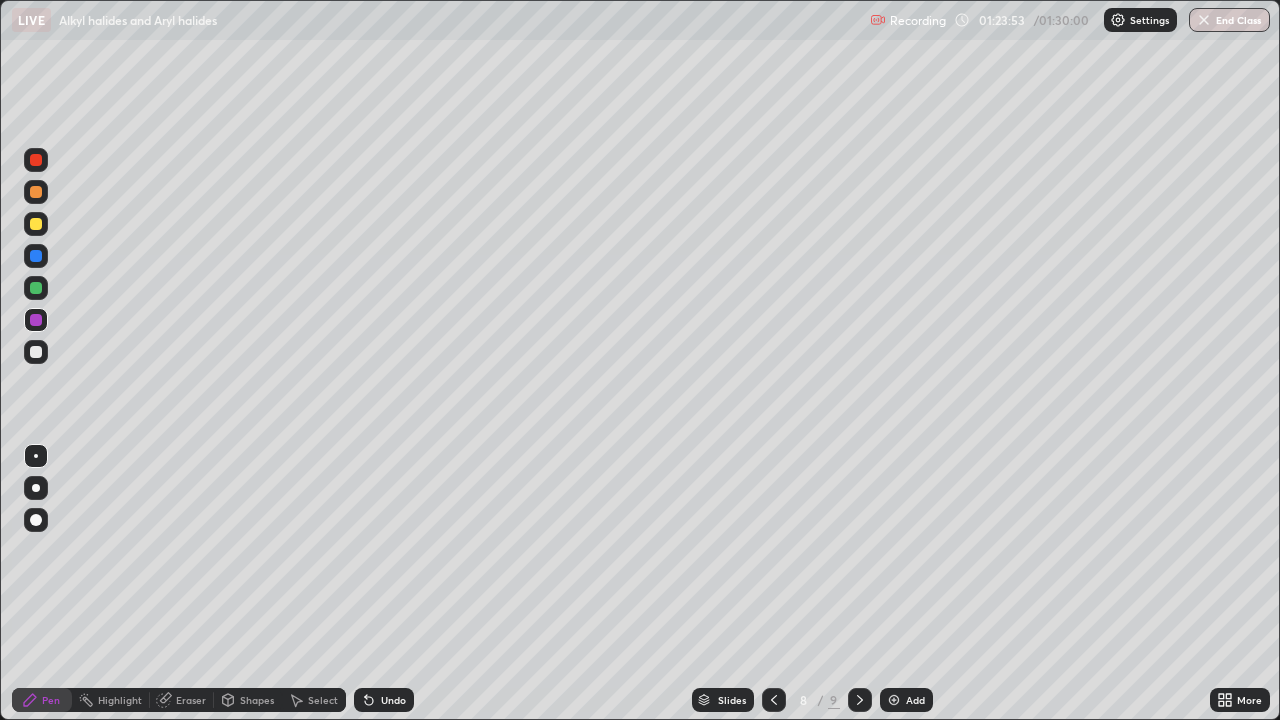 click 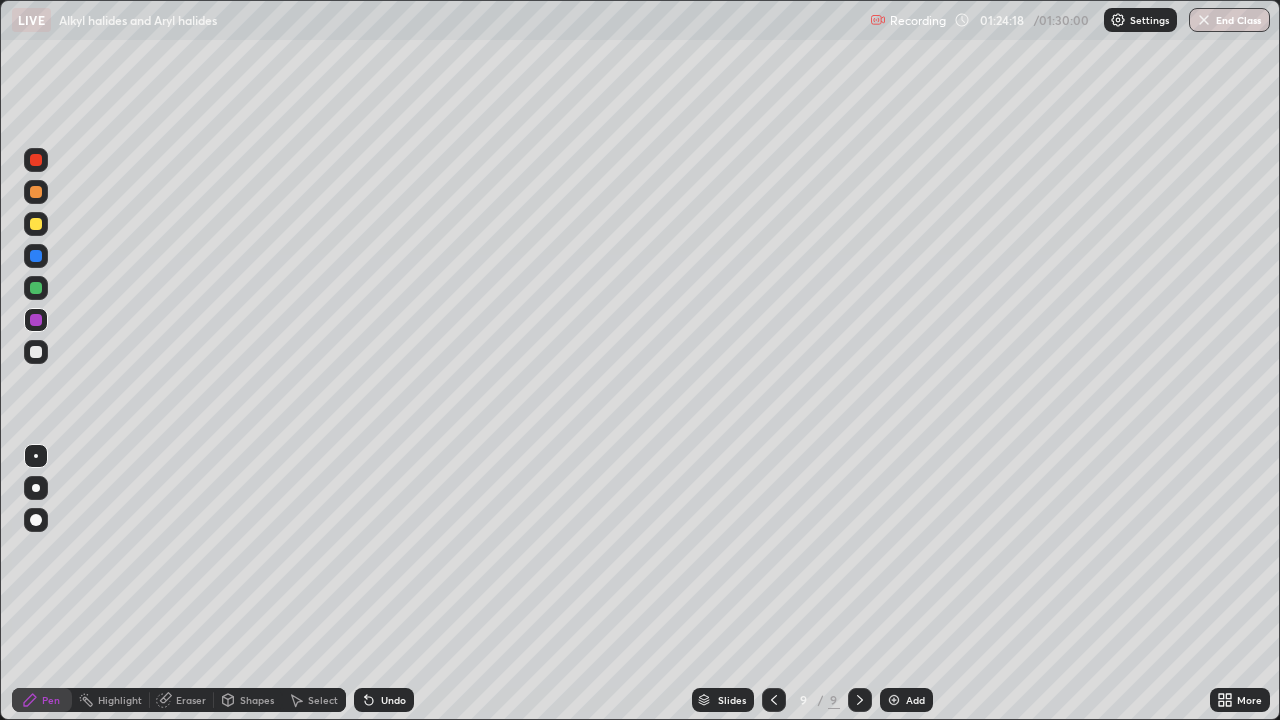 click at bounding box center (894, 700) 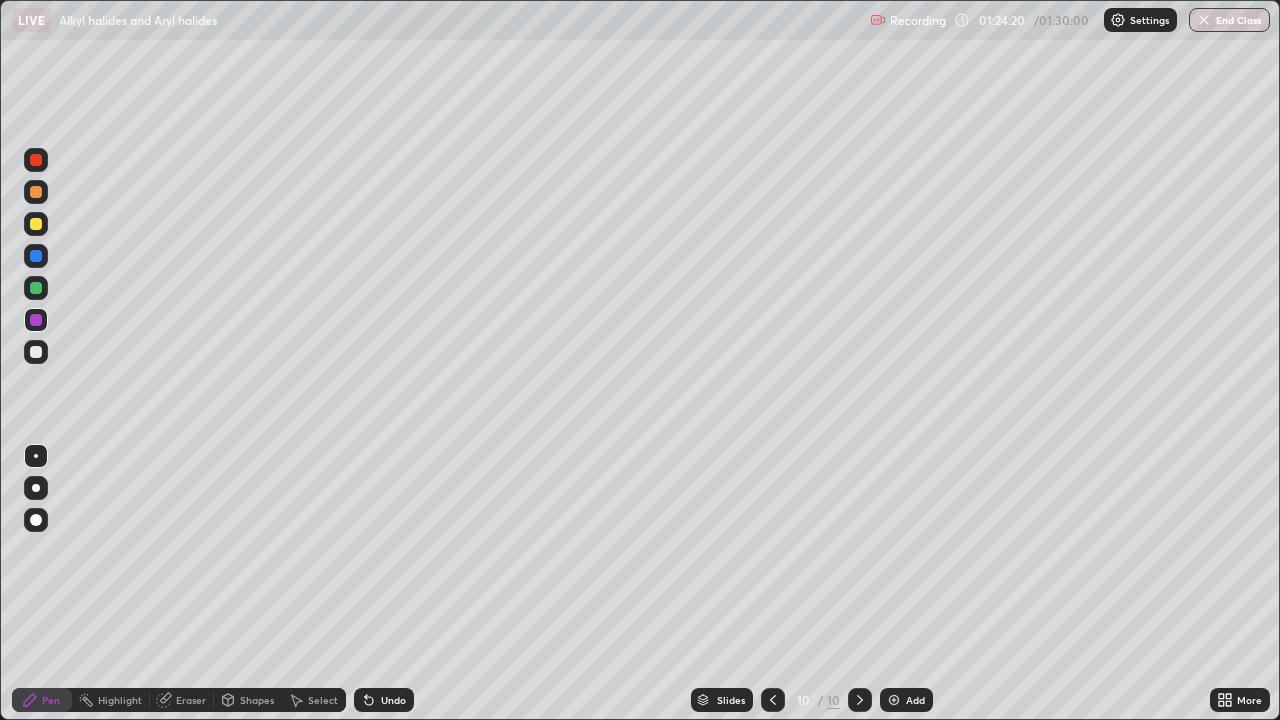 click on "Shapes" at bounding box center (257, 700) 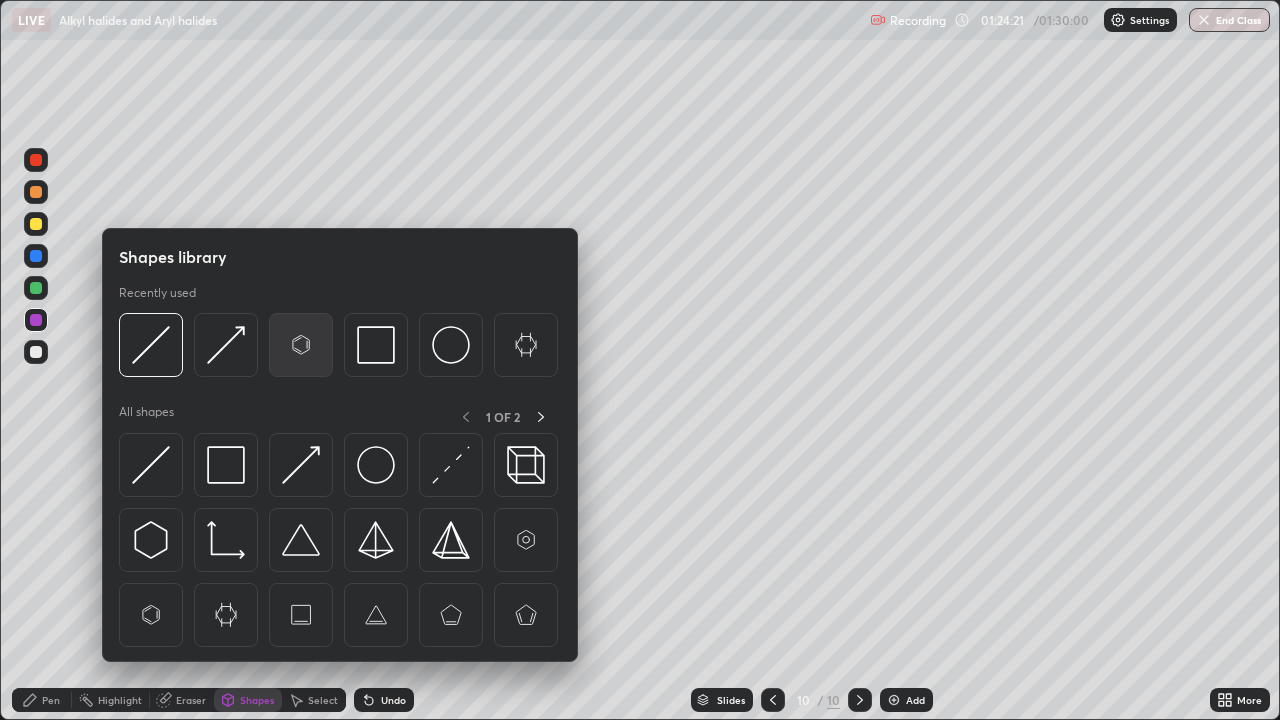 click at bounding box center (301, 345) 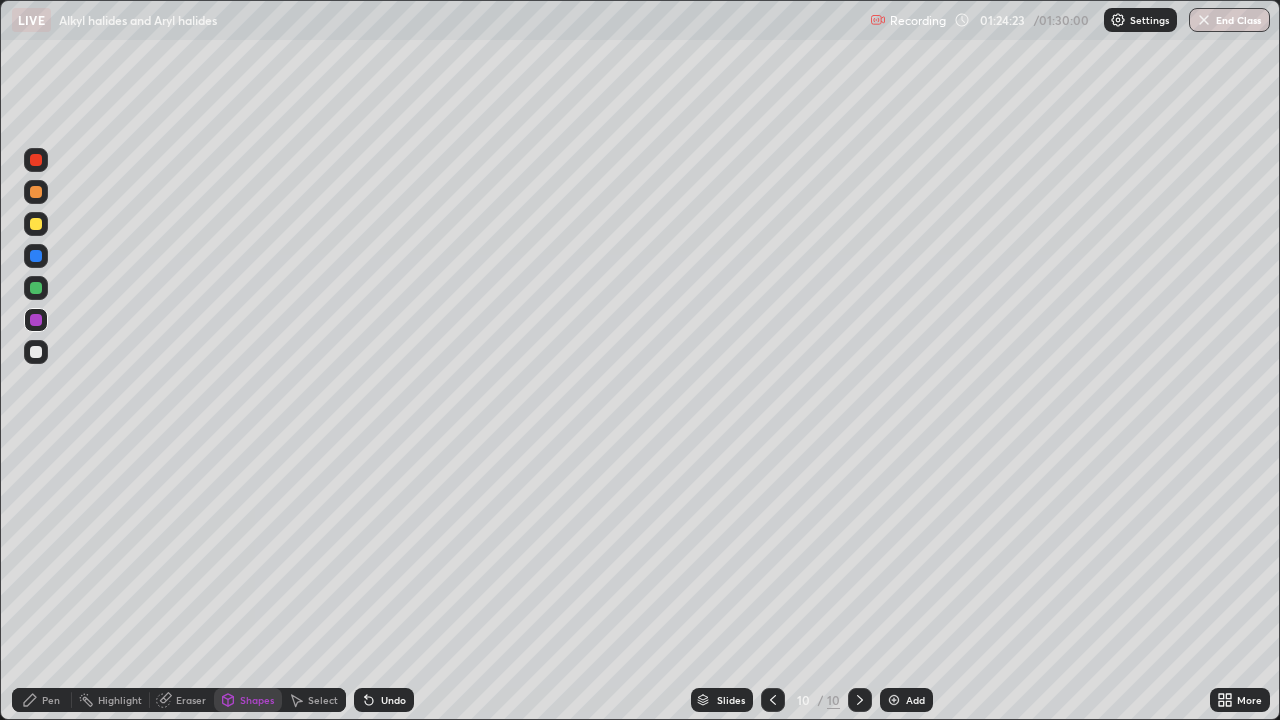 click on "Pen" at bounding box center [51, 700] 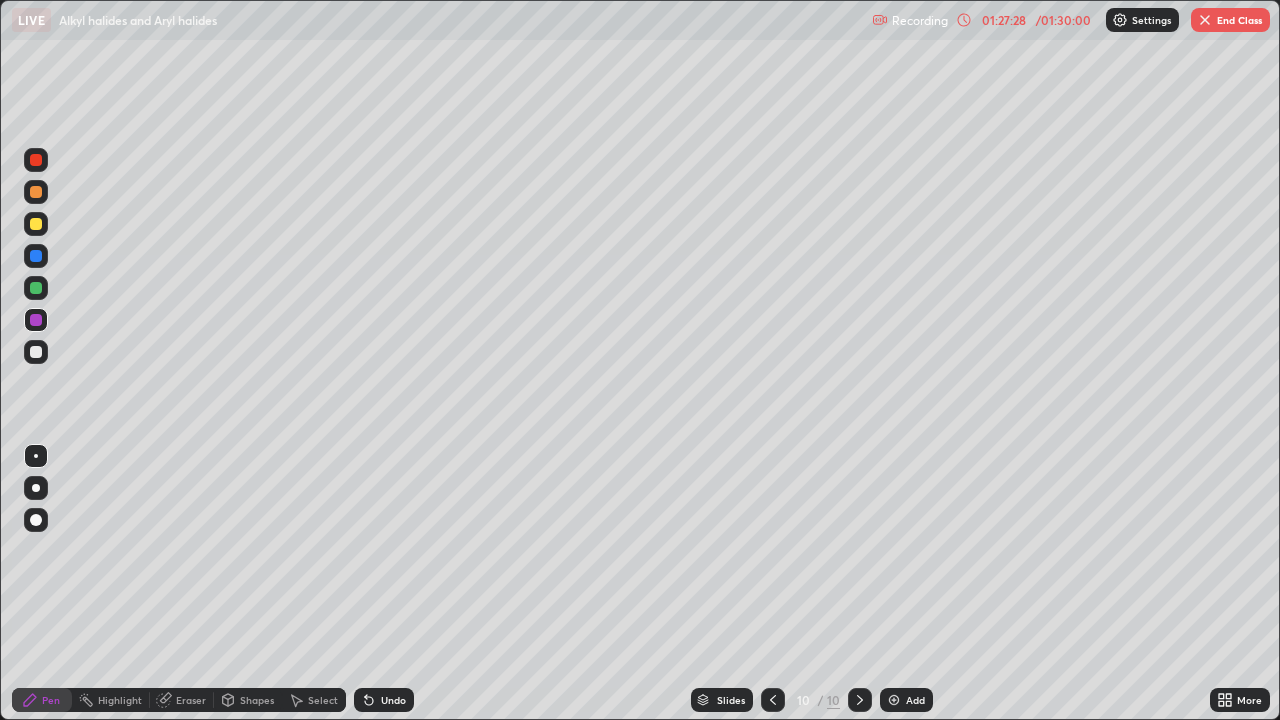 click 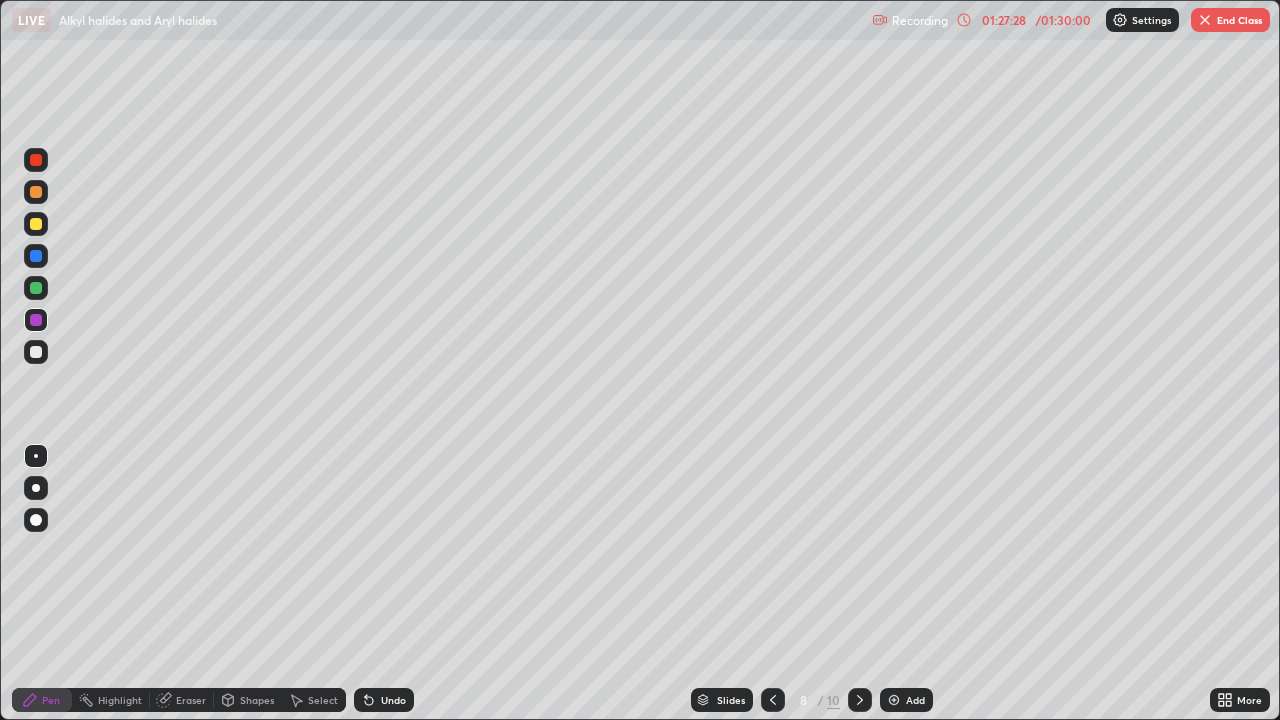 click 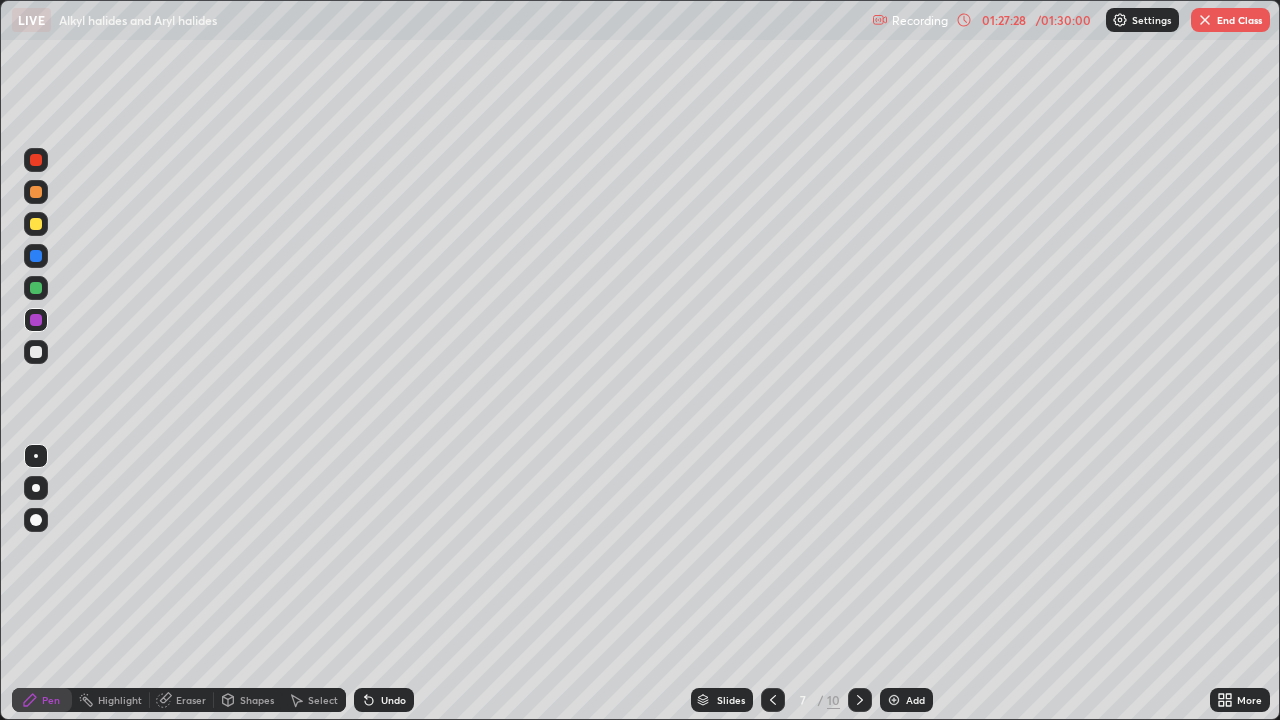click 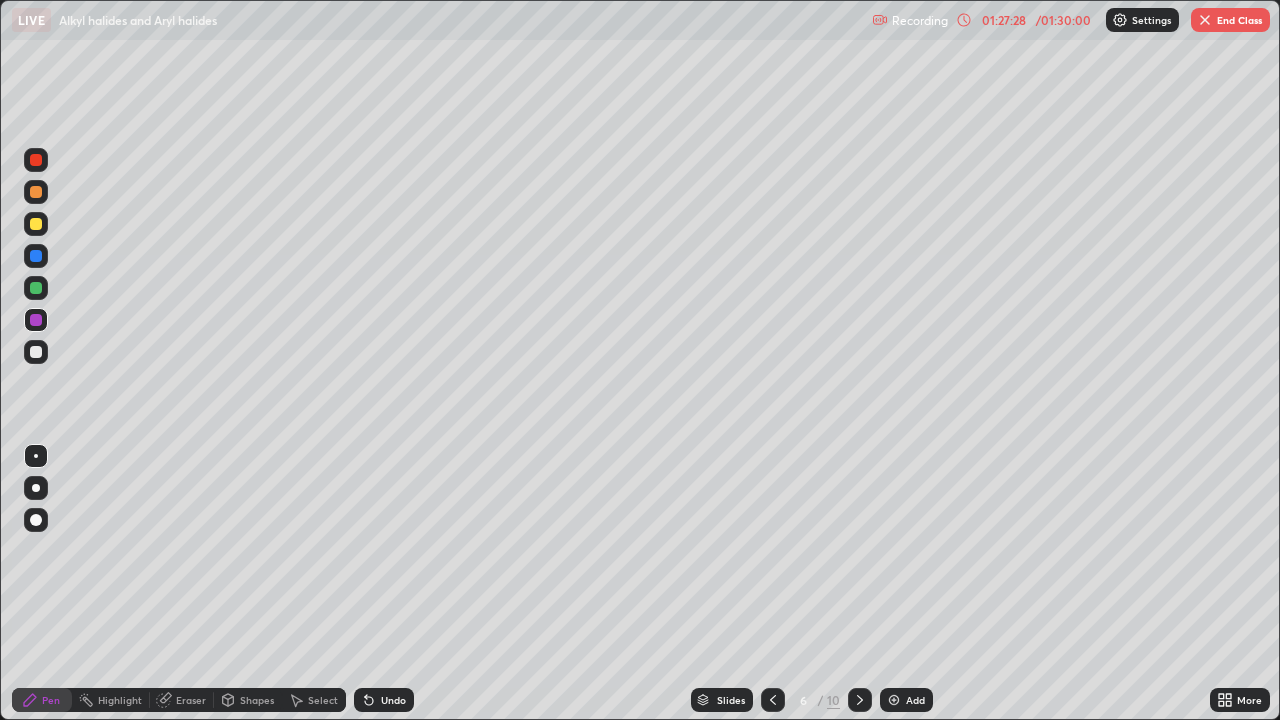 click 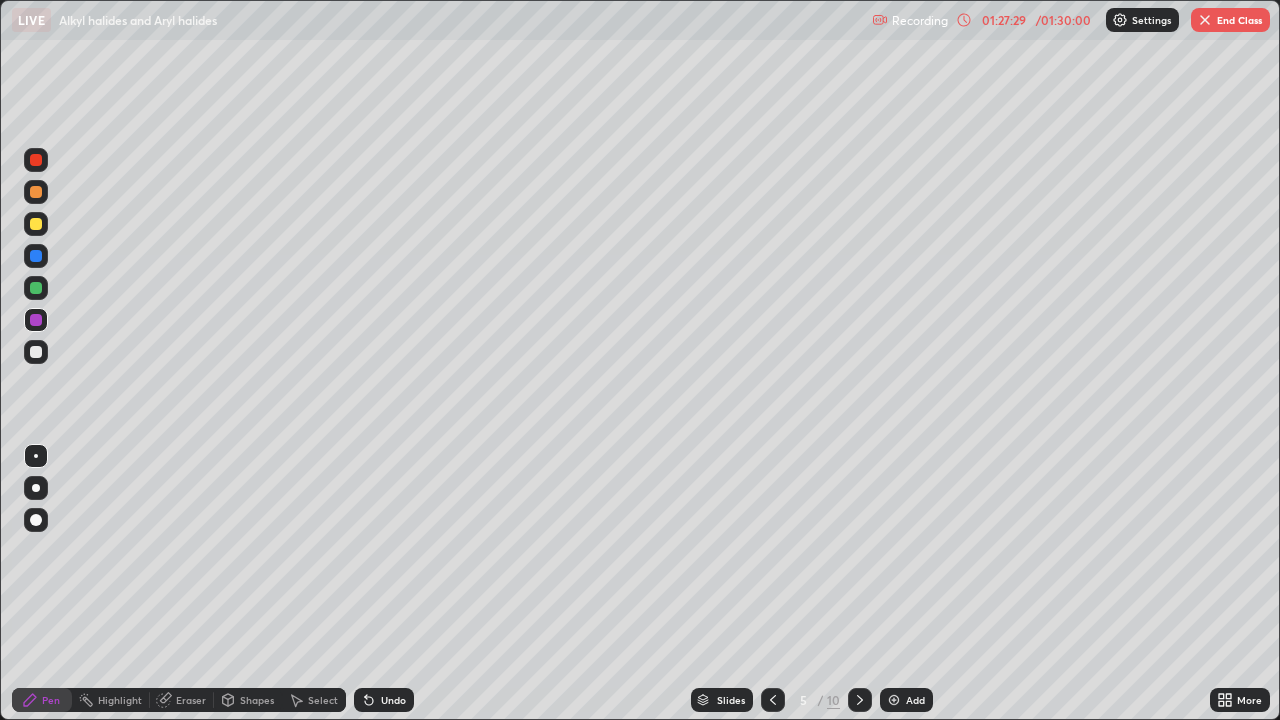 click 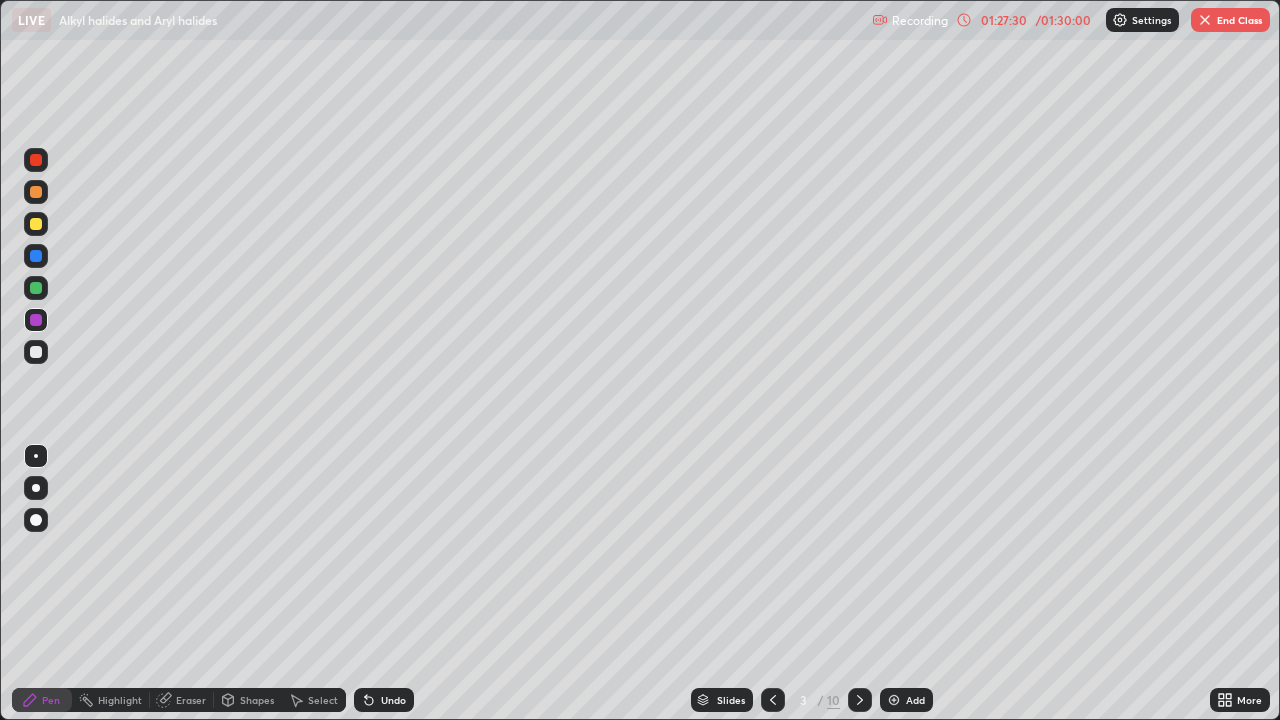 click 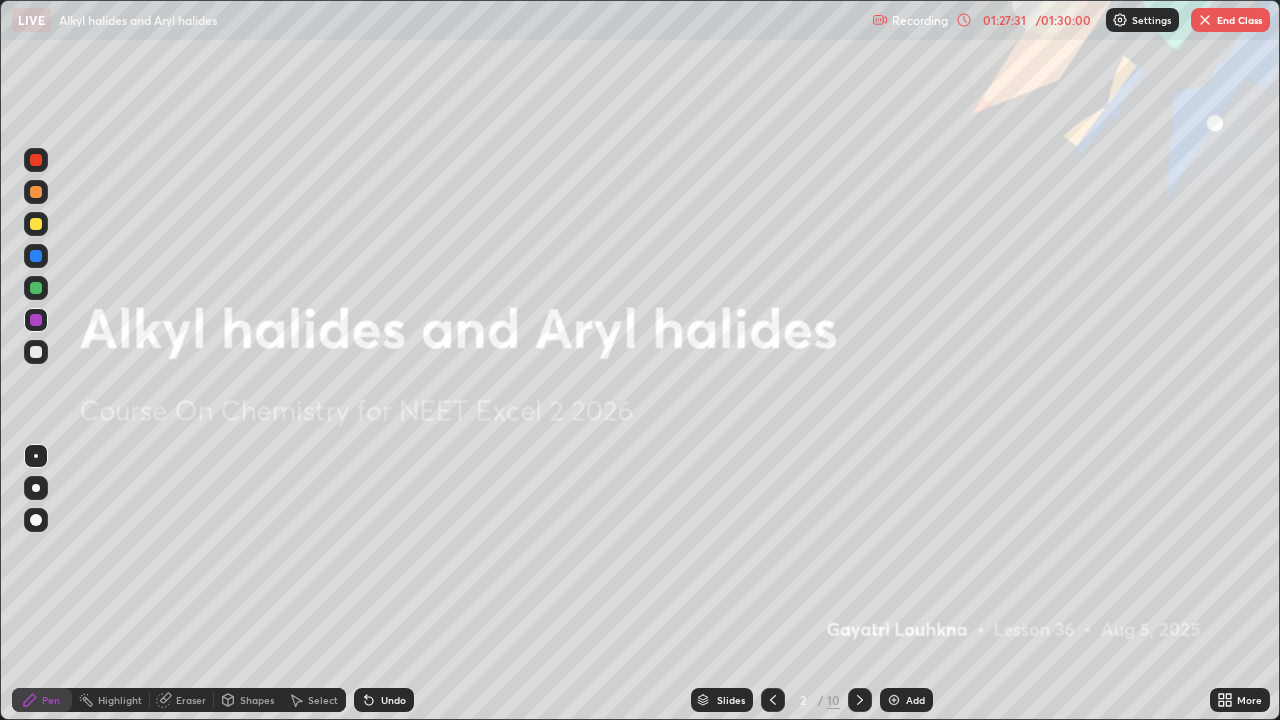 click at bounding box center (860, 700) 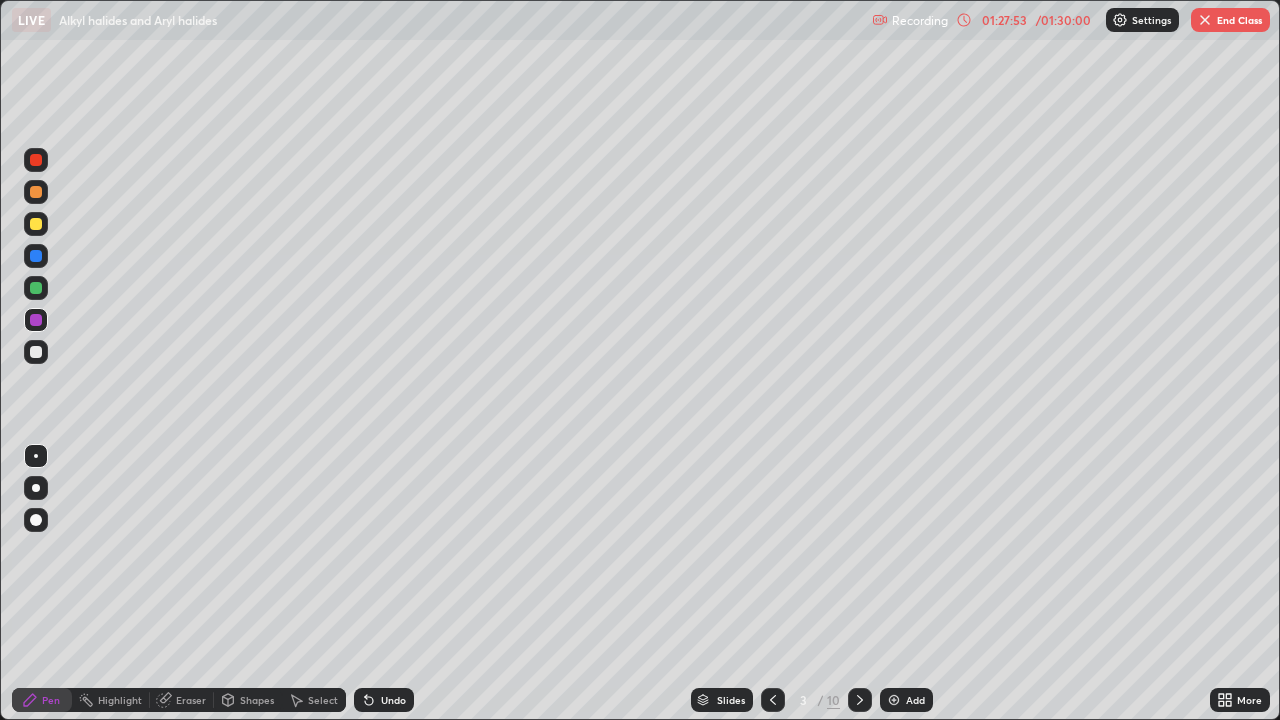 click 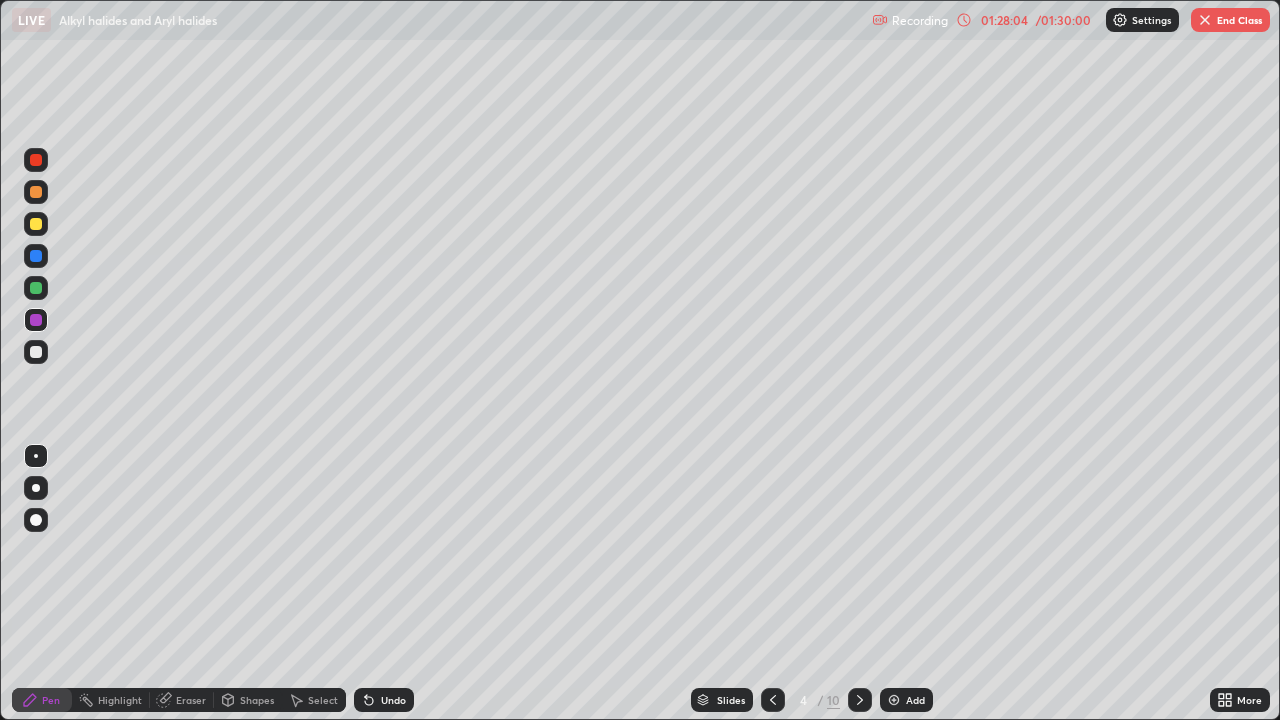 click 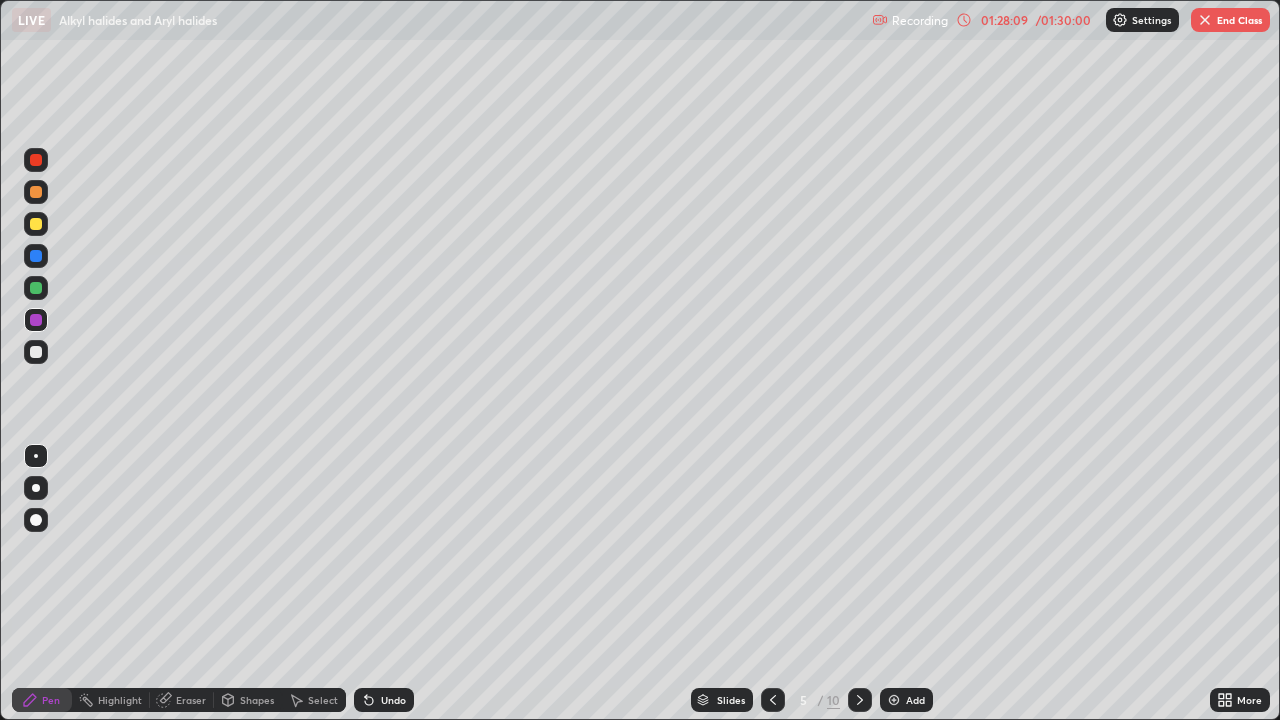 click 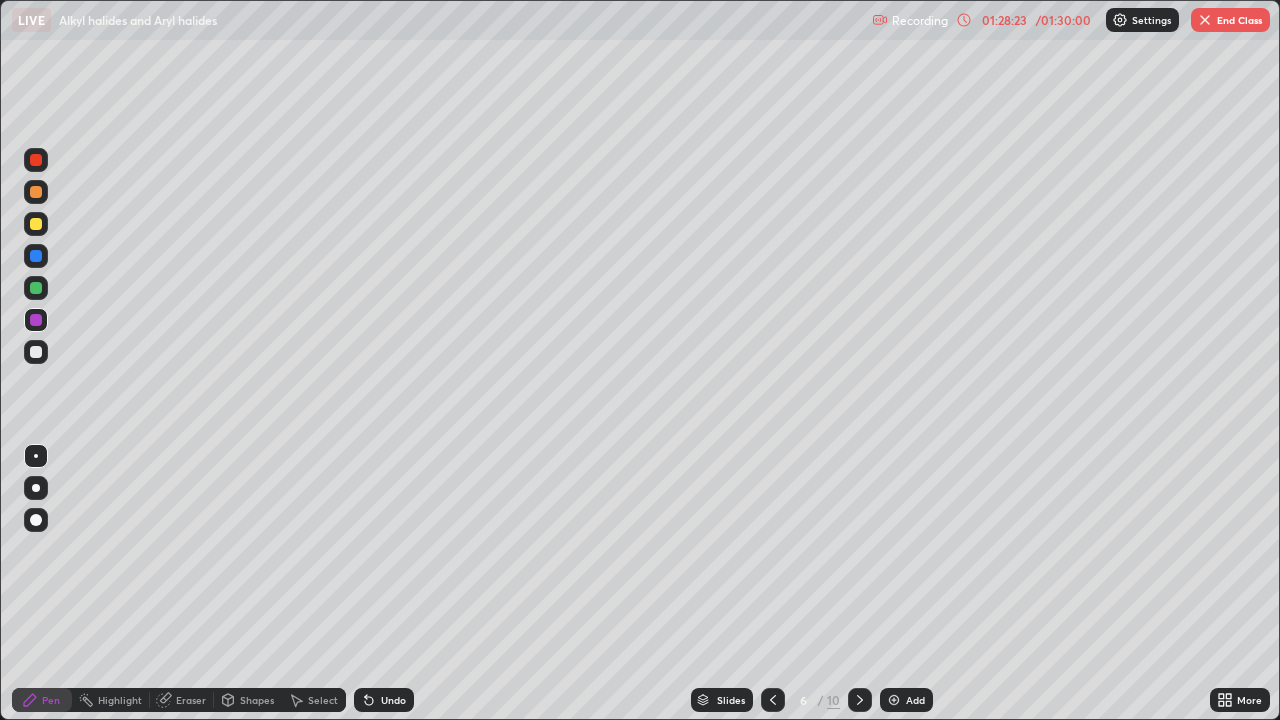 click 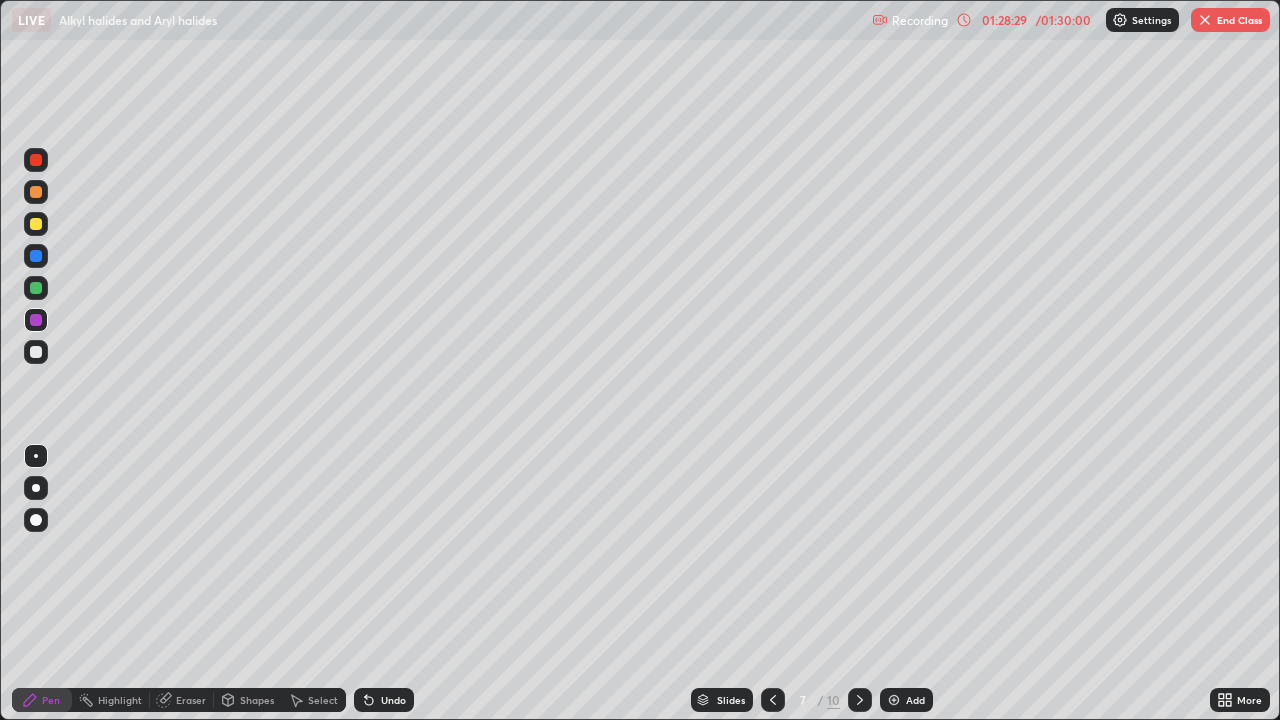 click 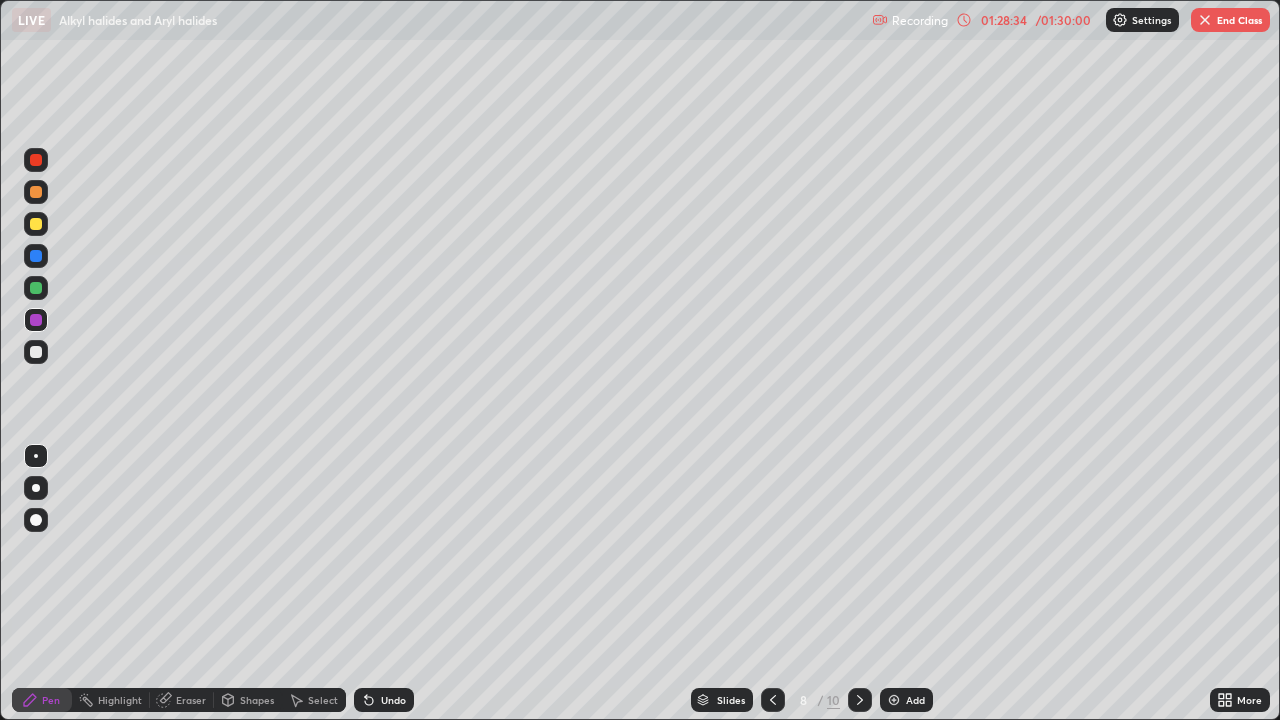 click 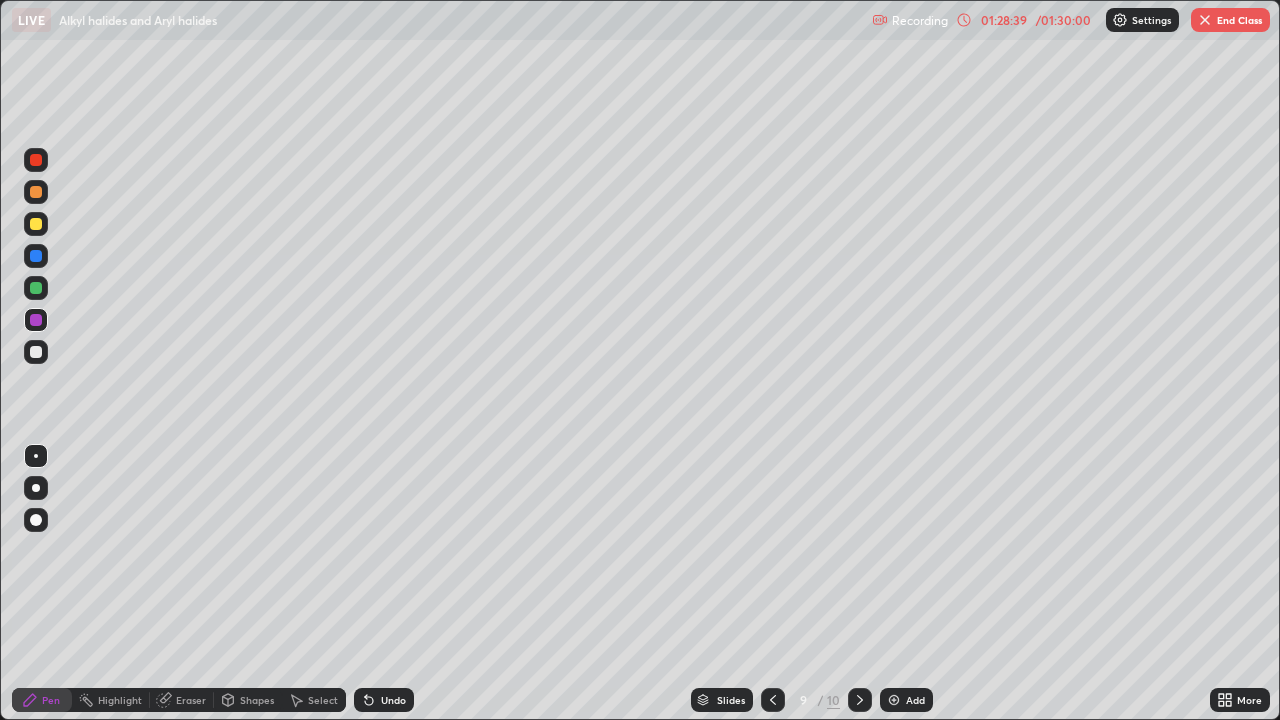 click 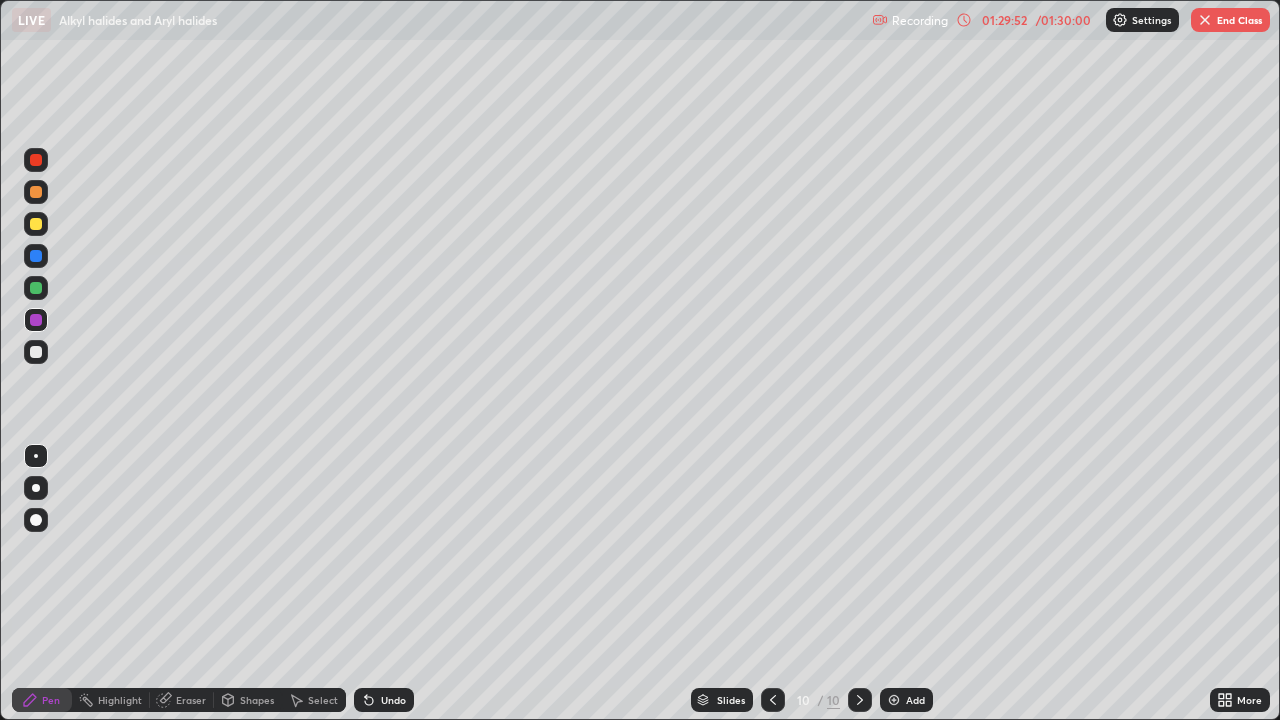 click on "/  01:30:00" at bounding box center [1063, 20] 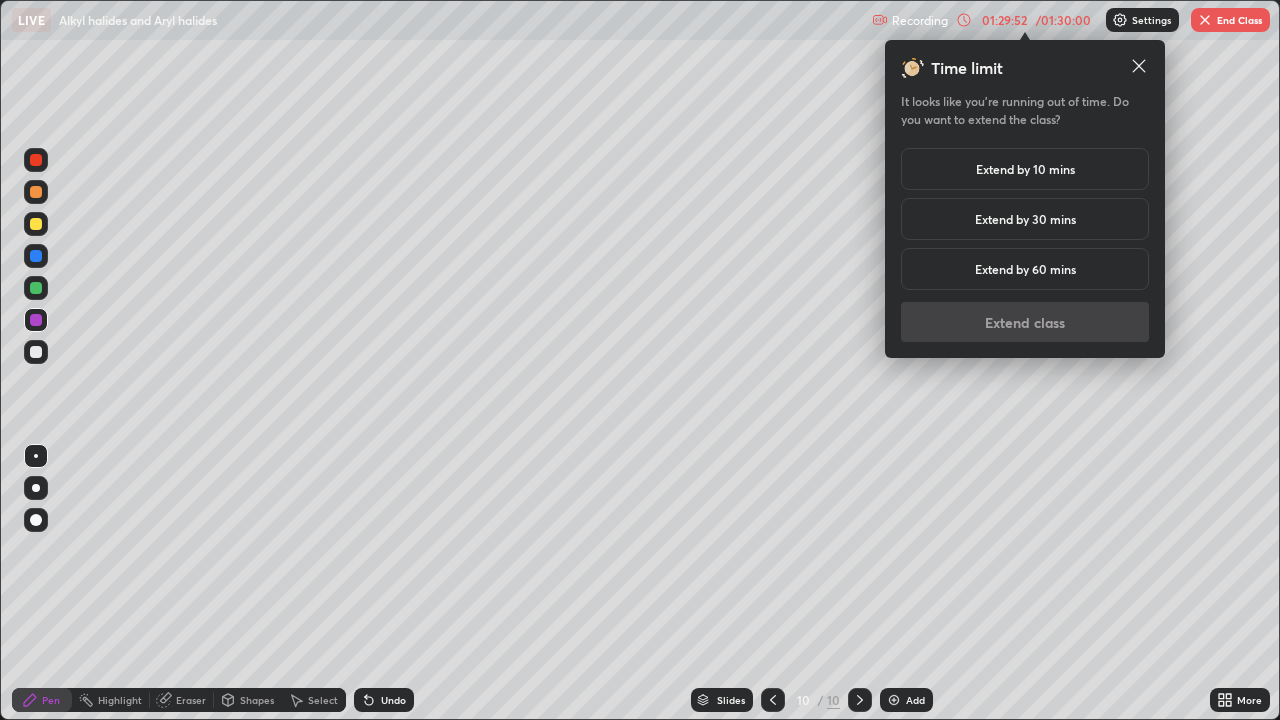 click on "Extend by 10 mins" at bounding box center [1025, 169] 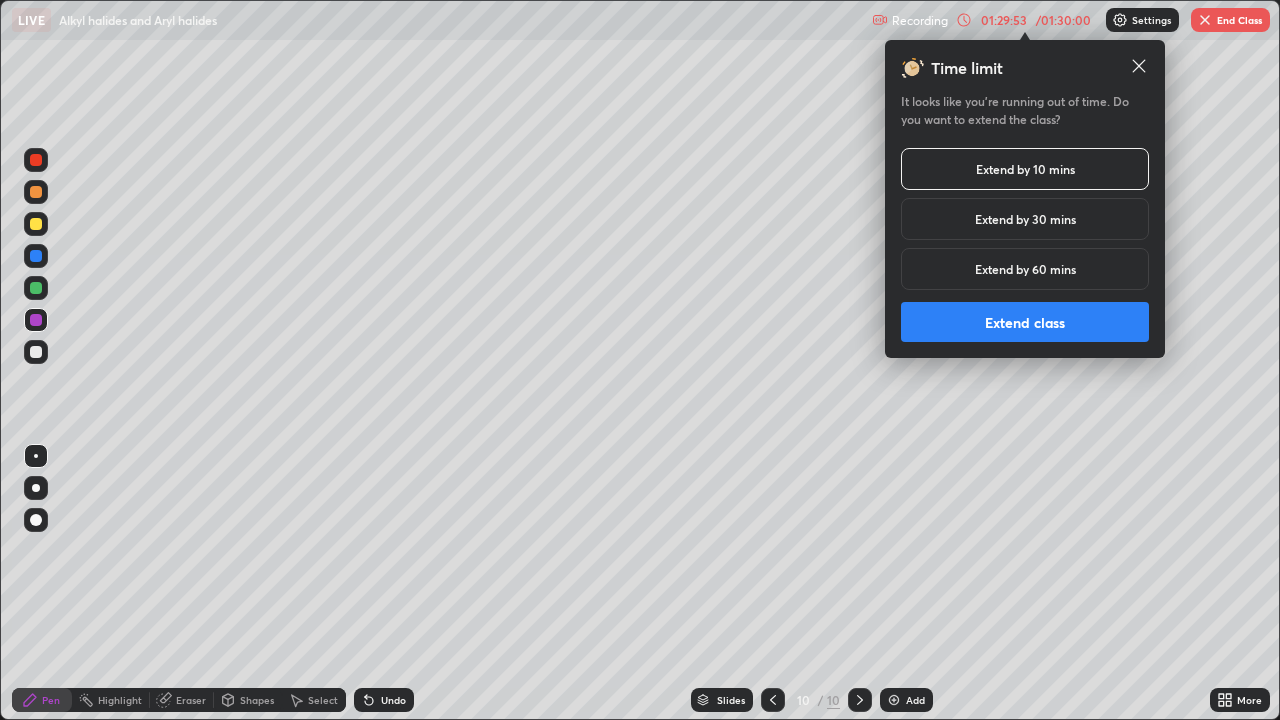 click on "Extend class" at bounding box center (1025, 322) 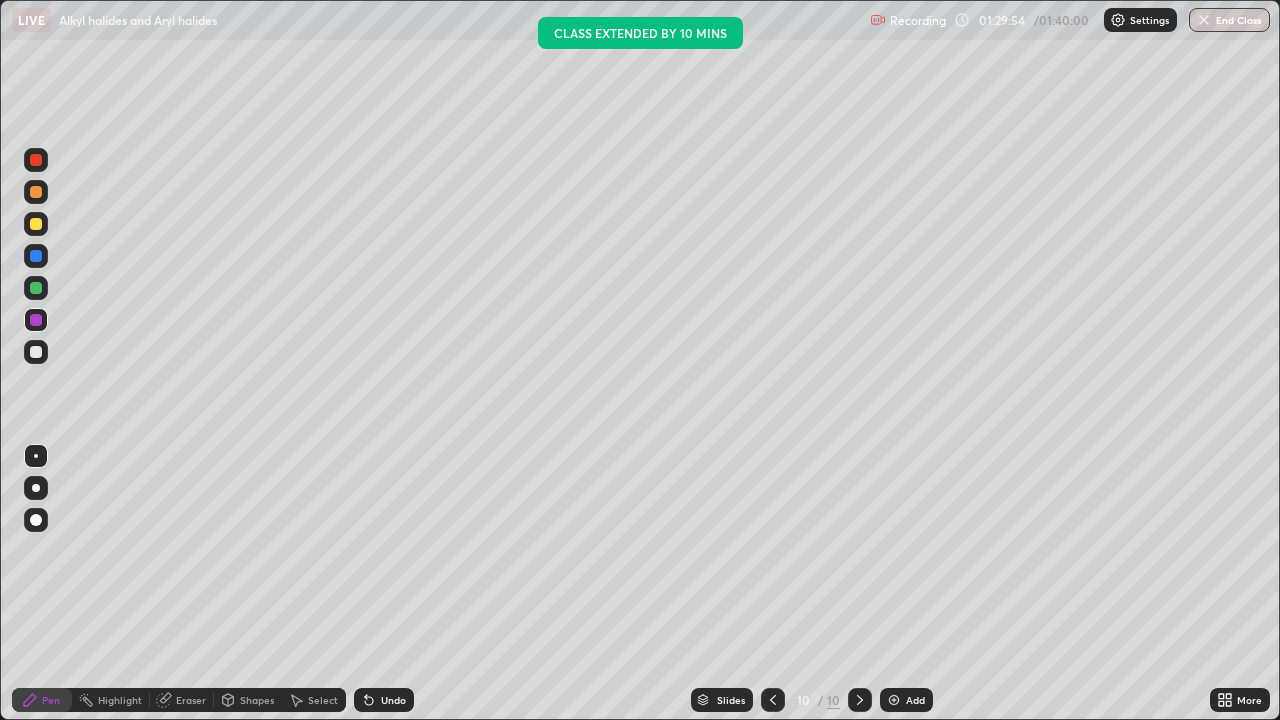 click at bounding box center (1204, 20) 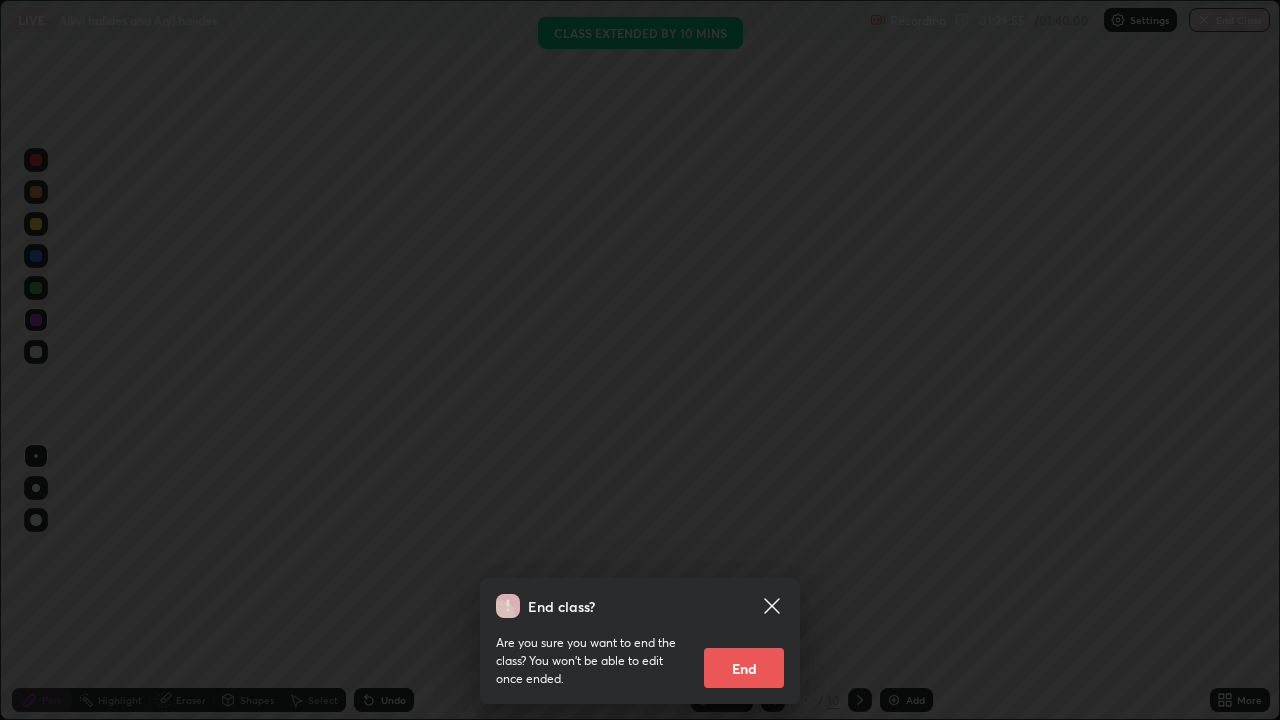 click on "End" at bounding box center [744, 668] 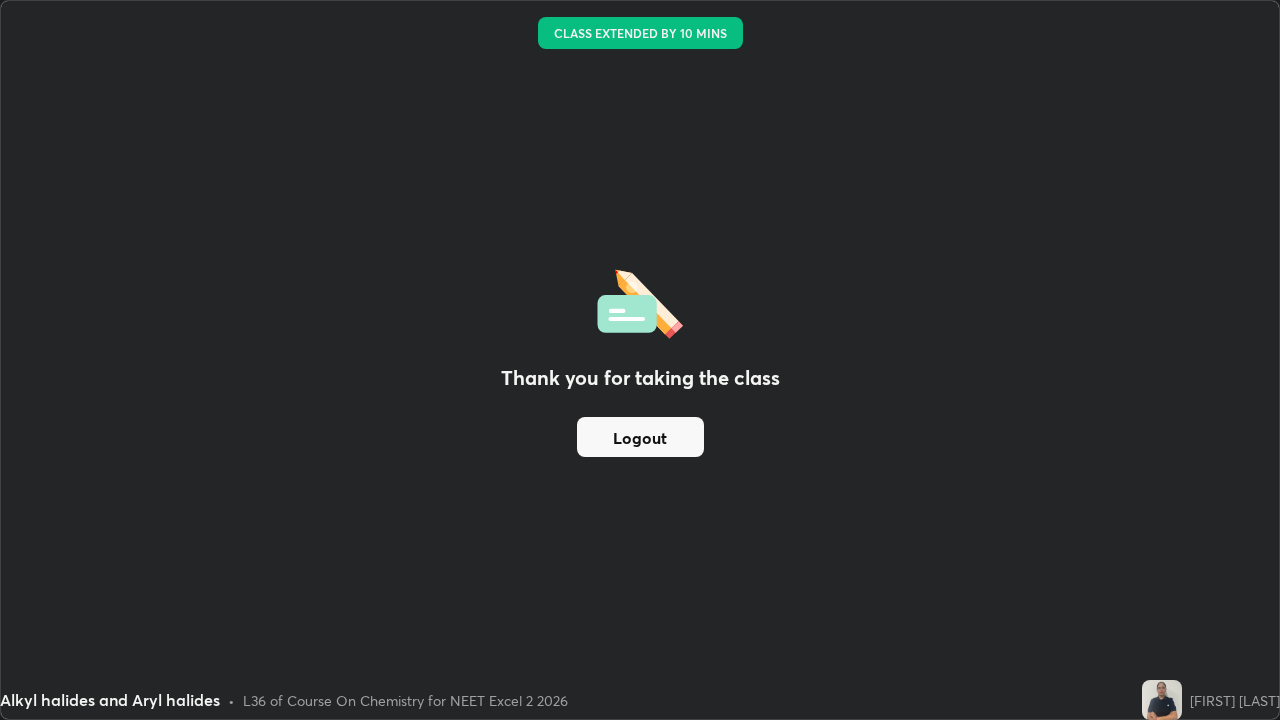 click on "Logout" at bounding box center (640, 437) 